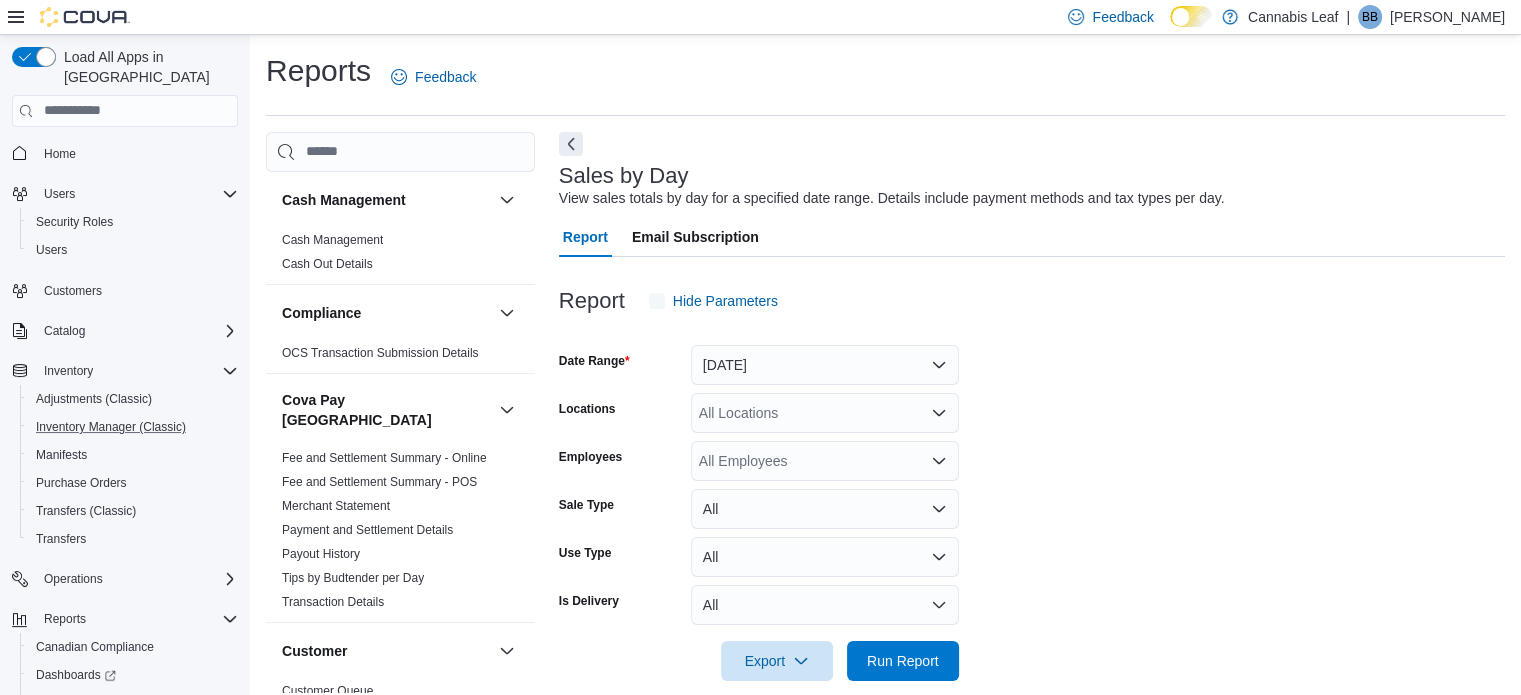 scroll, scrollTop: 25, scrollLeft: 0, axis: vertical 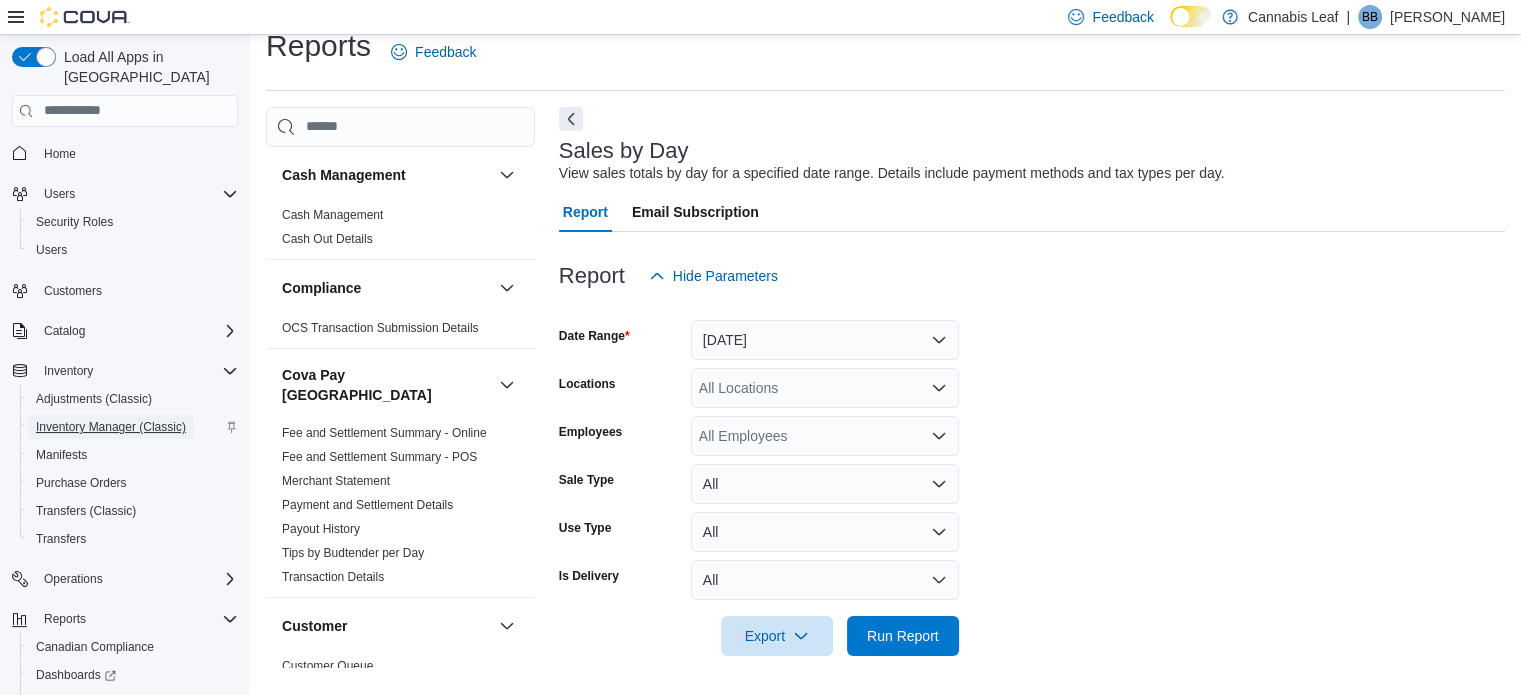 click on "Inventory Manager (Classic)" at bounding box center [111, 427] 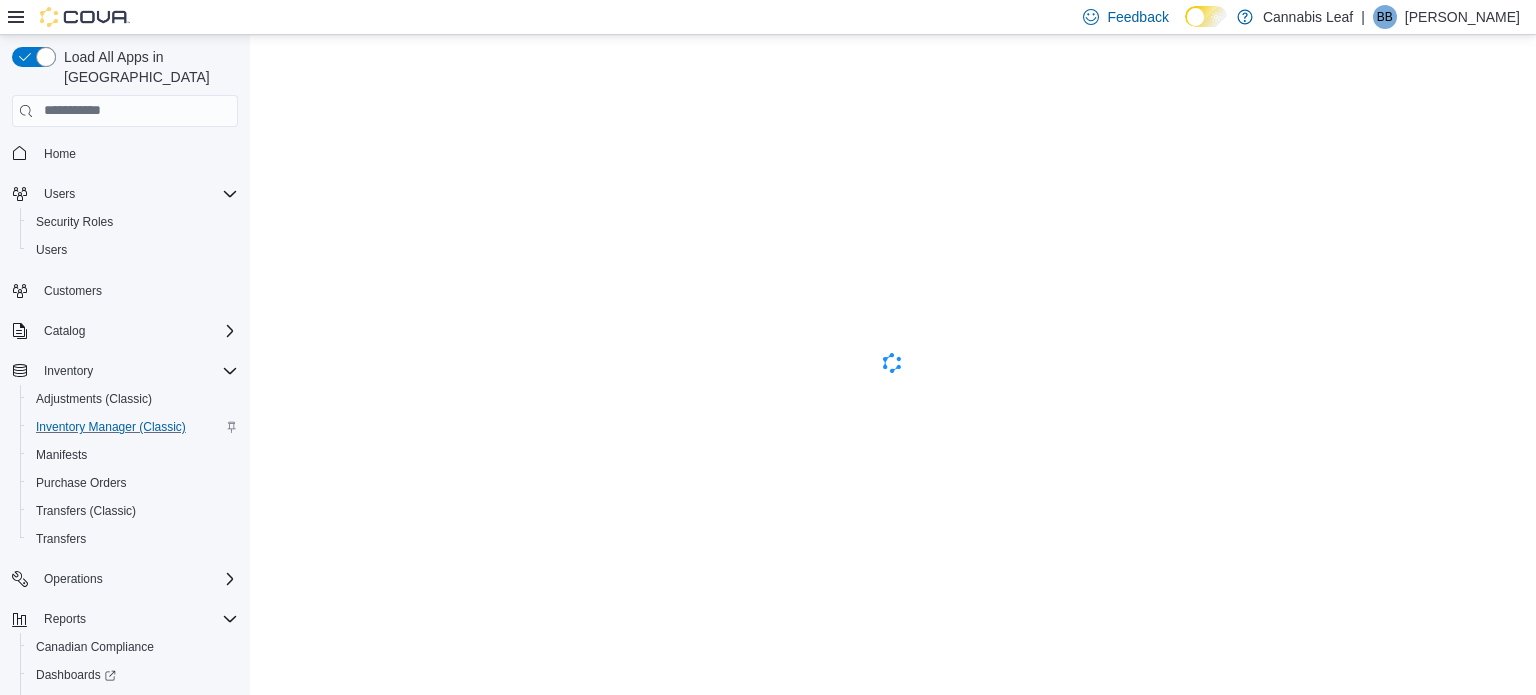 scroll, scrollTop: 0, scrollLeft: 0, axis: both 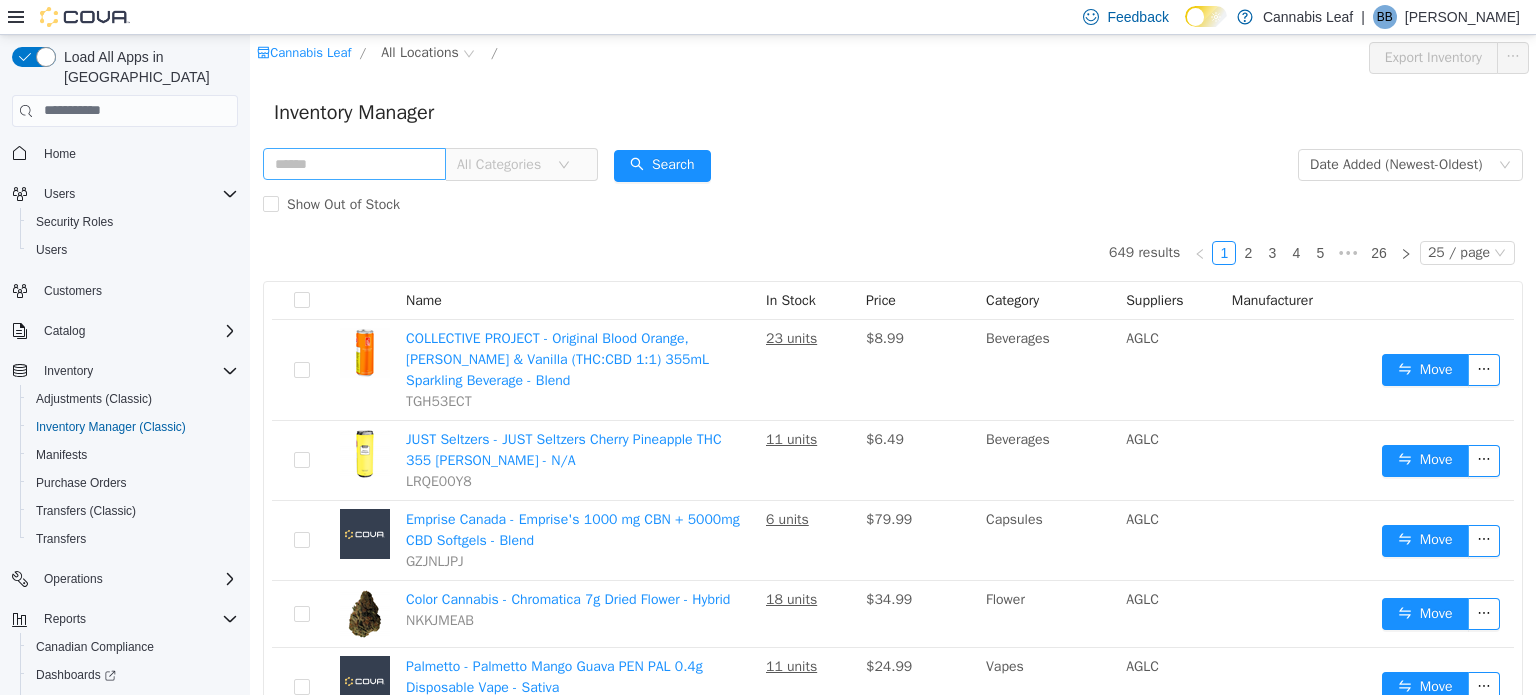 click at bounding box center (354, 163) 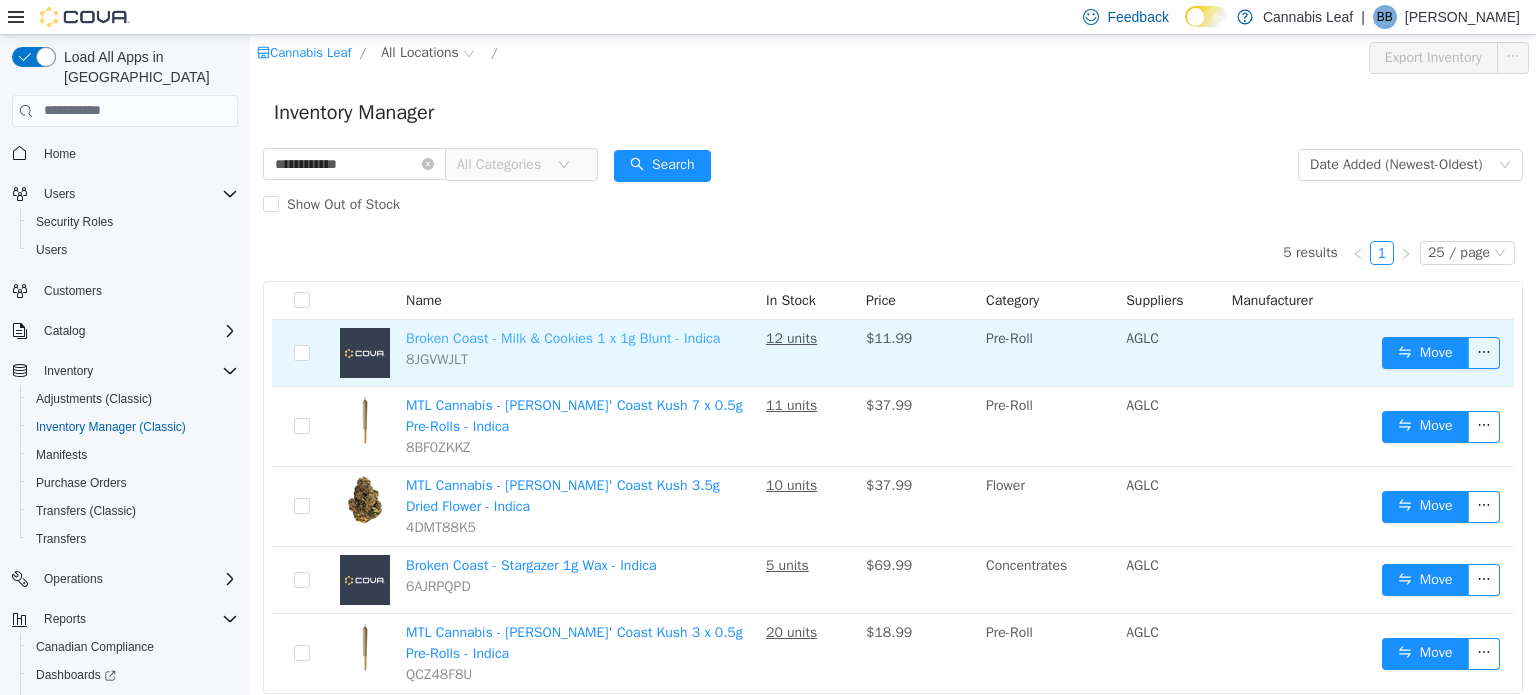 click on "Broken Coast - Milk & Cookies 1 x 1g Blunt - Indica" at bounding box center (563, 337) 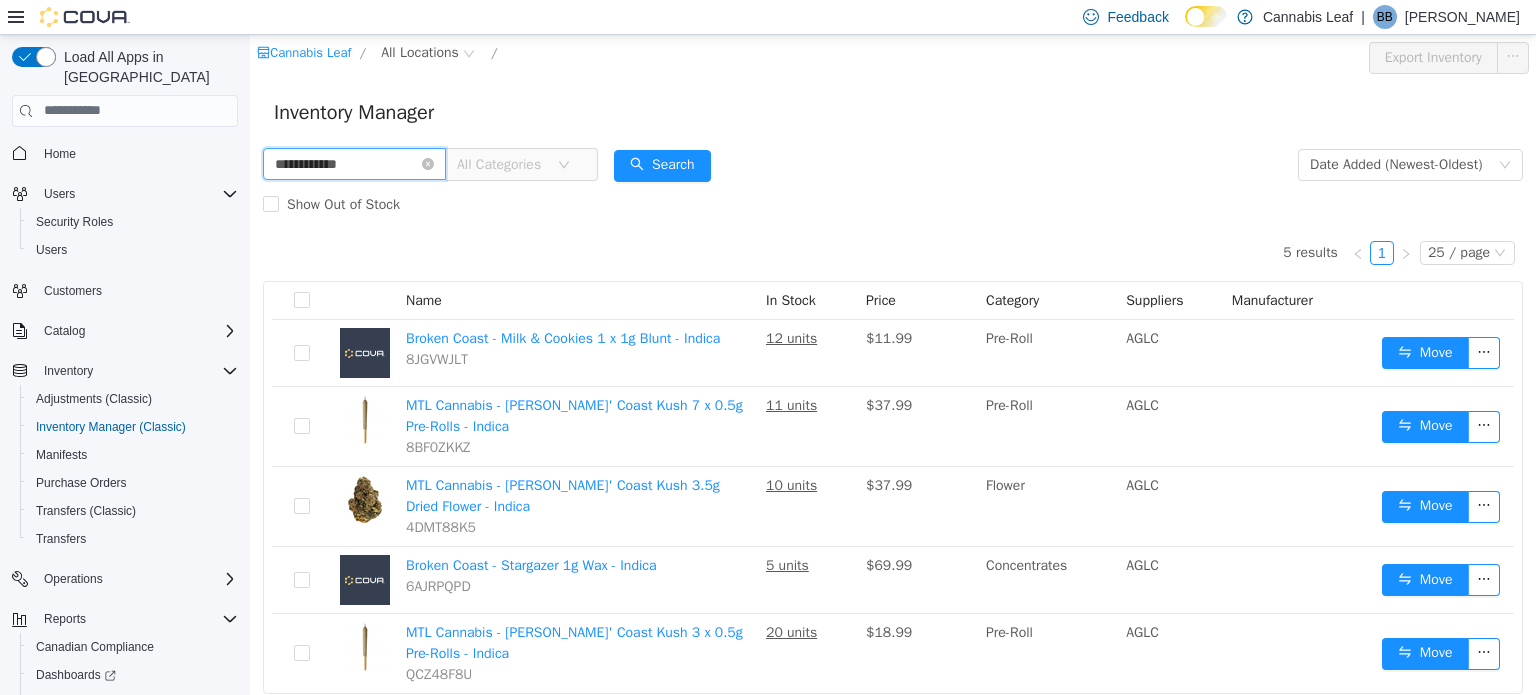 drag, startPoint x: 314, startPoint y: 169, endPoint x: 216, endPoint y: 164, distance: 98.12747 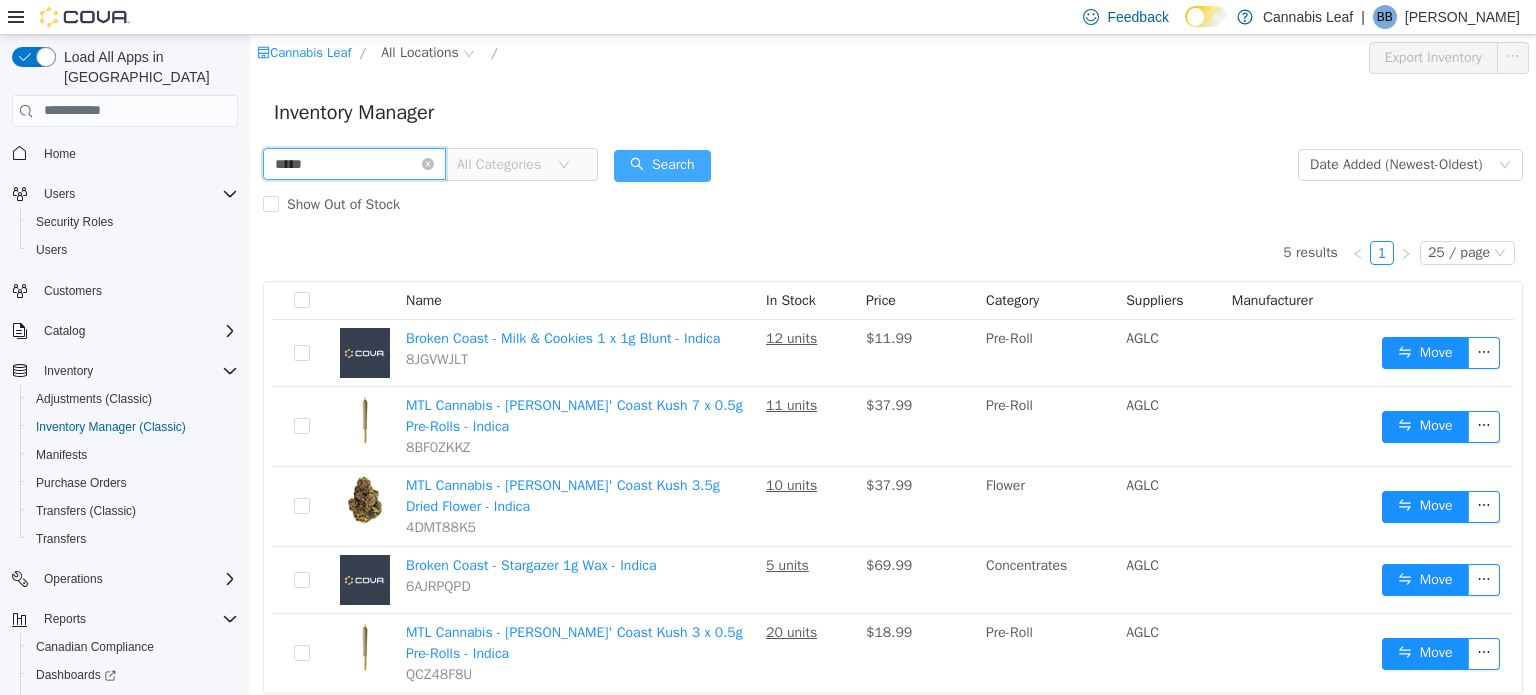 type on "*****" 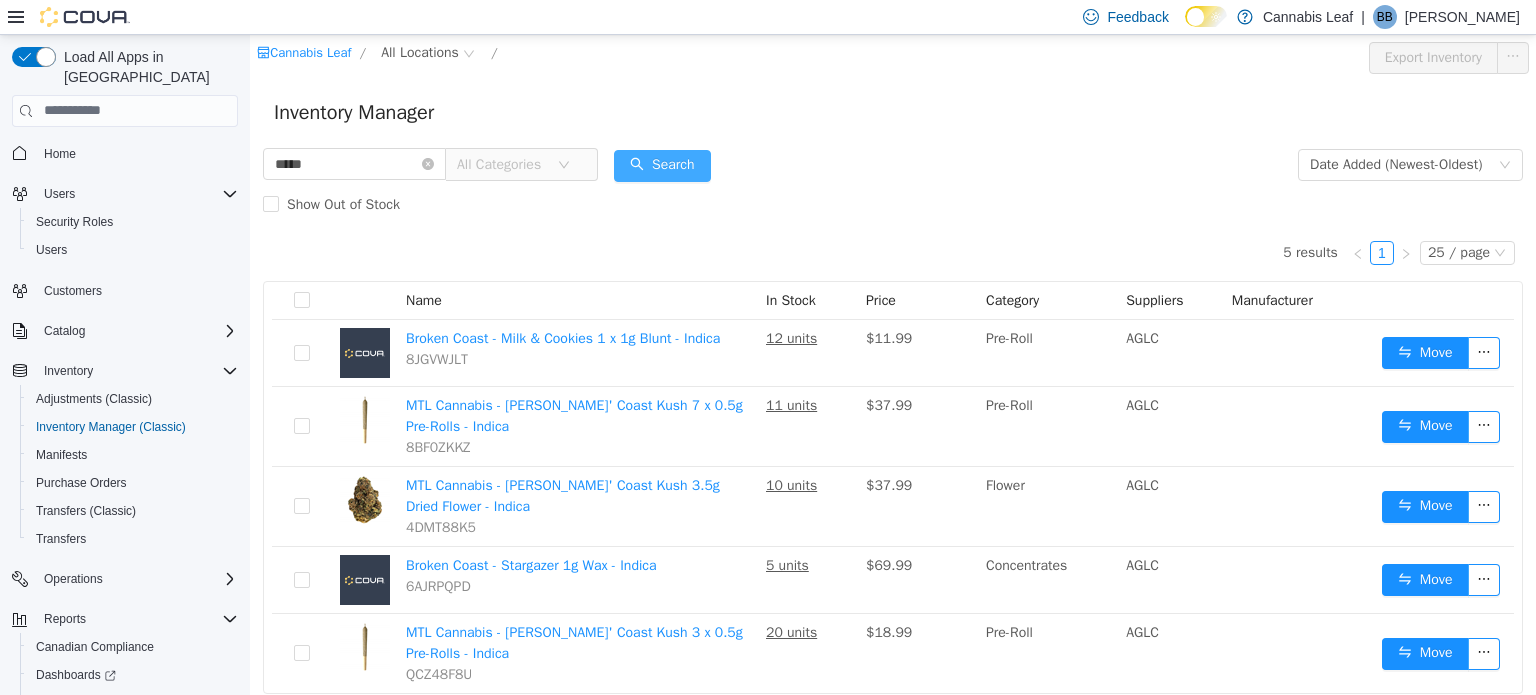 click on "Search" at bounding box center [662, 165] 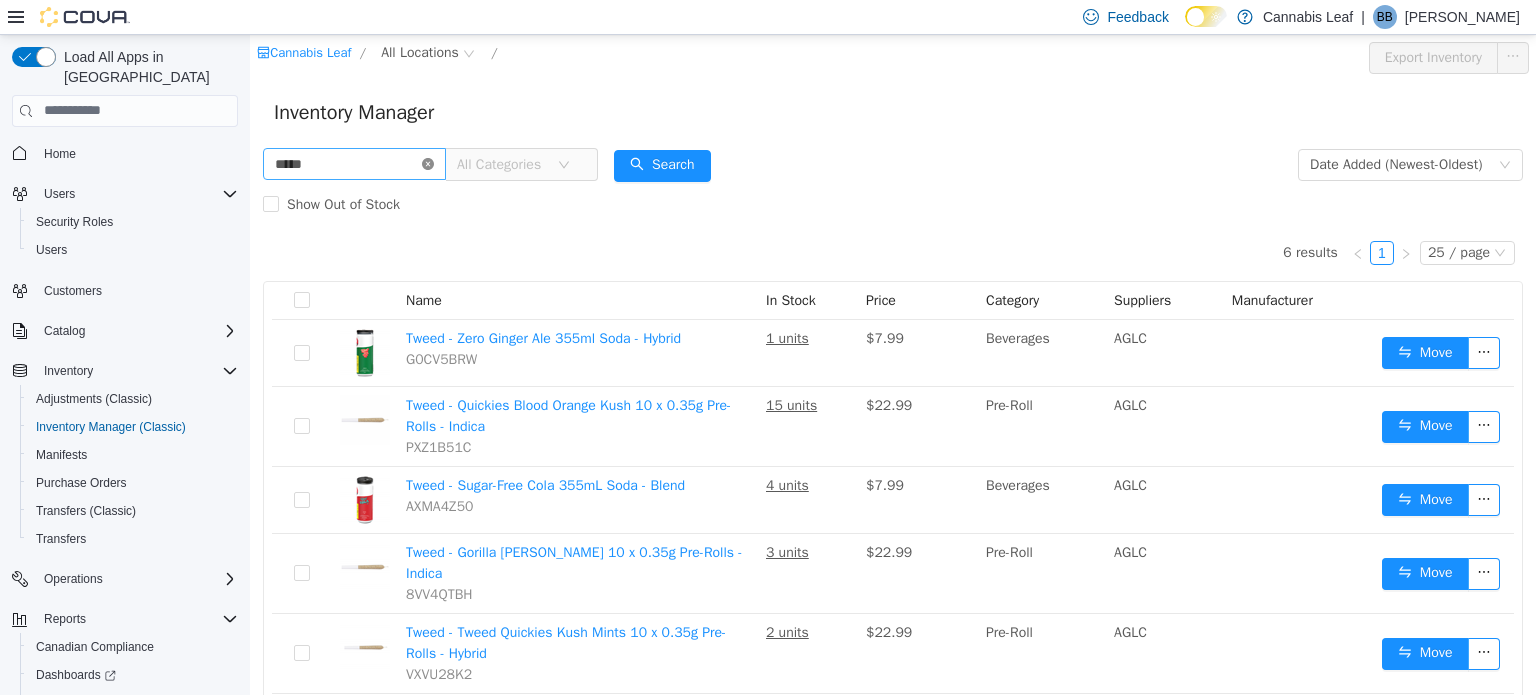 click 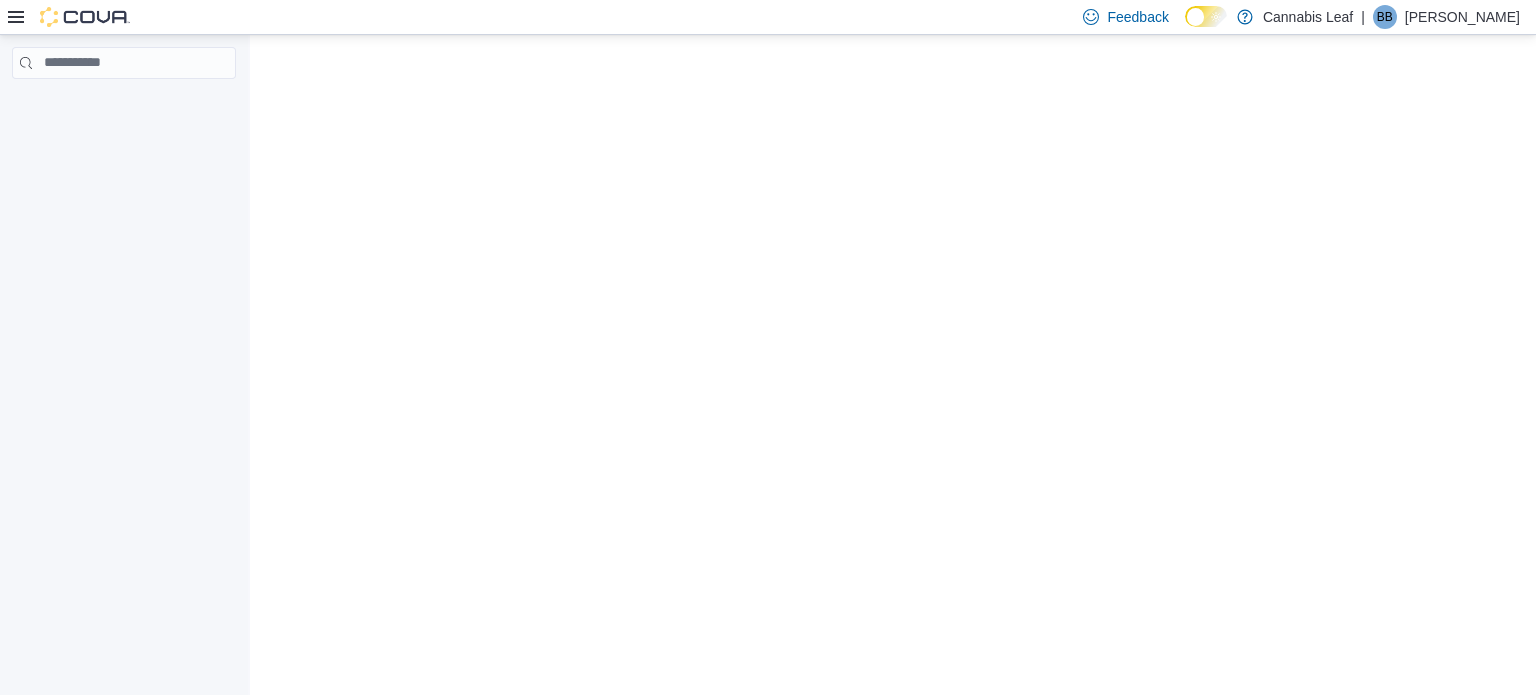 scroll, scrollTop: 0, scrollLeft: 0, axis: both 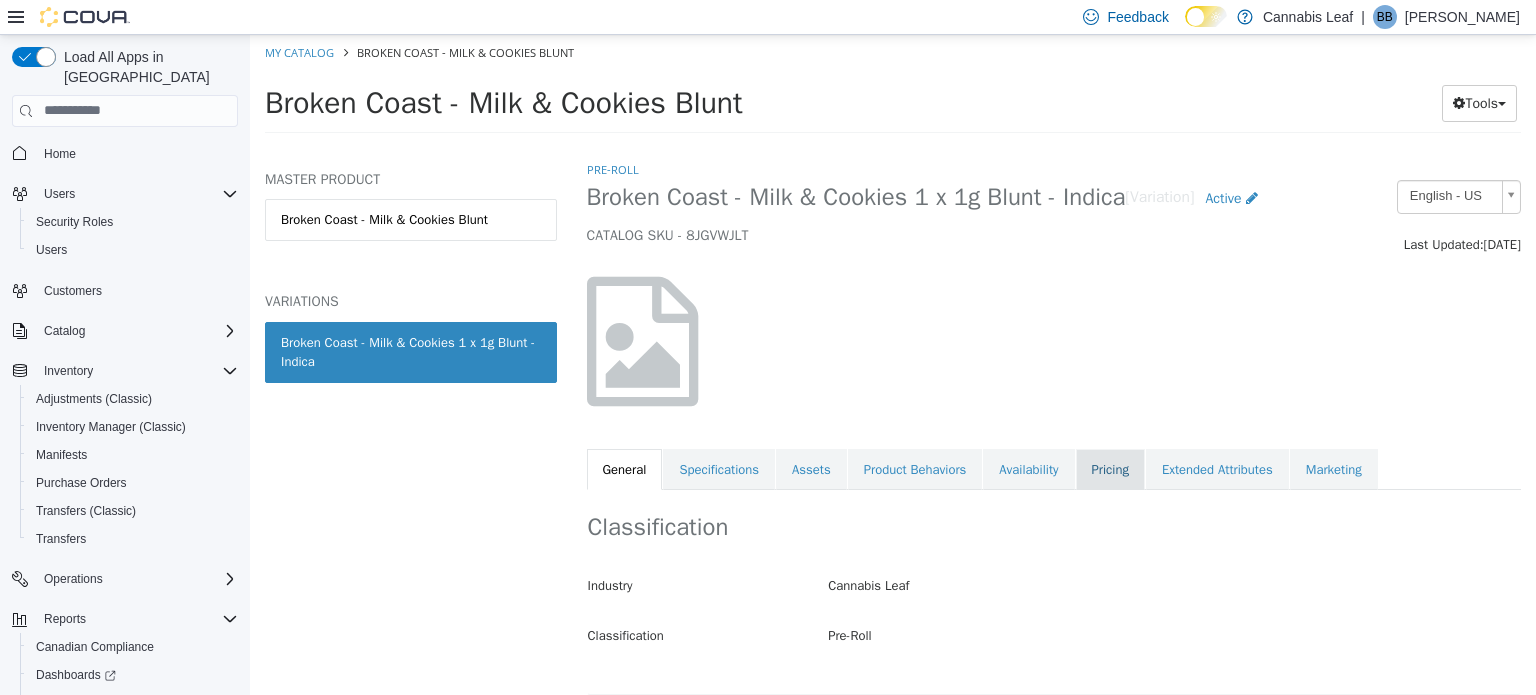 click on "Pricing" at bounding box center [1110, 469] 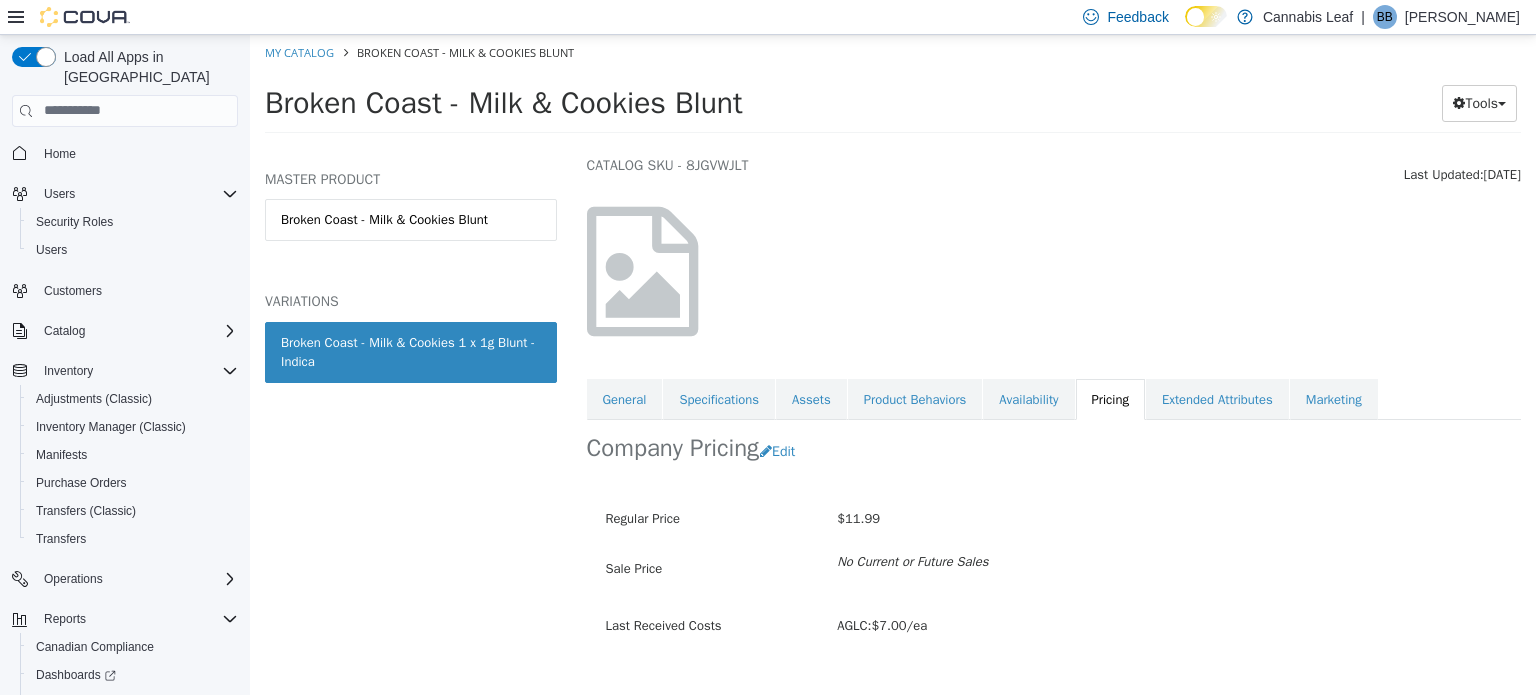 scroll, scrollTop: 105, scrollLeft: 0, axis: vertical 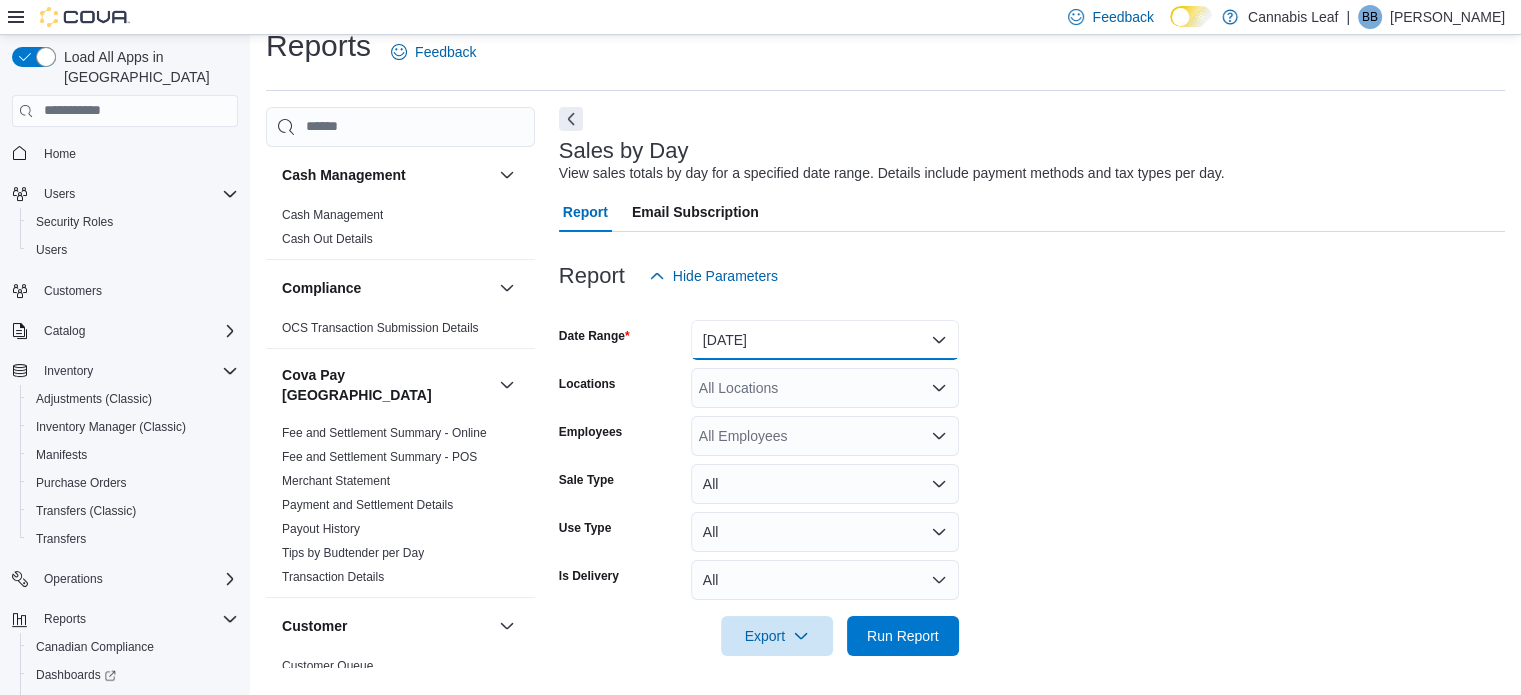click on "Yesterday" at bounding box center [825, 340] 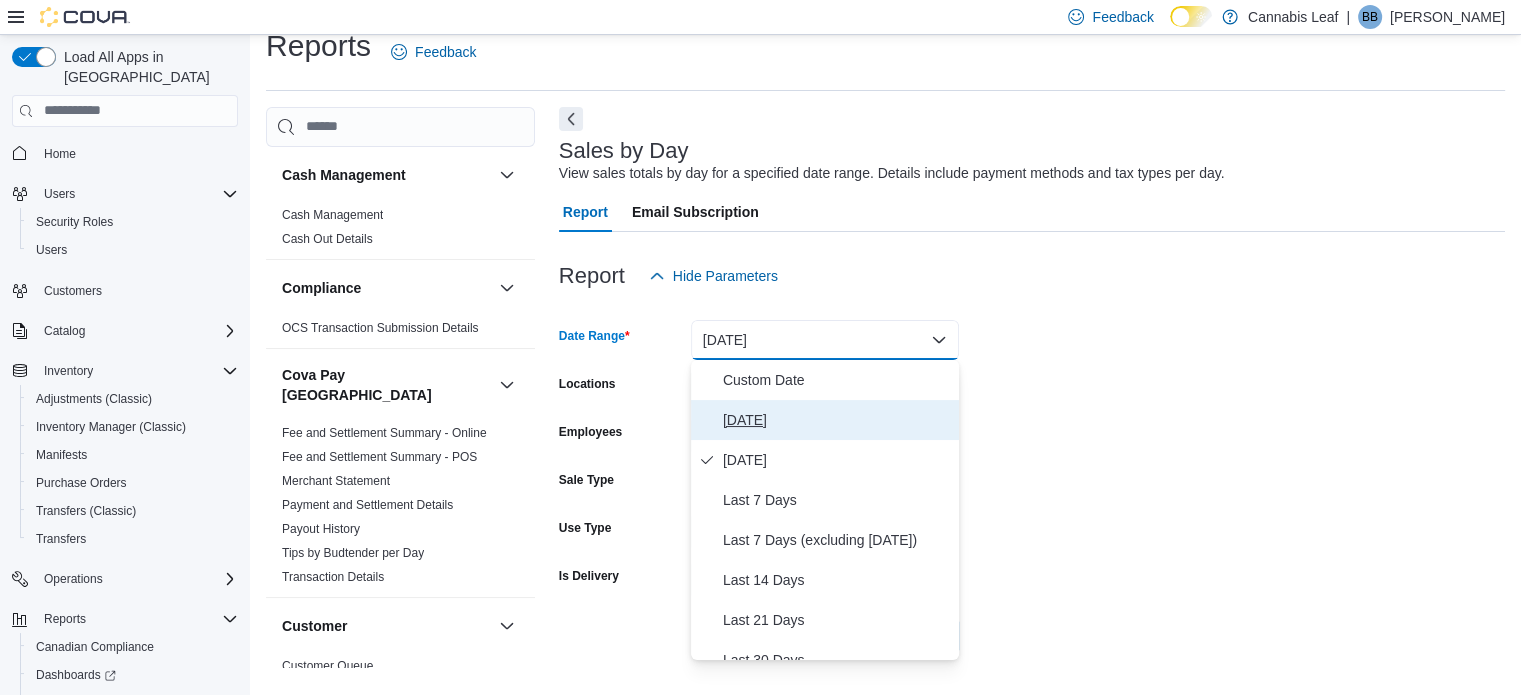 click on "Today" at bounding box center (837, 420) 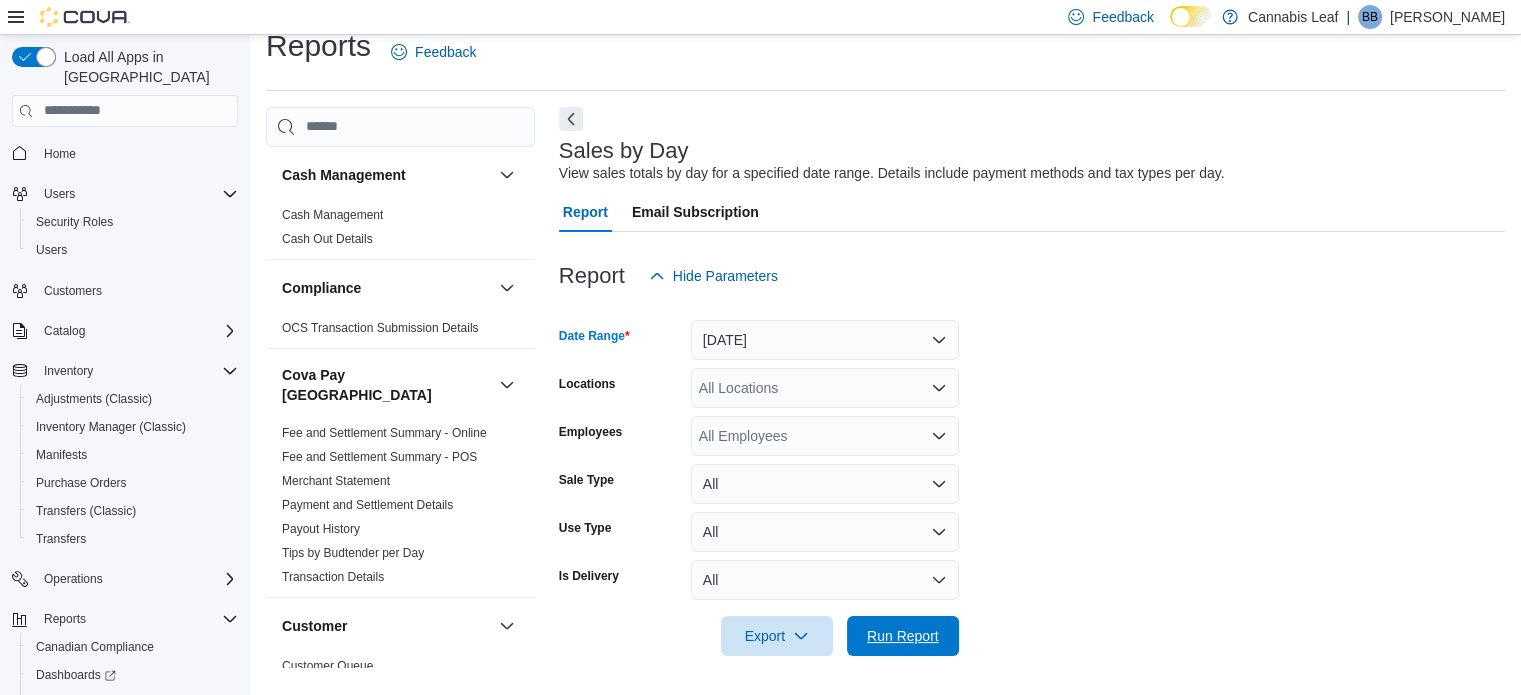 click on "Run Report" at bounding box center (903, 636) 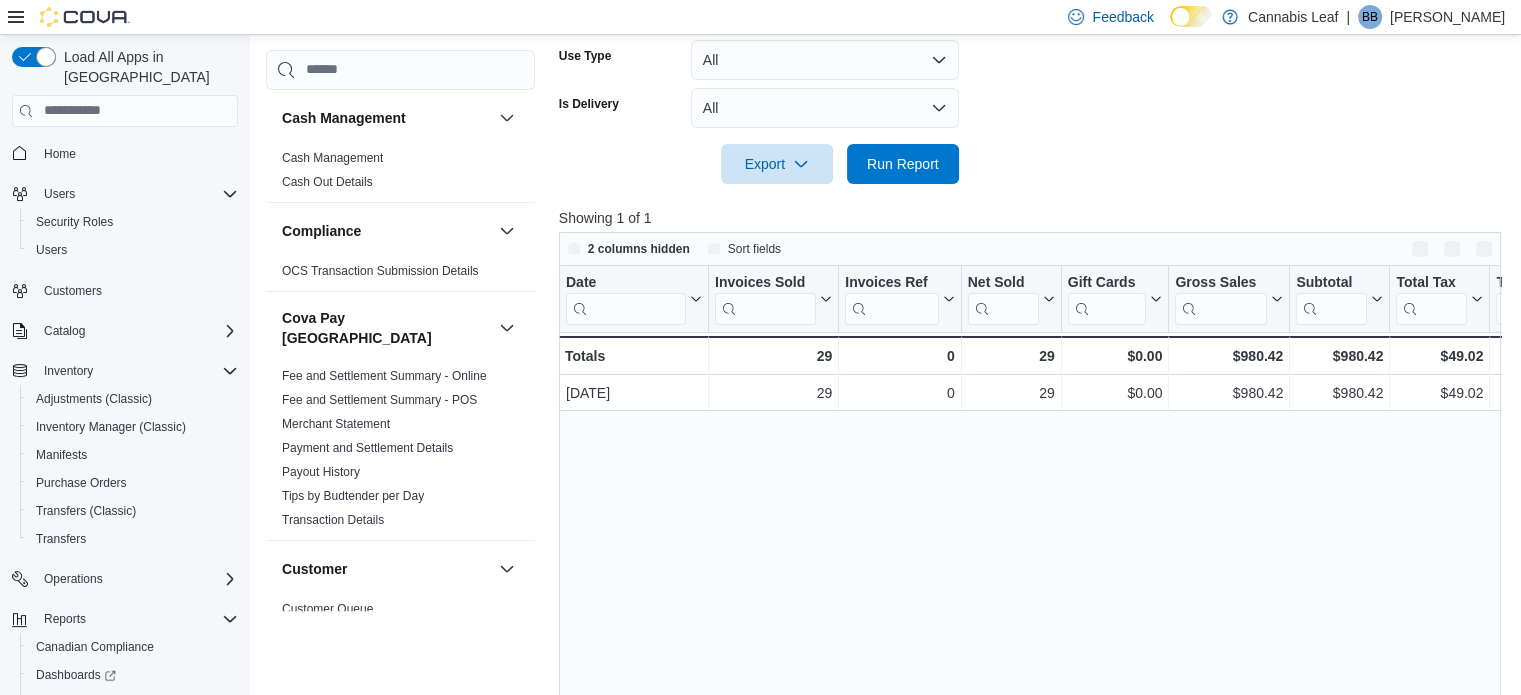 scroll, scrollTop: 605, scrollLeft: 0, axis: vertical 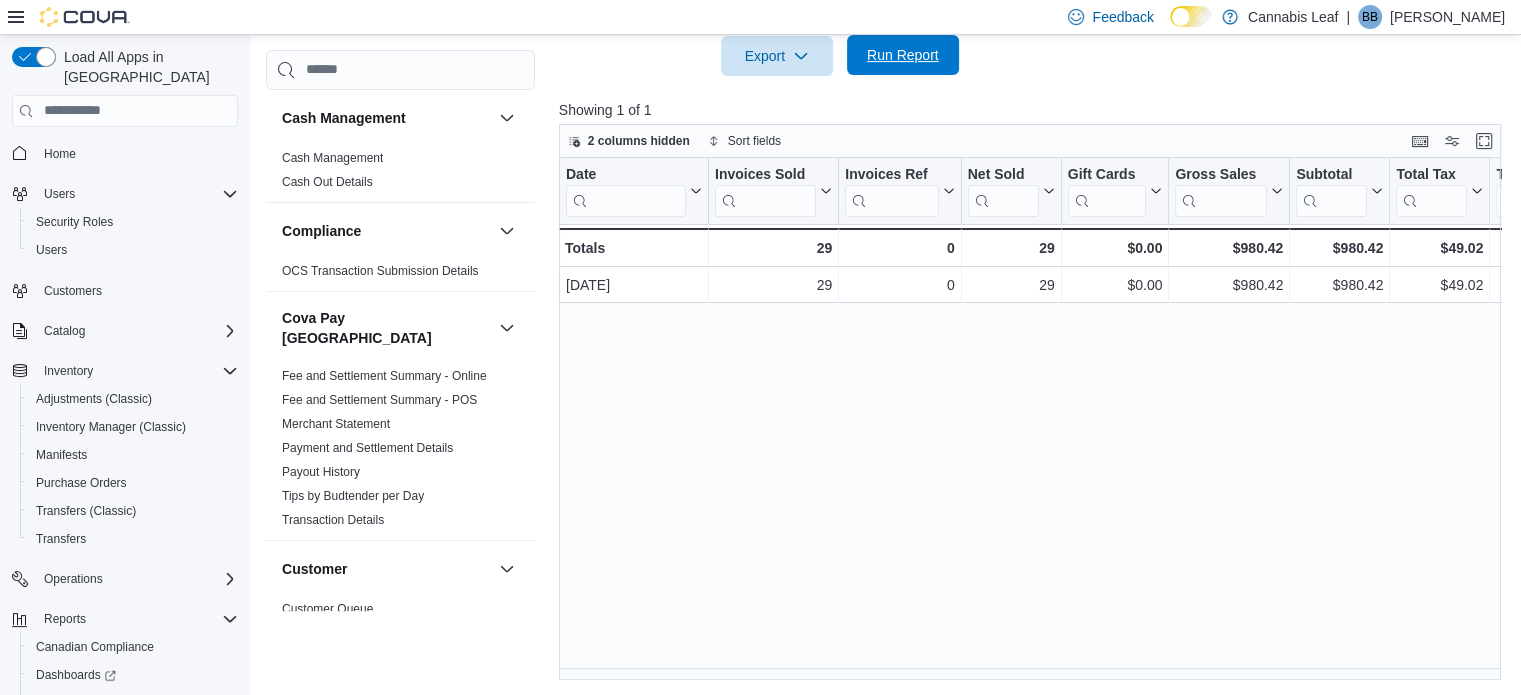 click on "Run Report" at bounding box center [903, 55] 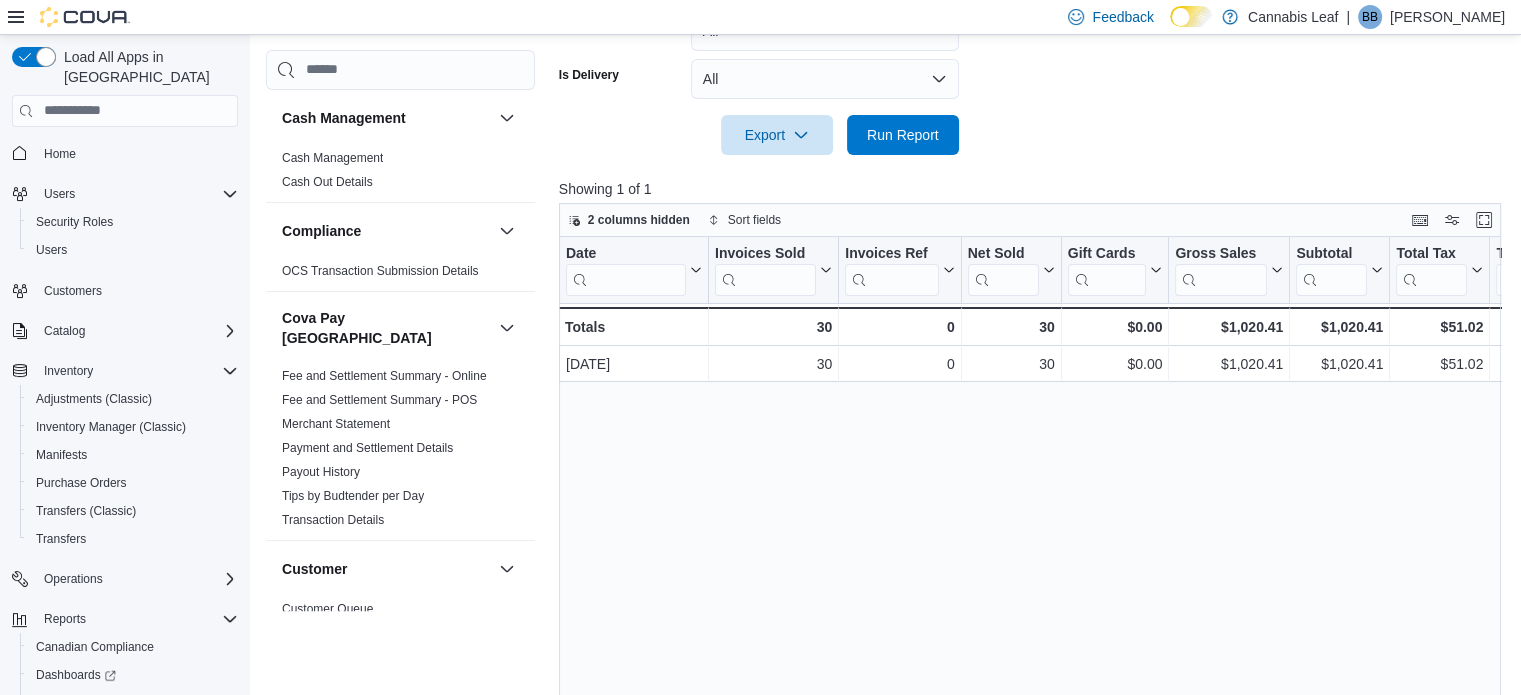 scroll, scrollTop: 605, scrollLeft: 0, axis: vertical 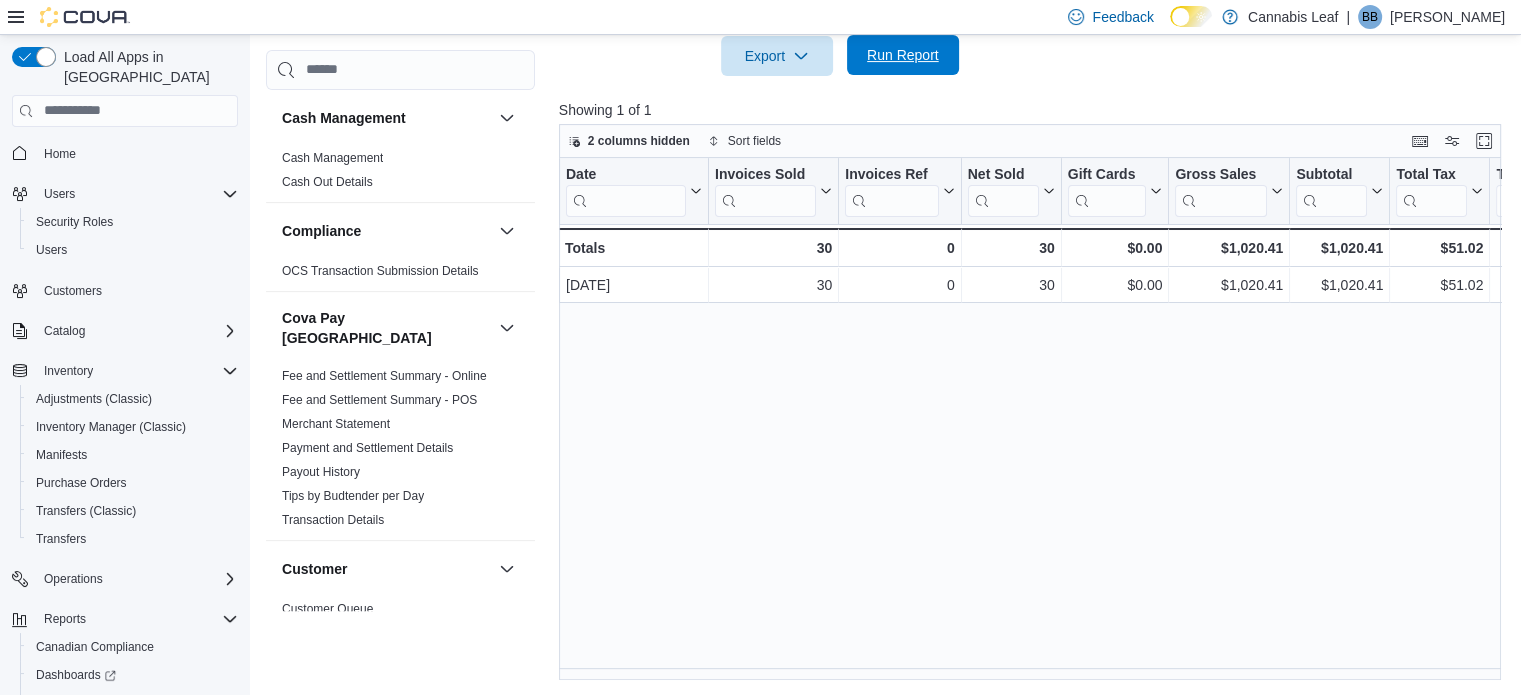 click on "Run Report" at bounding box center [903, 55] 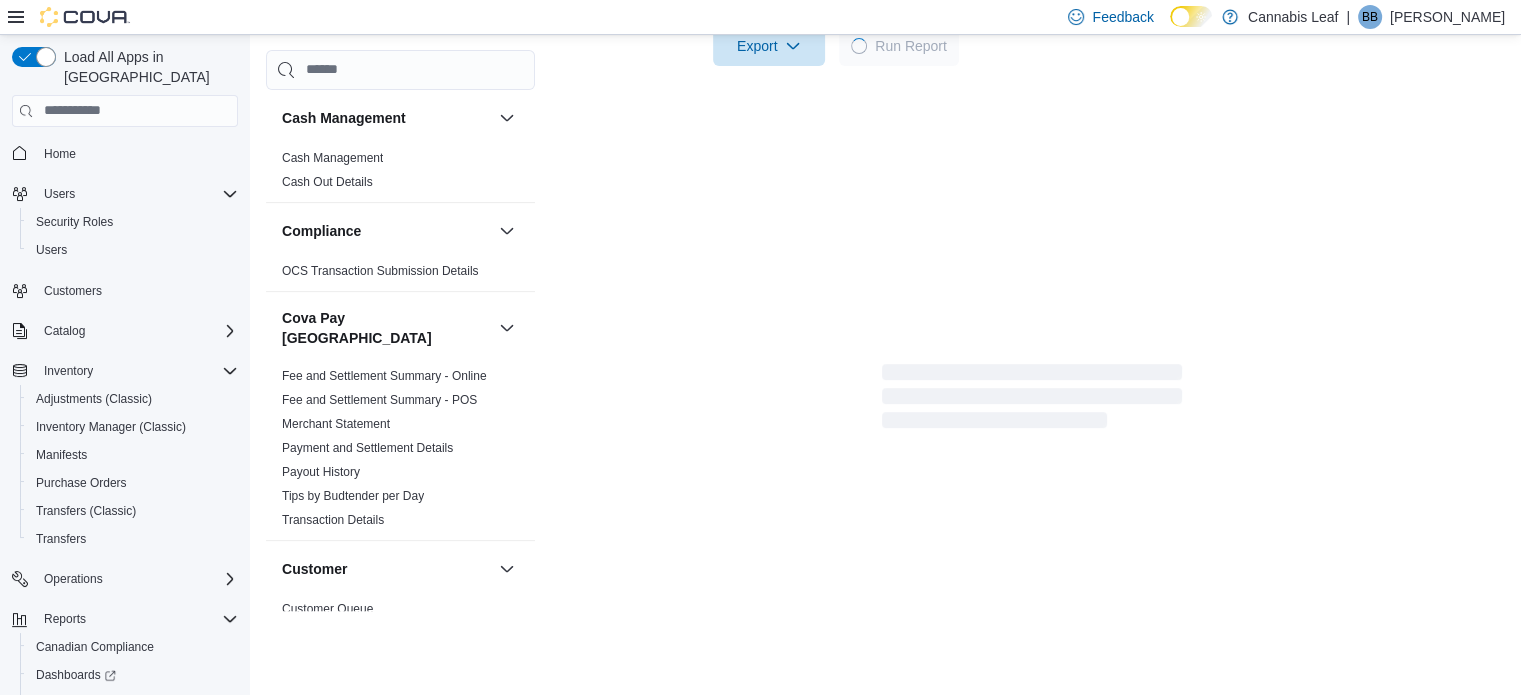 scroll, scrollTop: 605, scrollLeft: 0, axis: vertical 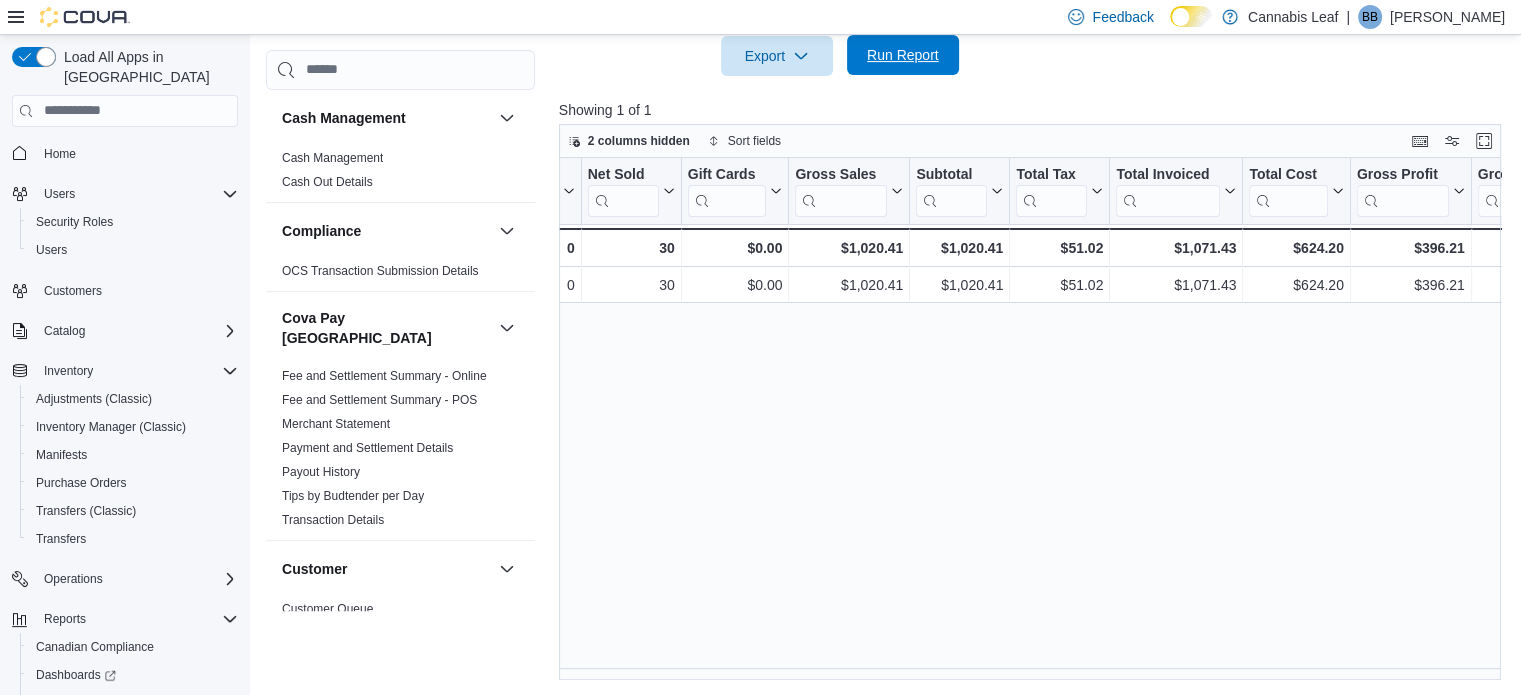 click on "Run Report" at bounding box center (903, 55) 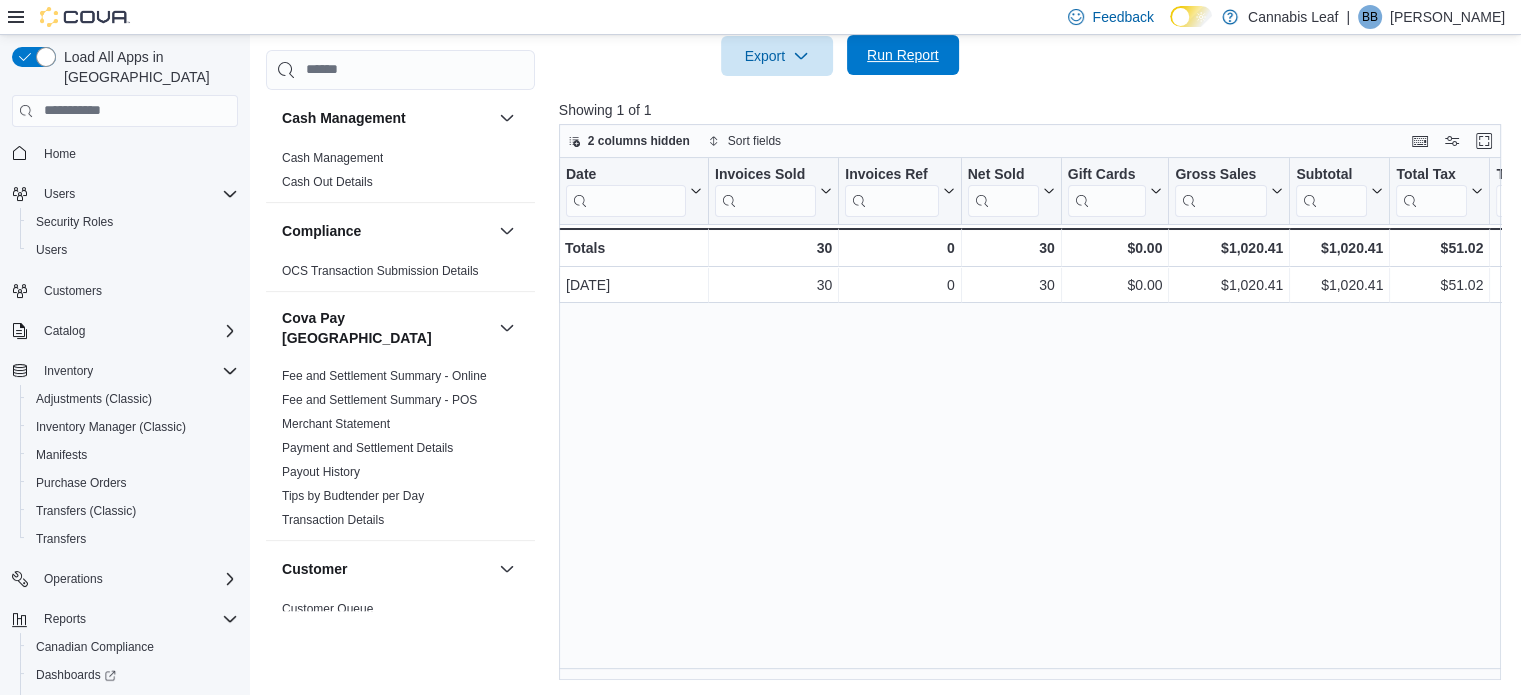 click on "Run Report" at bounding box center [903, 55] 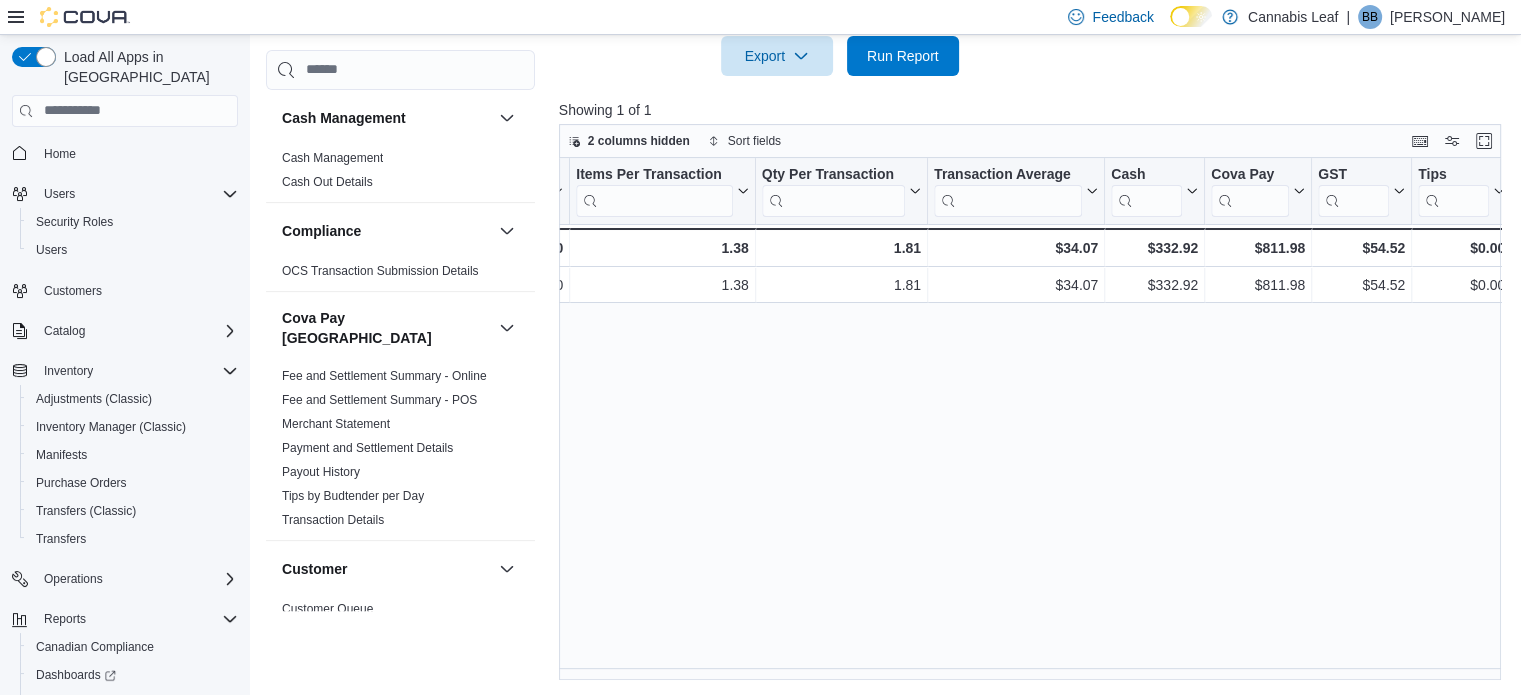 scroll, scrollTop: 0, scrollLeft: 0, axis: both 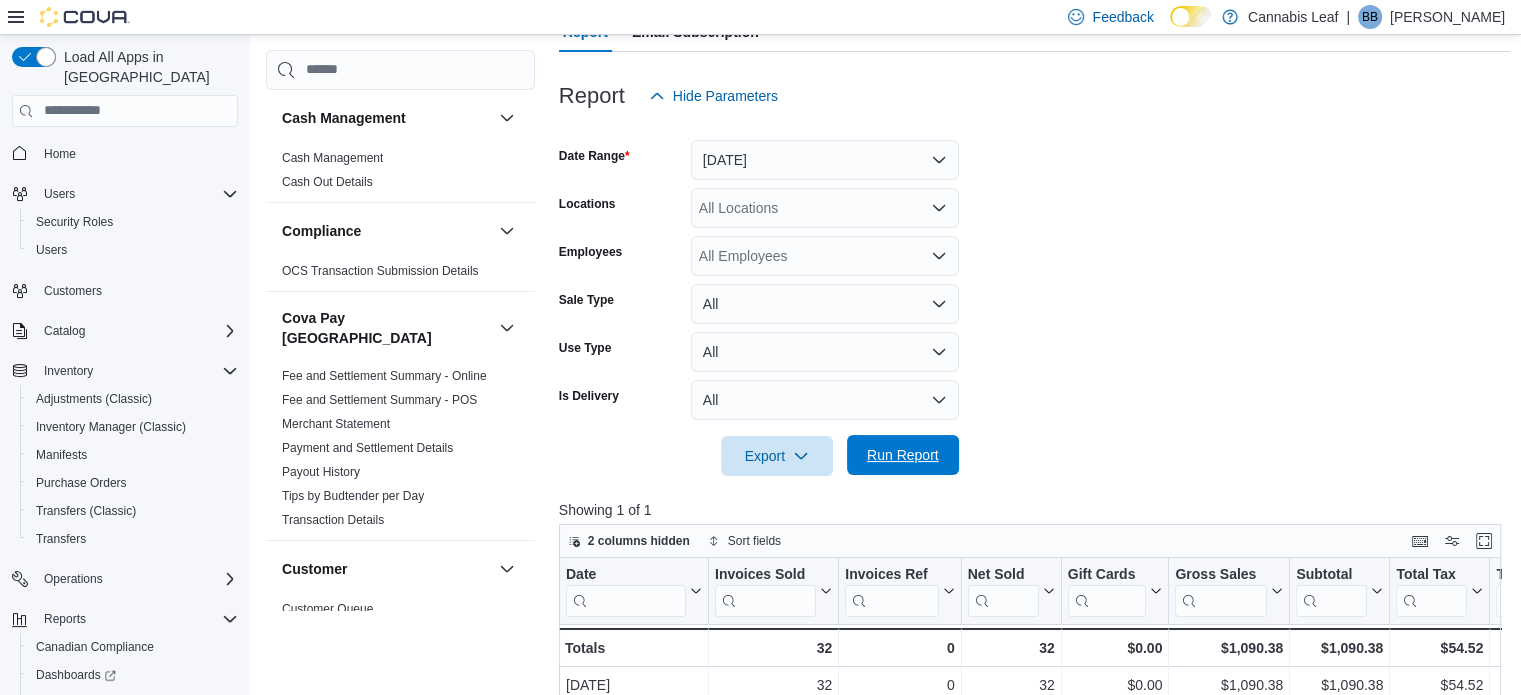 click on "Run Report" at bounding box center [903, 455] 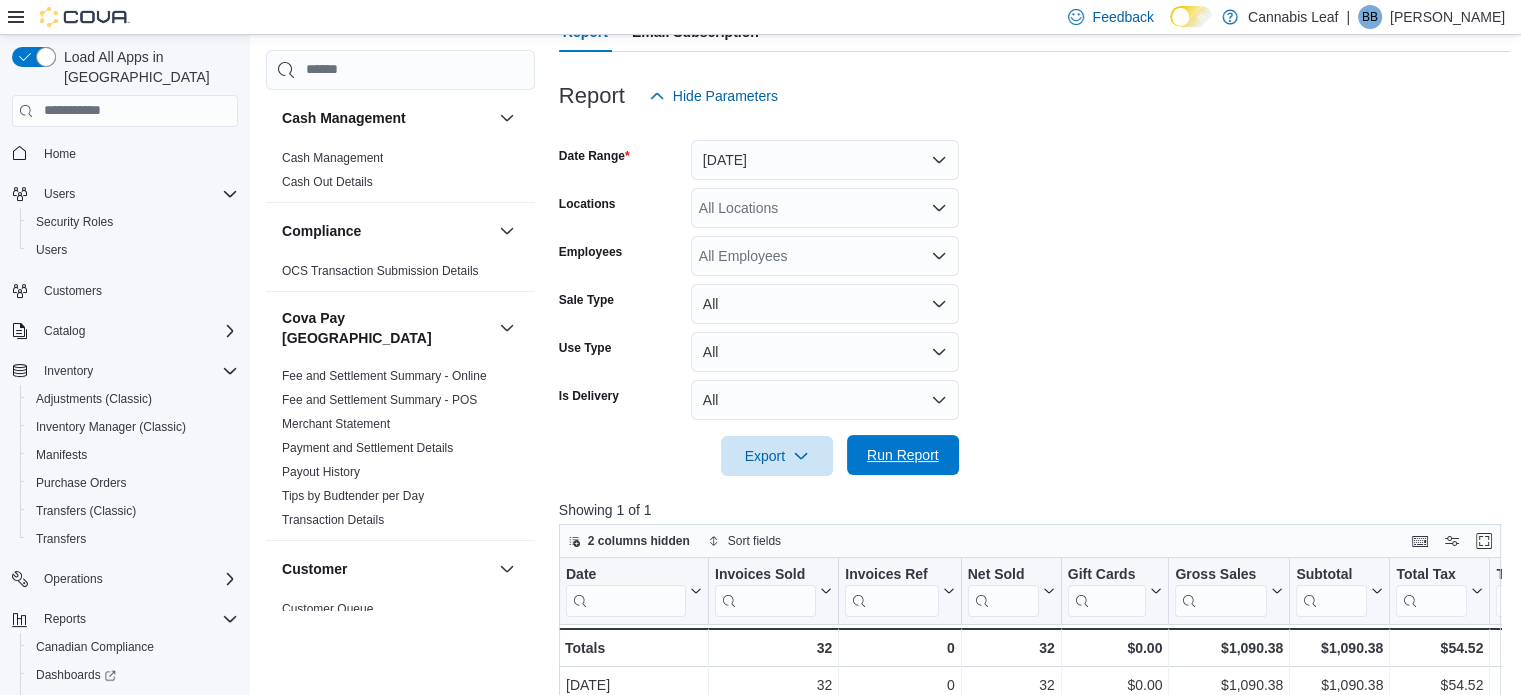 click on "Run Report" at bounding box center (903, 455) 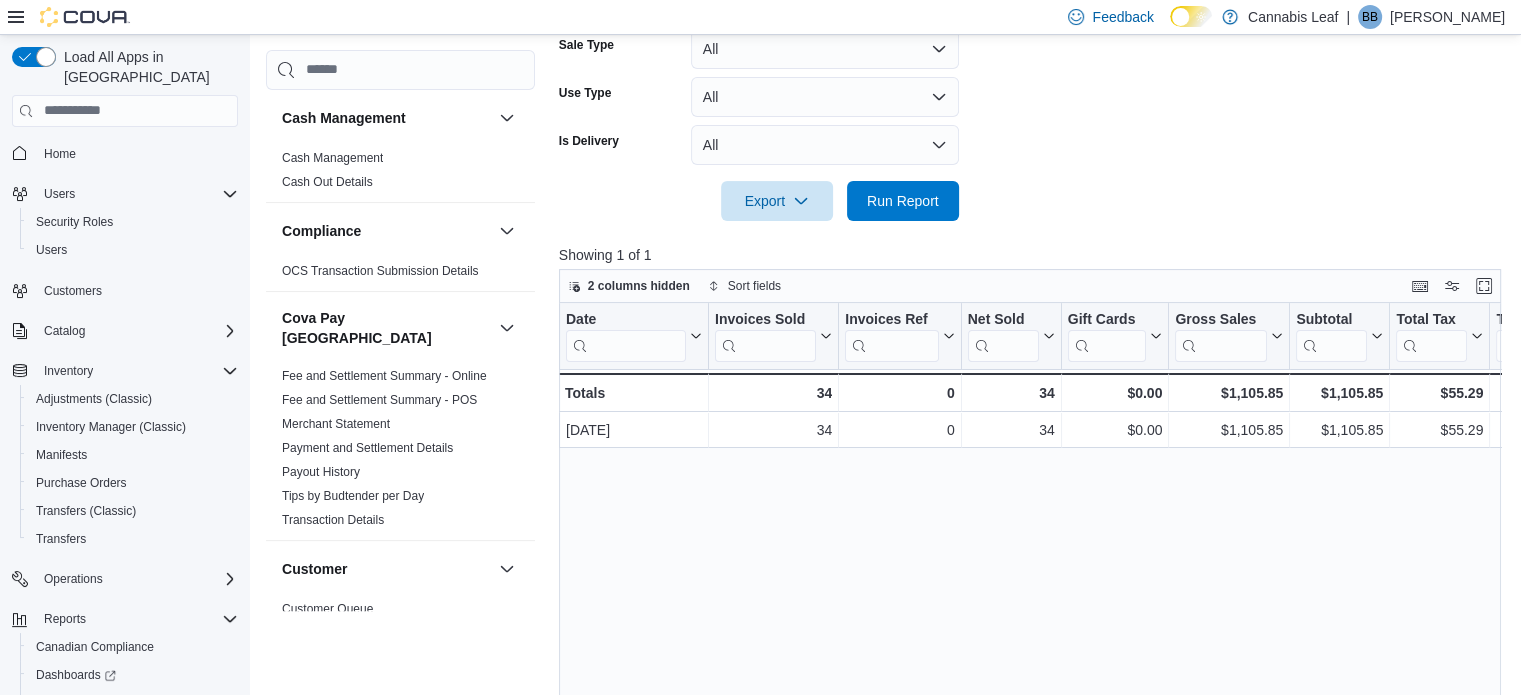 scroll, scrollTop: 605, scrollLeft: 0, axis: vertical 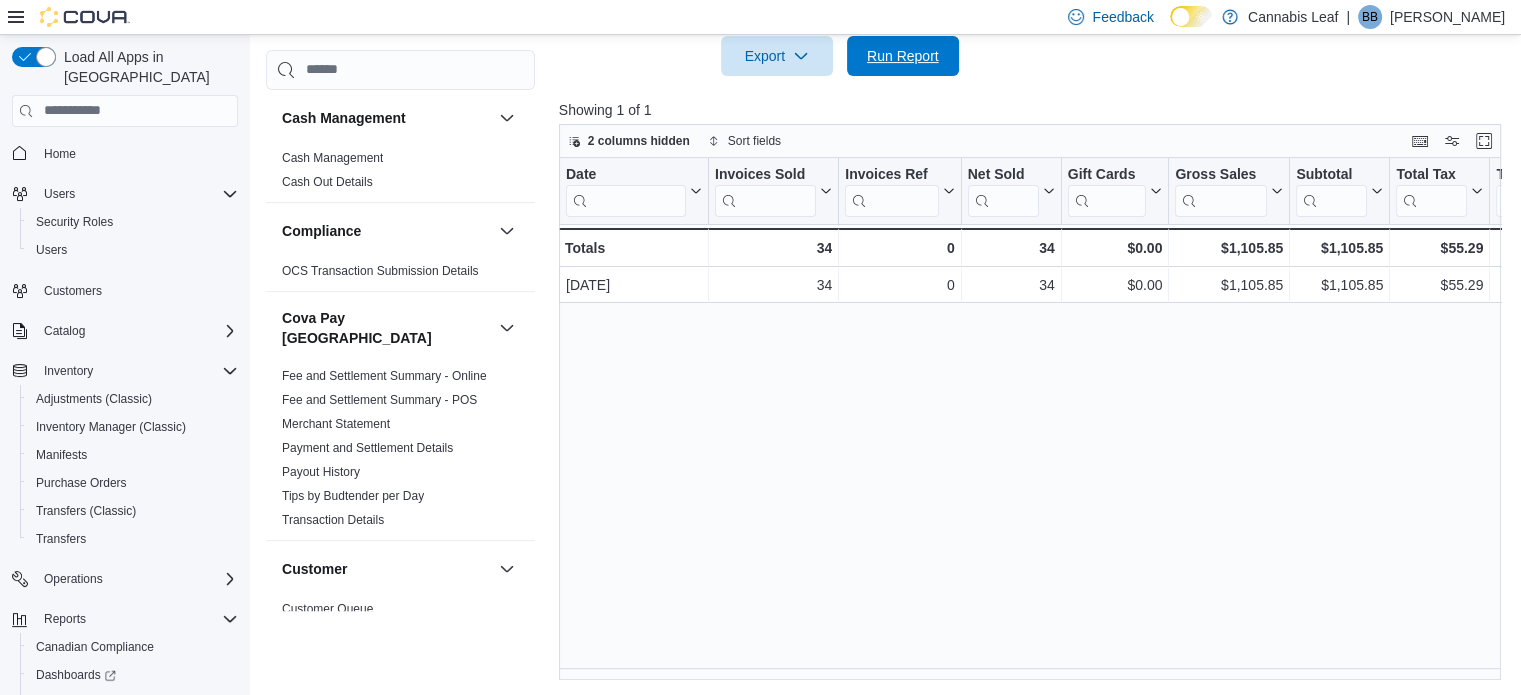 drag, startPoint x: 881, startPoint y: 66, endPoint x: 865, endPoint y: 140, distance: 75.70998 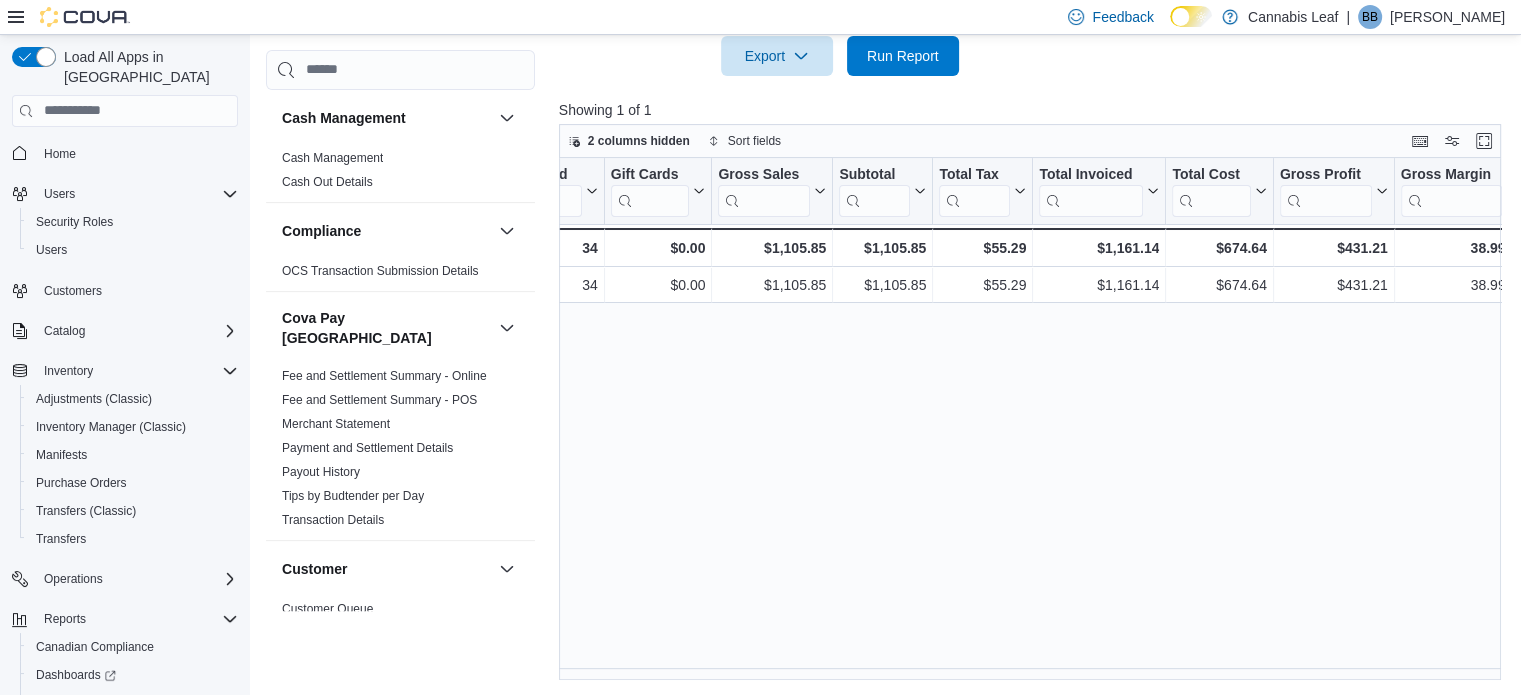 scroll, scrollTop: 0, scrollLeft: 0, axis: both 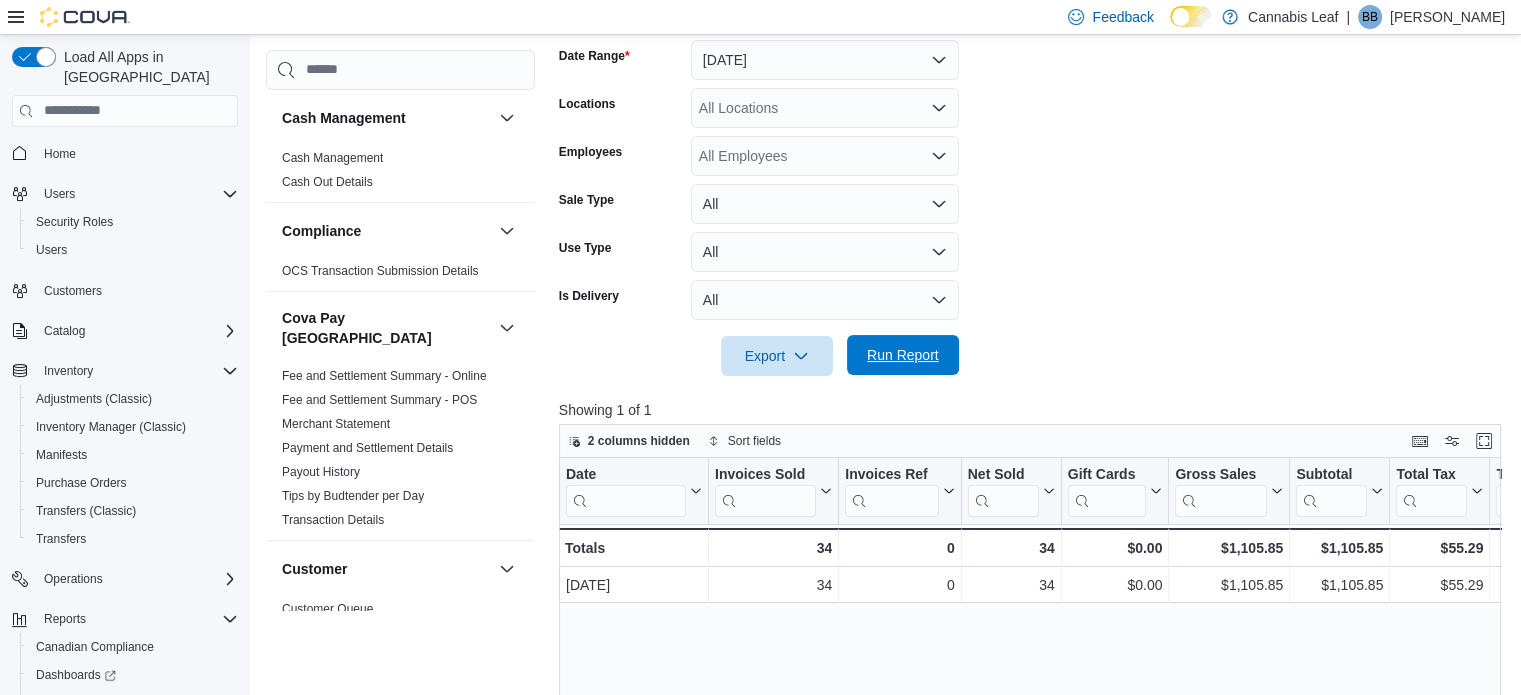 click on "Run Report" at bounding box center [903, 355] 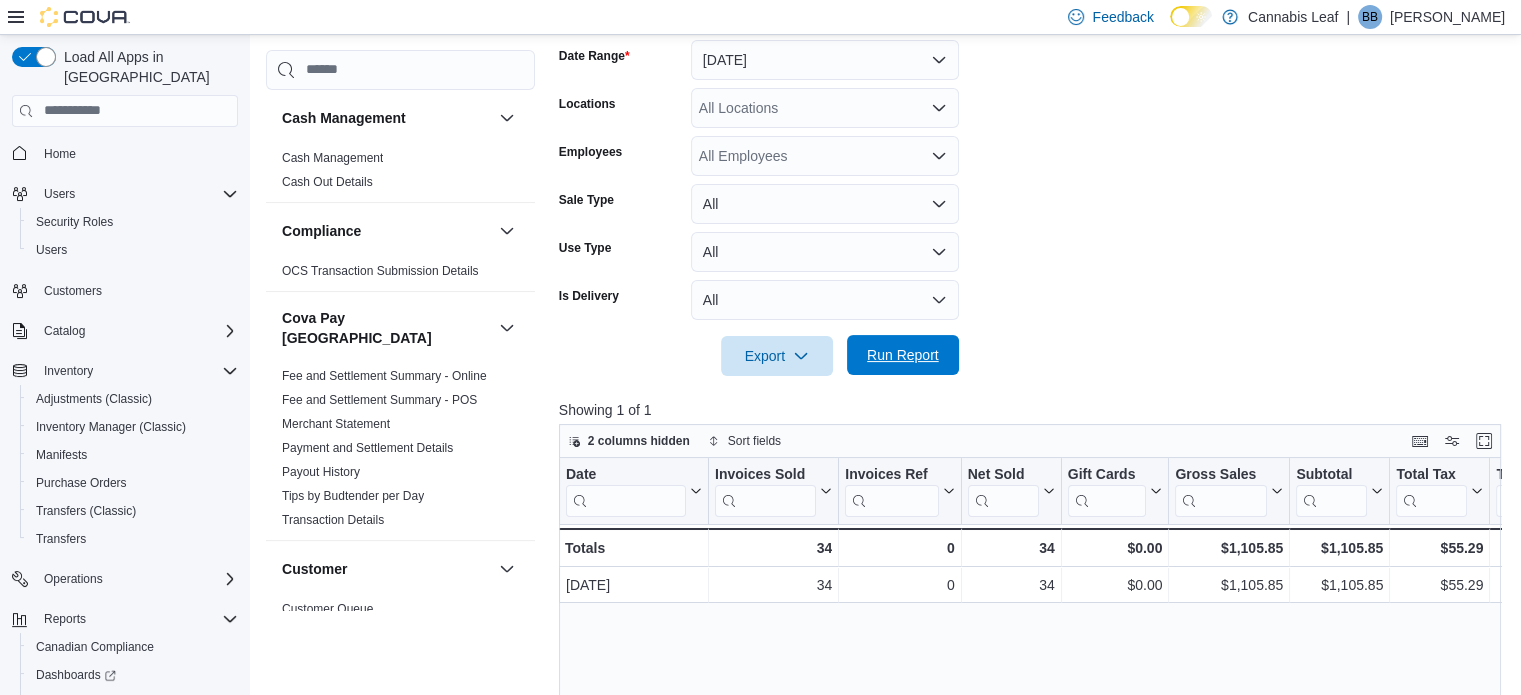 click on "Run Report" at bounding box center [903, 355] 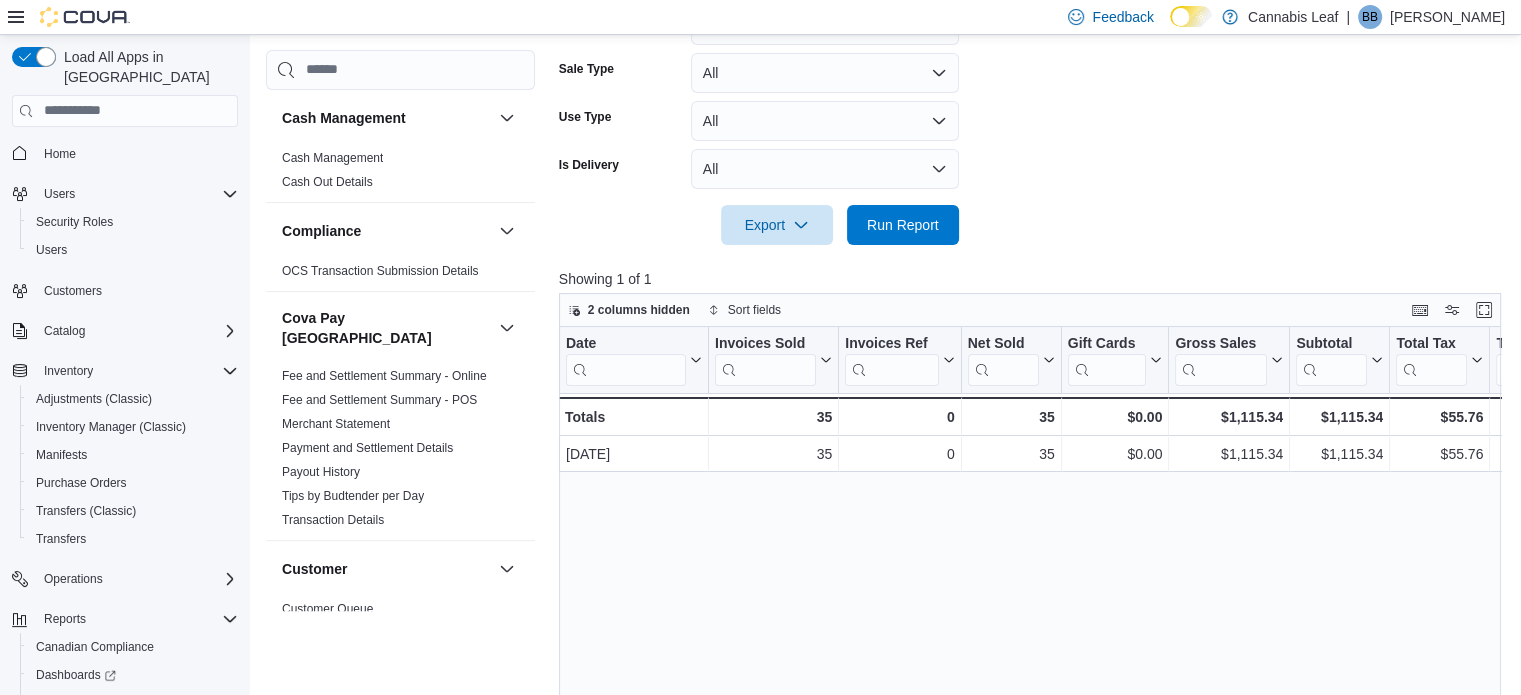scroll, scrollTop: 605, scrollLeft: 0, axis: vertical 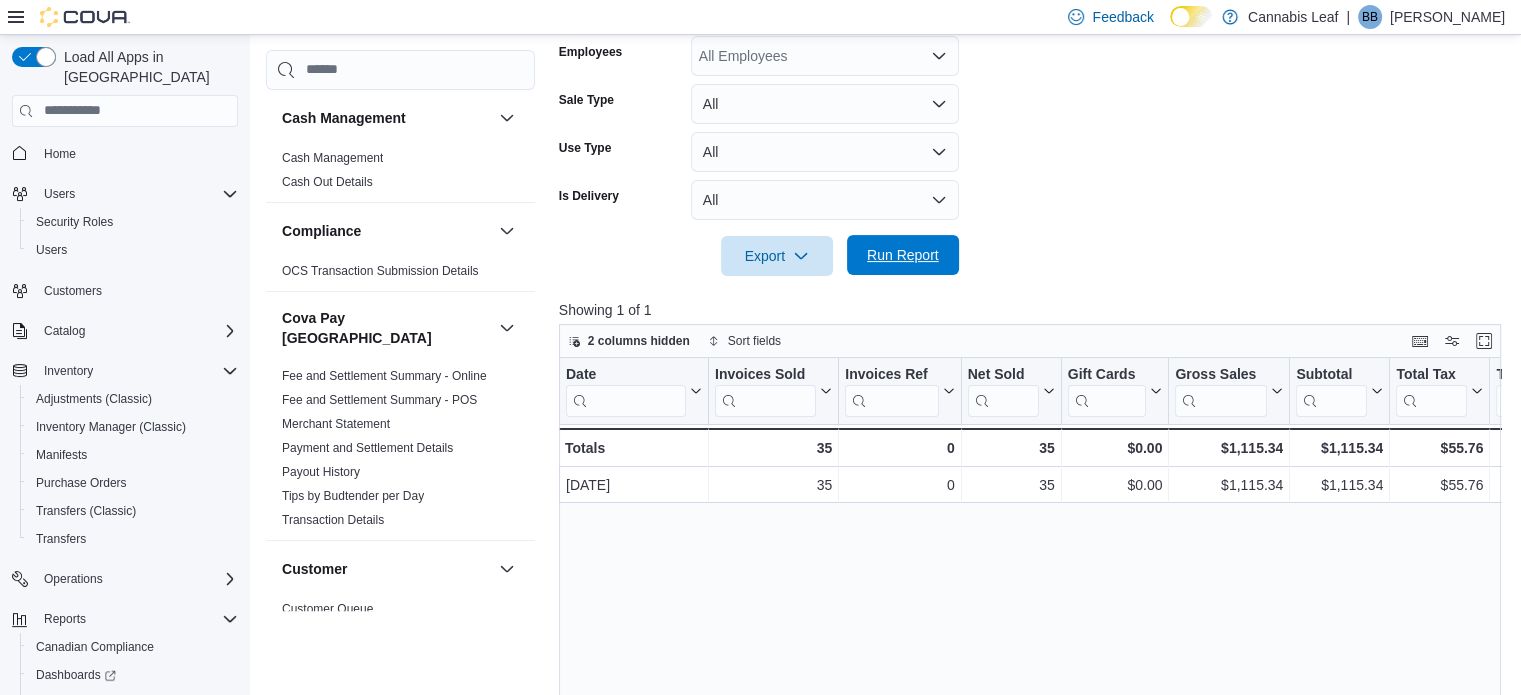 click on "Run Report" at bounding box center (903, 255) 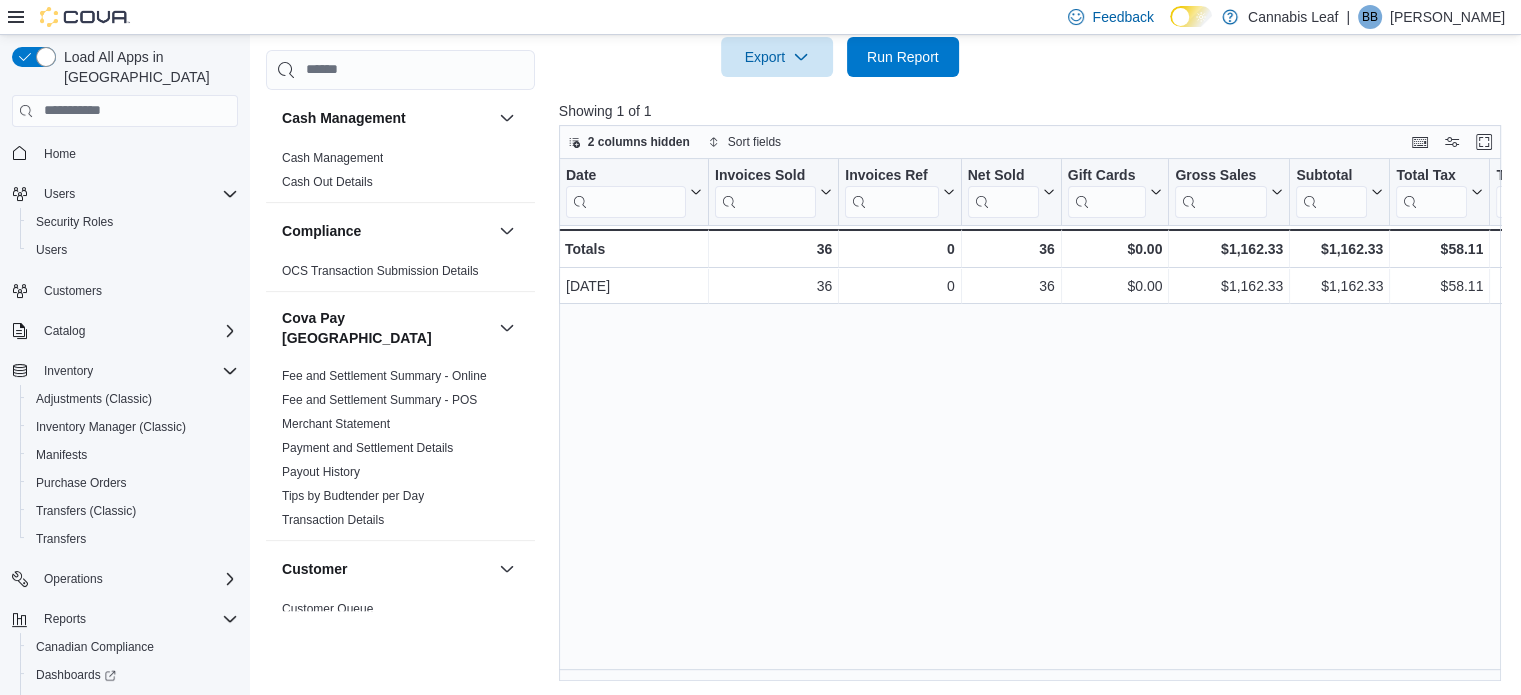scroll, scrollTop: 605, scrollLeft: 0, axis: vertical 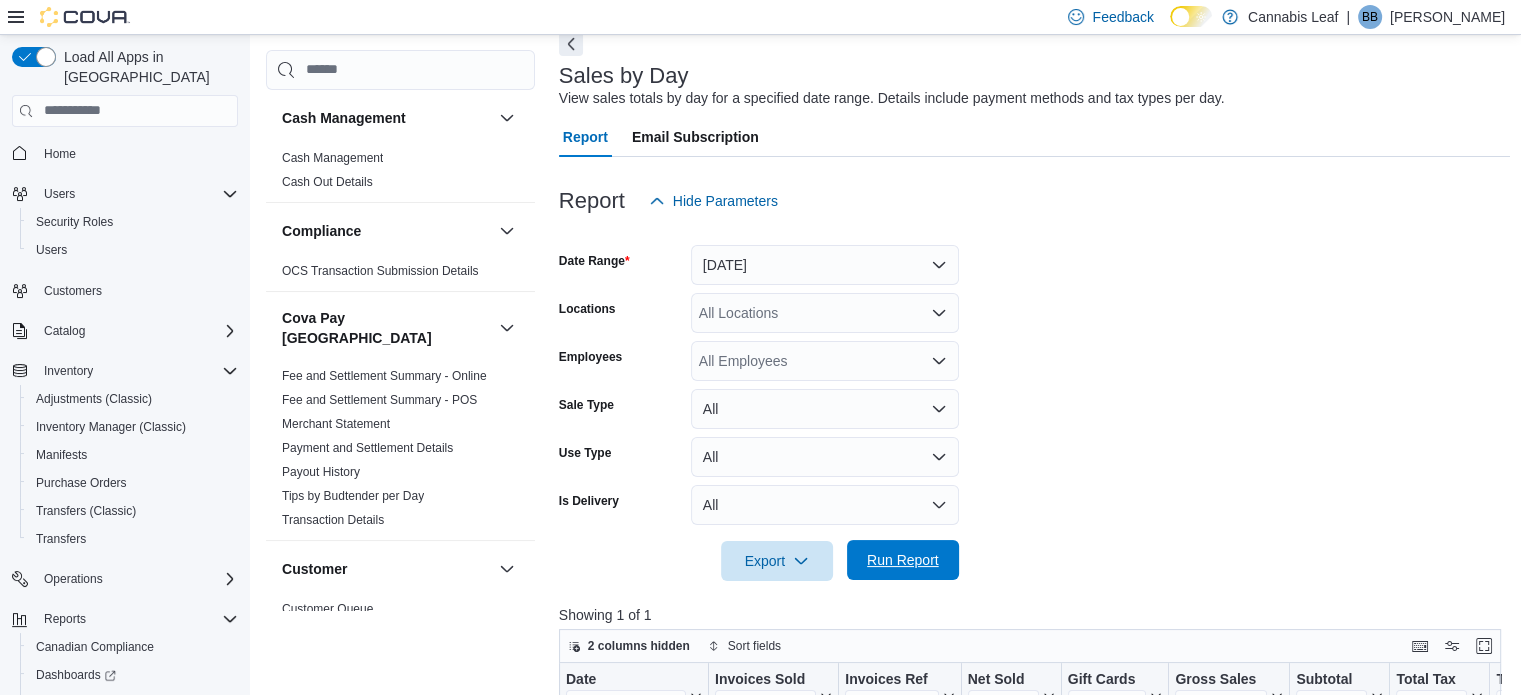 click on "Run Report" at bounding box center (903, 560) 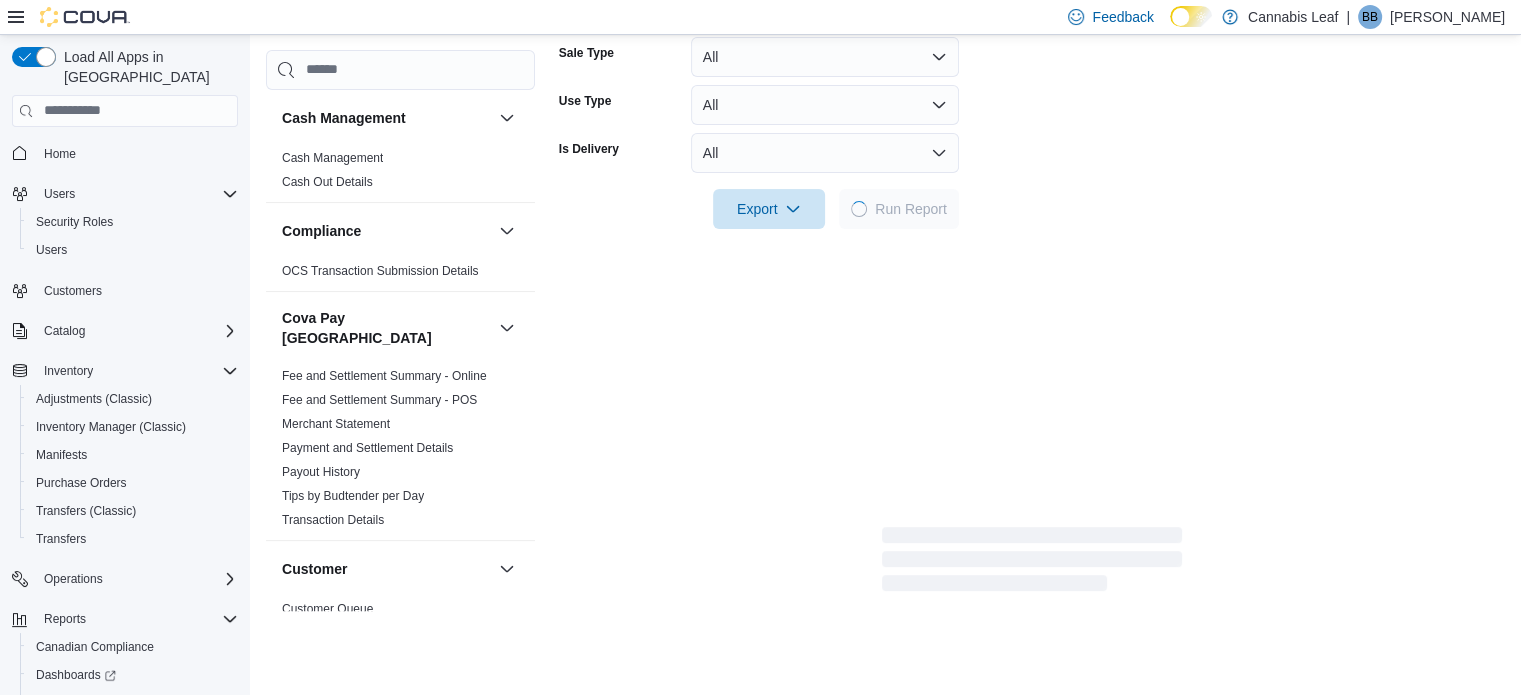 scroll, scrollTop: 600, scrollLeft: 0, axis: vertical 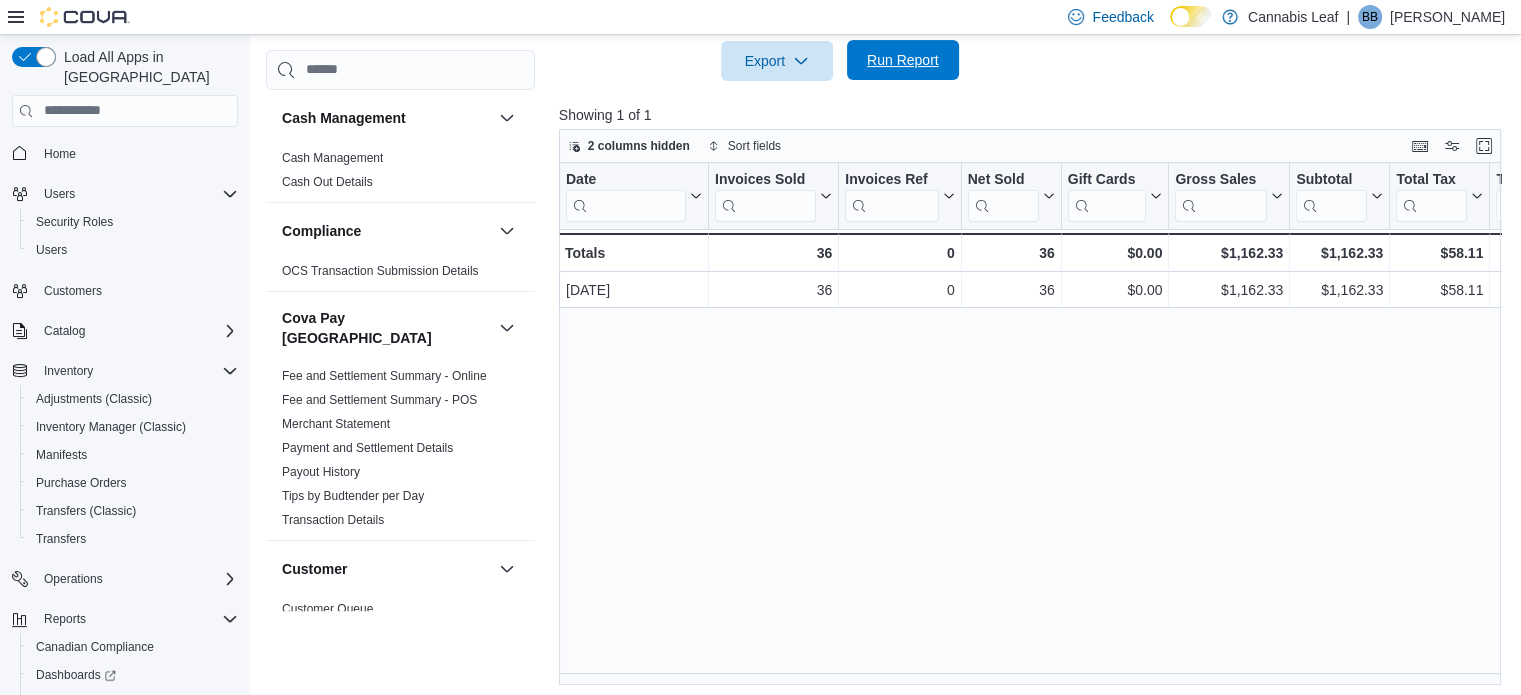 click on "Run Report" at bounding box center (903, 60) 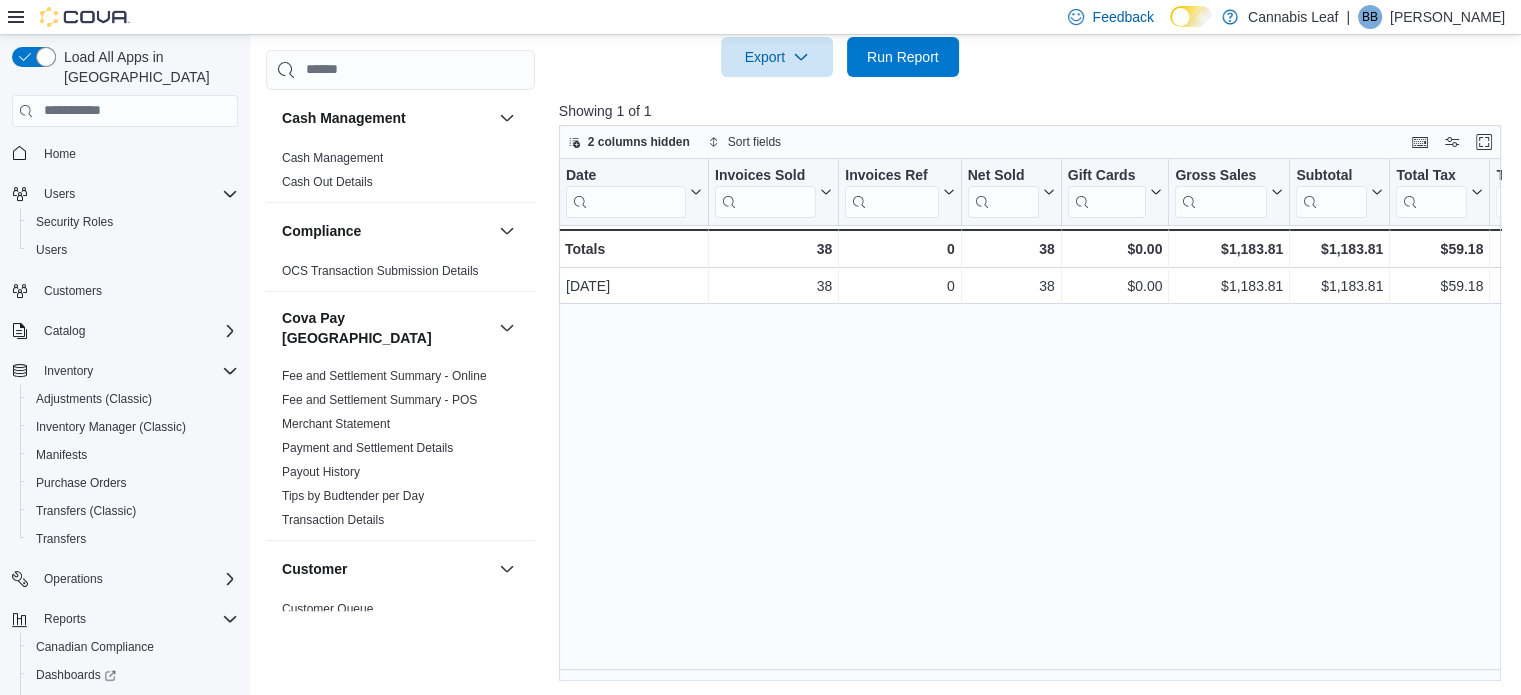 scroll, scrollTop: 605, scrollLeft: 0, axis: vertical 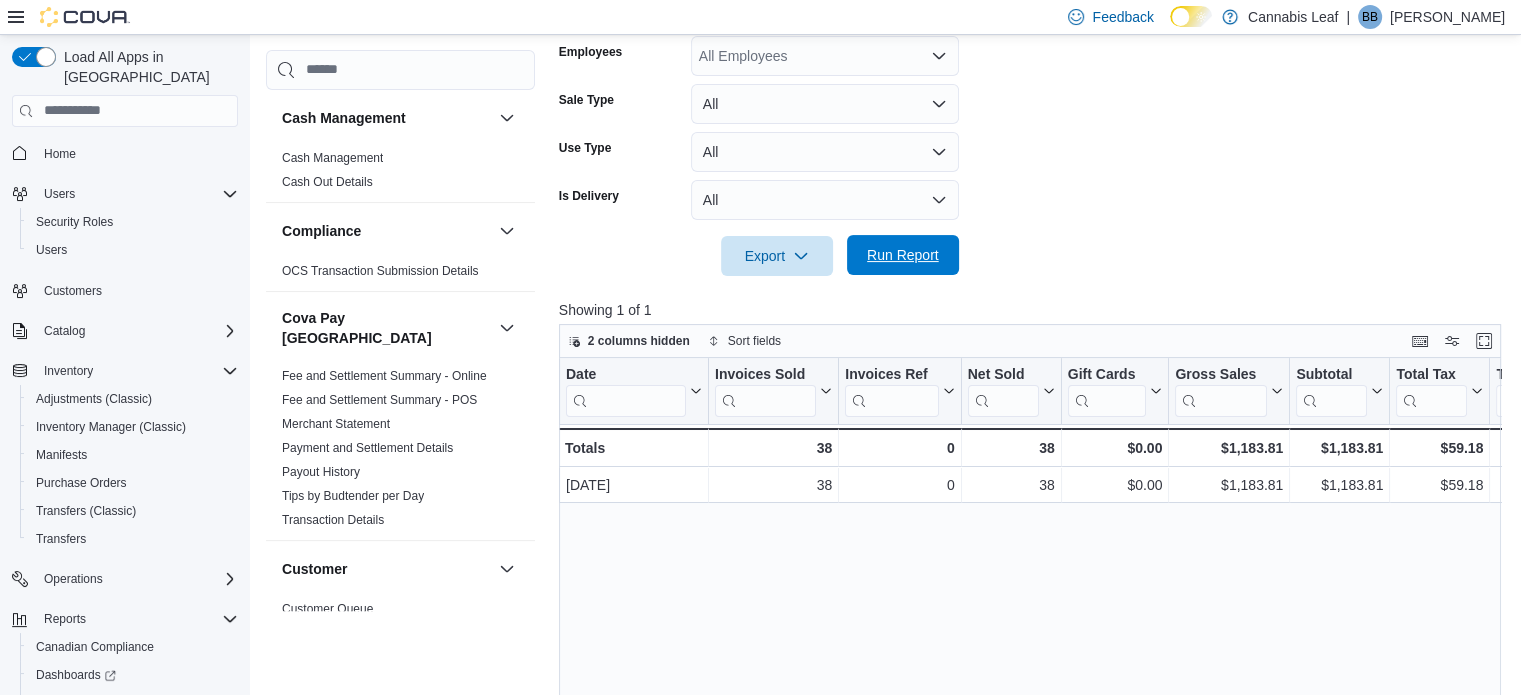 click on "Run Report" at bounding box center (903, 255) 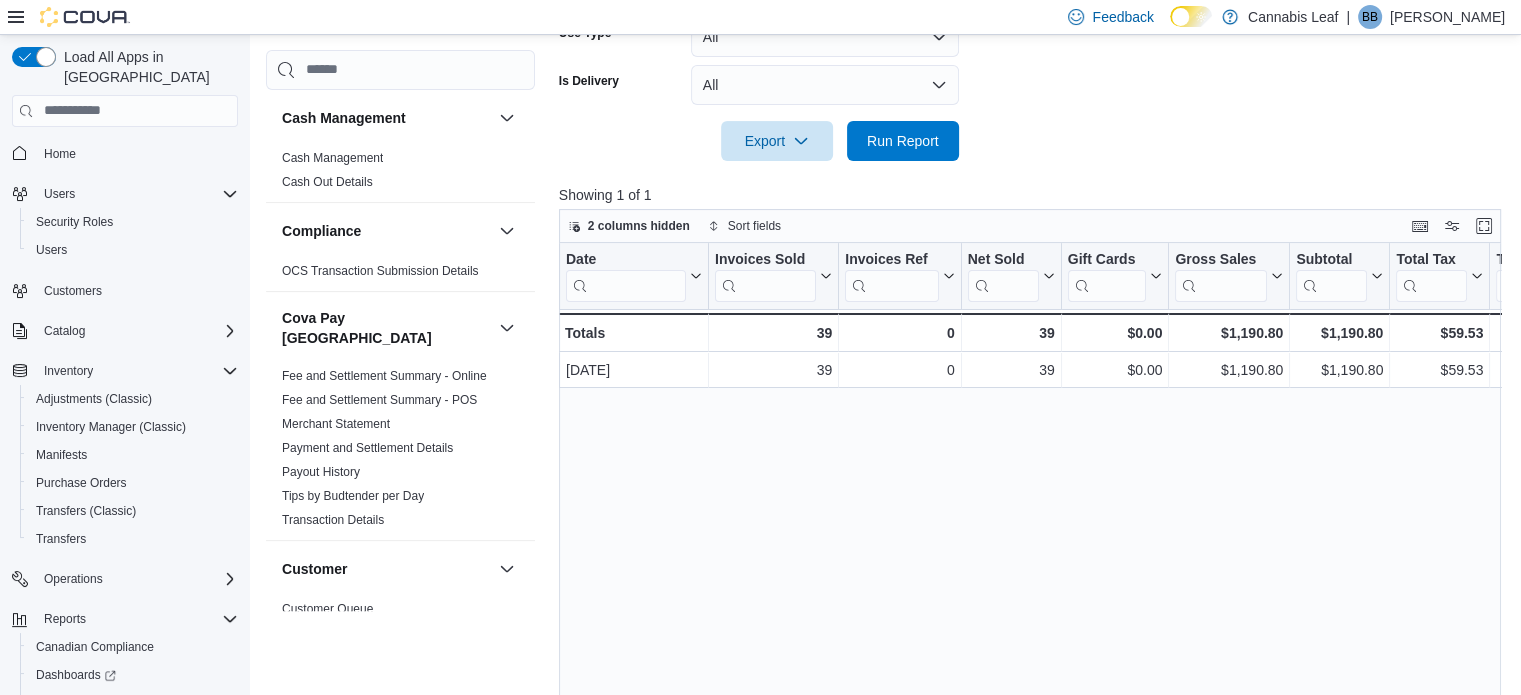 scroll, scrollTop: 605, scrollLeft: 0, axis: vertical 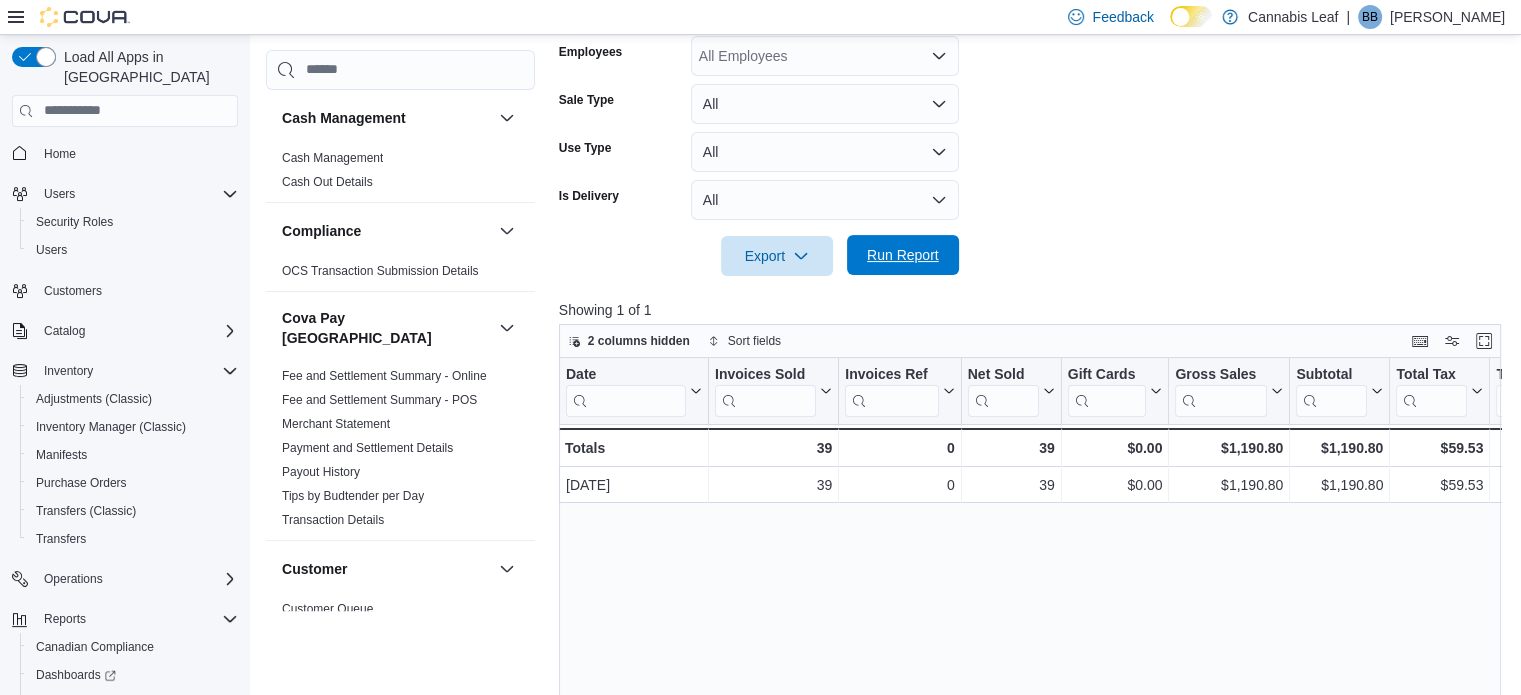 click on "Run Report" at bounding box center [903, 255] 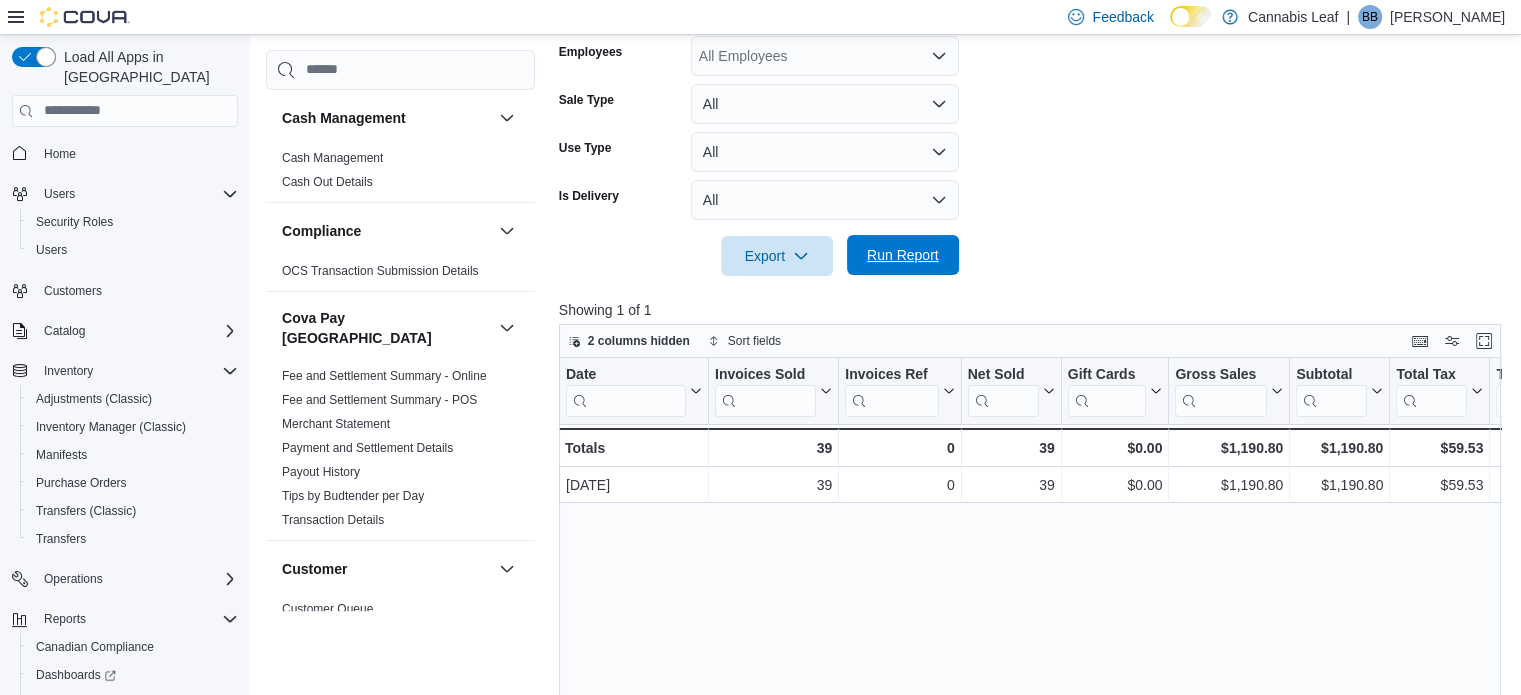 click on "Run Report" at bounding box center (903, 255) 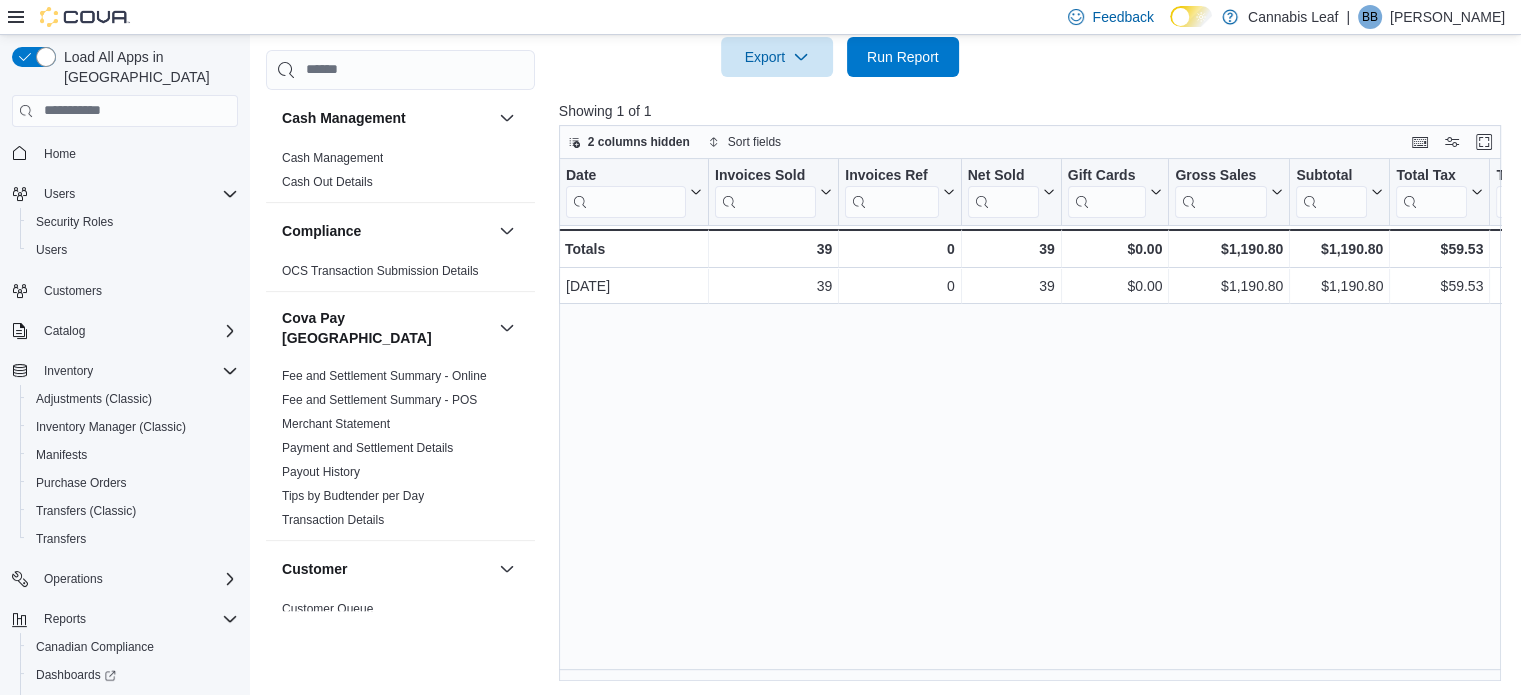 scroll, scrollTop: 605, scrollLeft: 0, axis: vertical 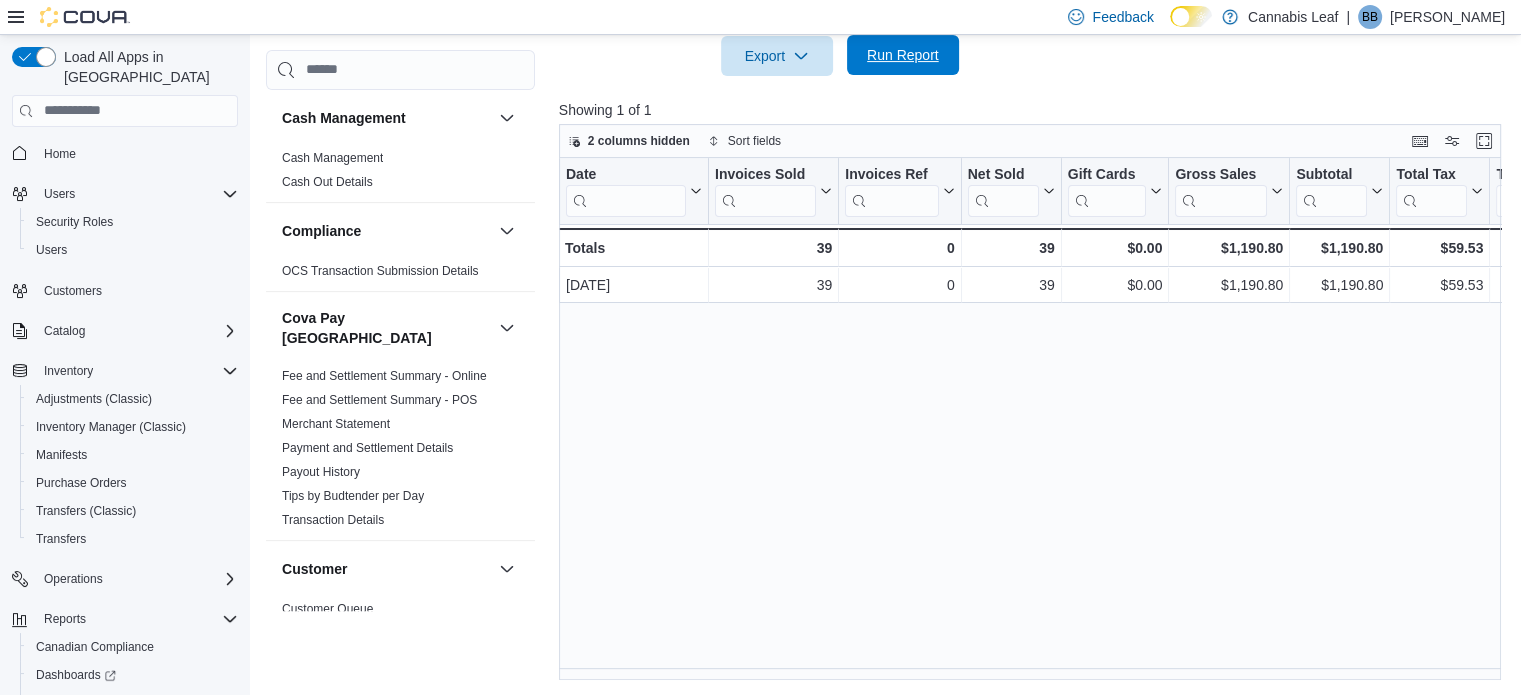 click on "Run Report" at bounding box center (903, 55) 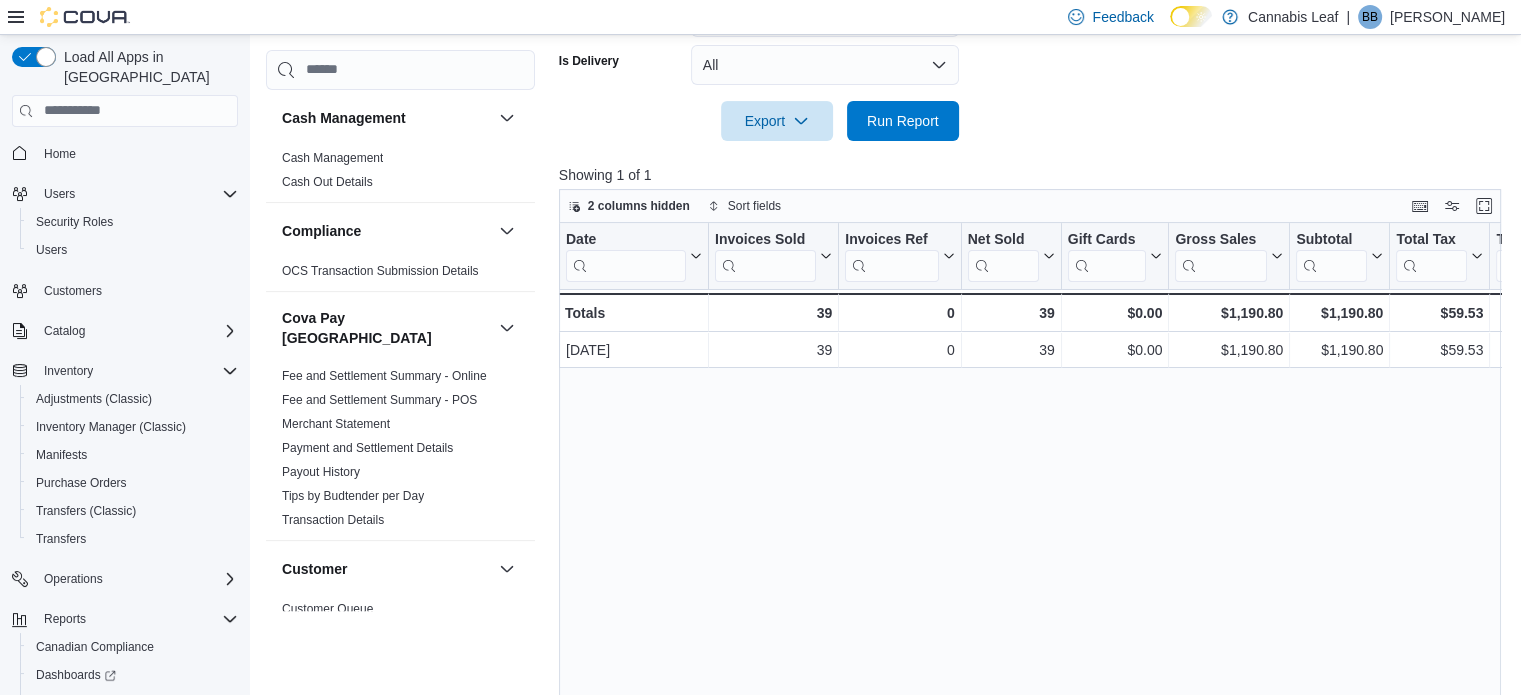scroll, scrollTop: 505, scrollLeft: 0, axis: vertical 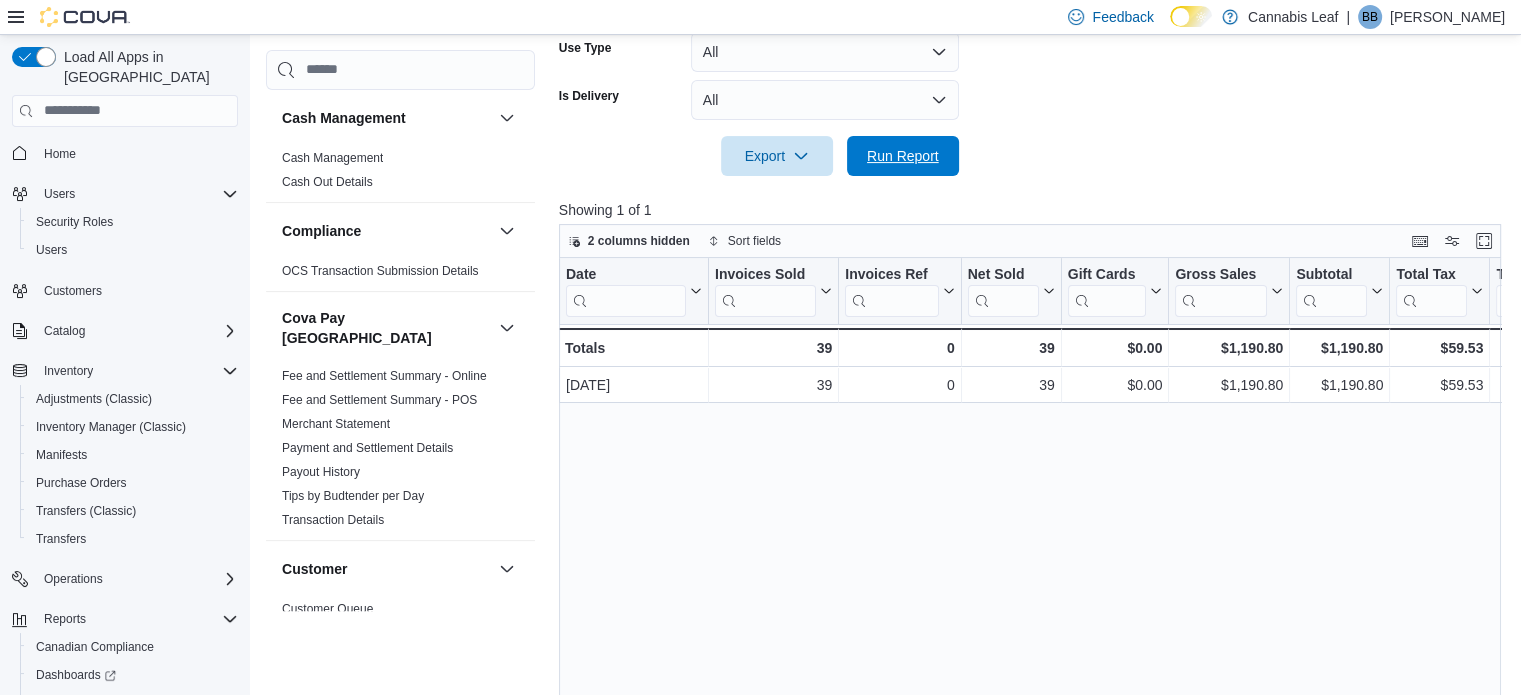 click on "Run Report" at bounding box center [903, 156] 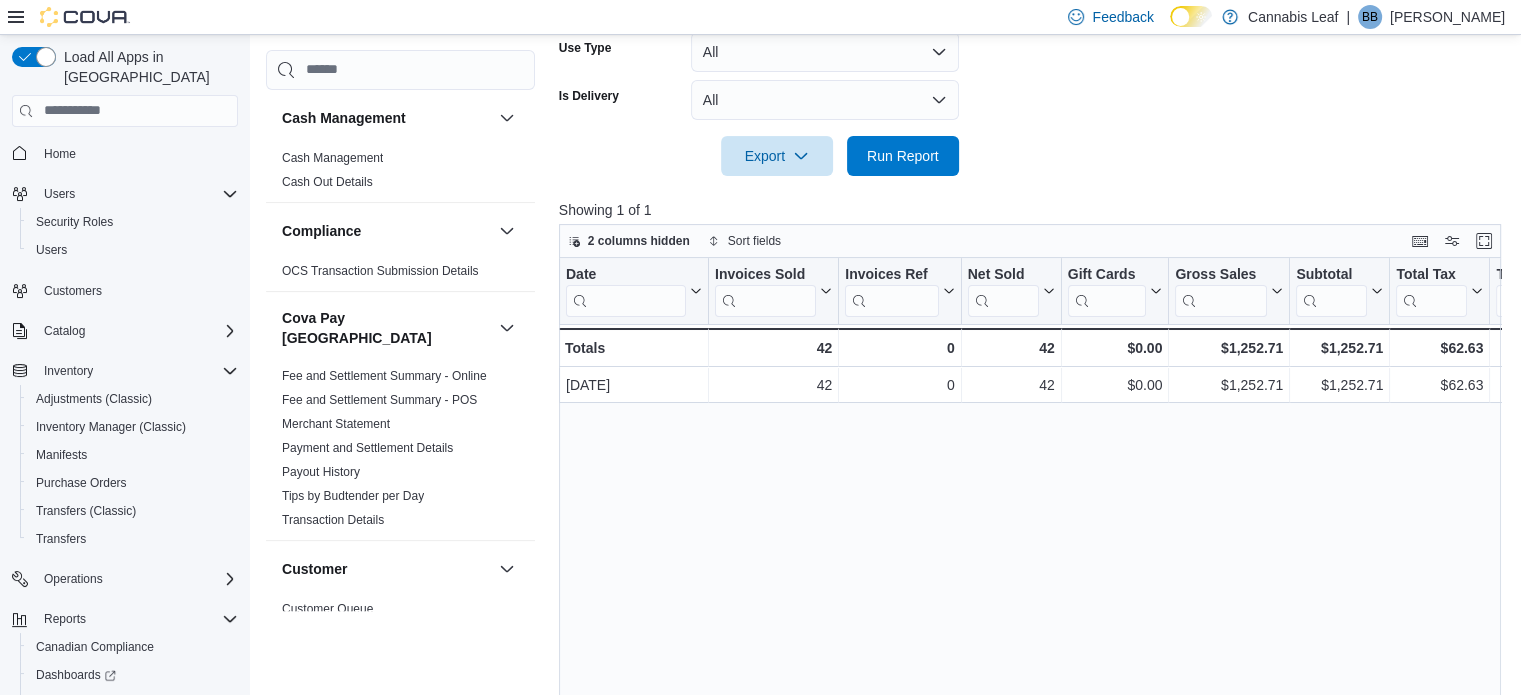 scroll, scrollTop: 0, scrollLeft: 0, axis: both 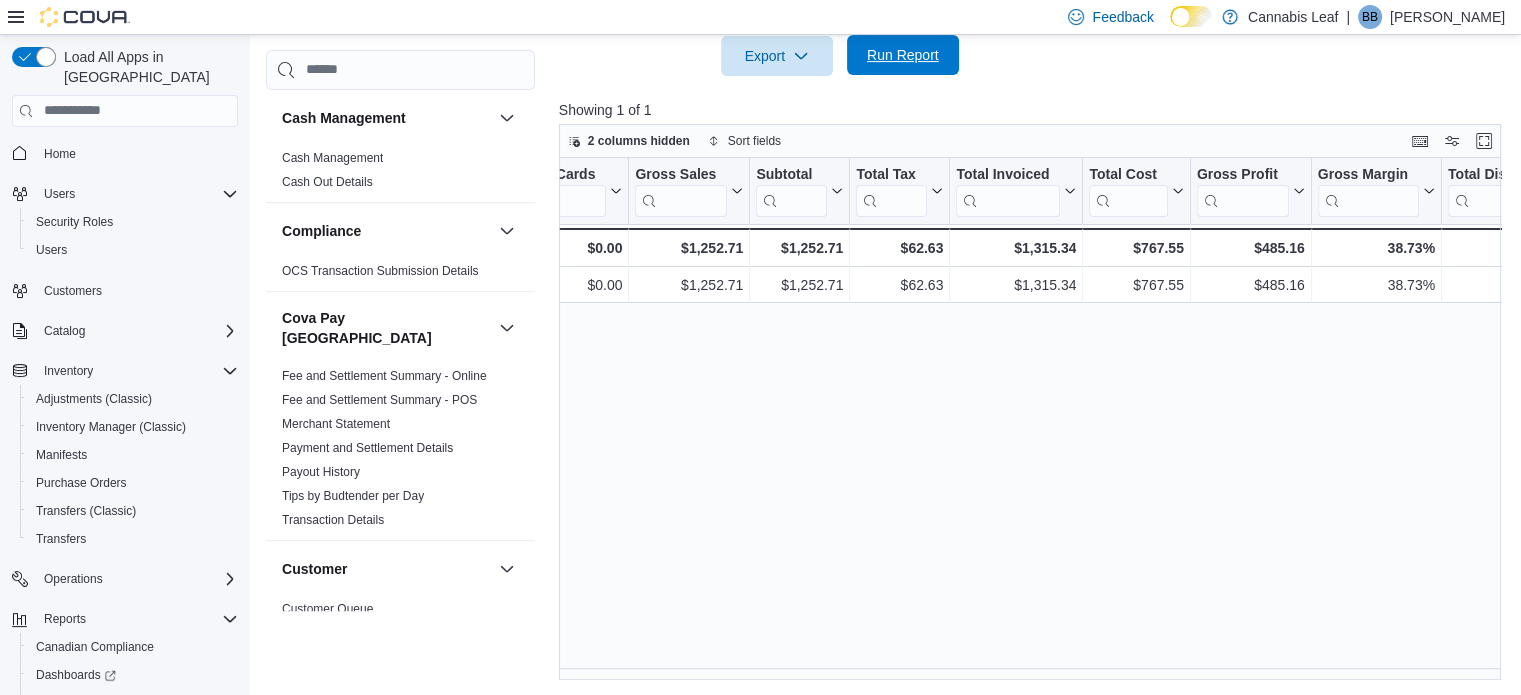 click on "Run Report" at bounding box center [903, 55] 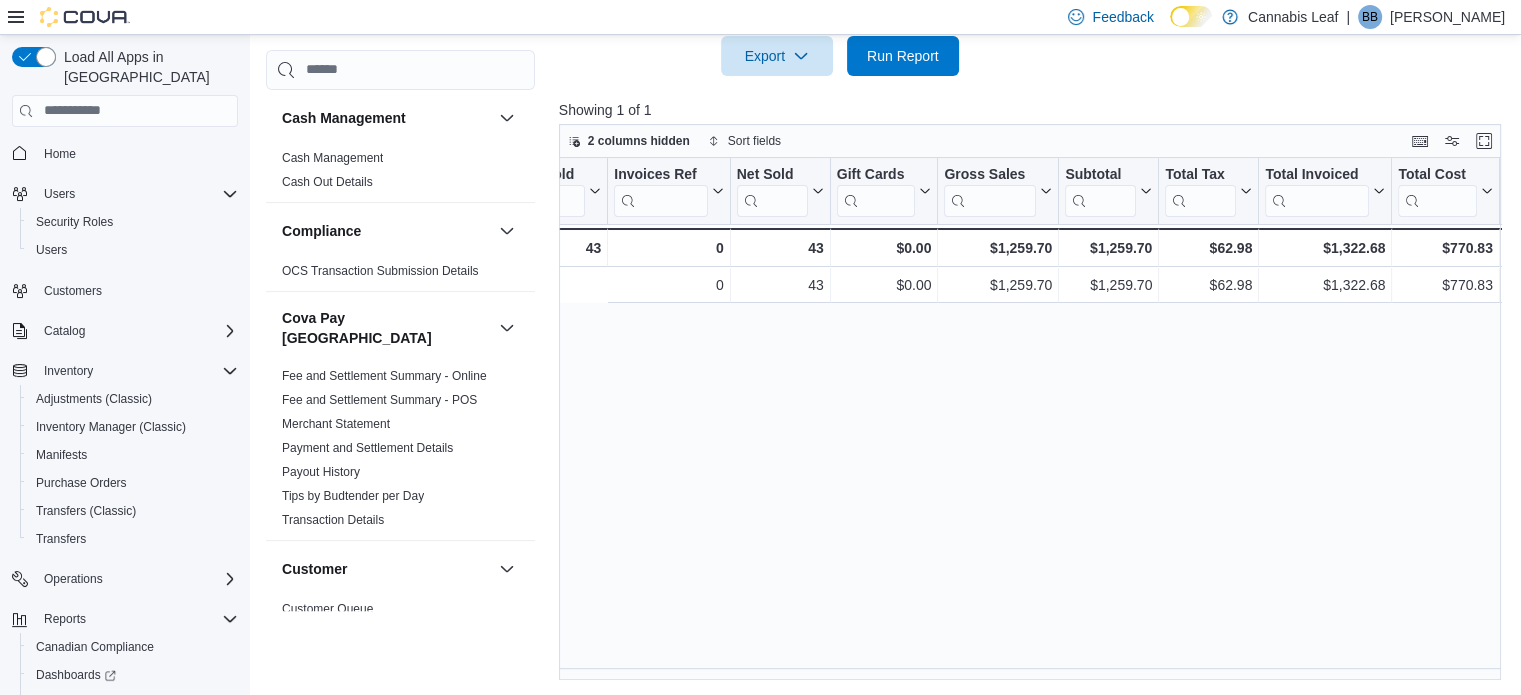 scroll, scrollTop: 0, scrollLeft: 470, axis: horizontal 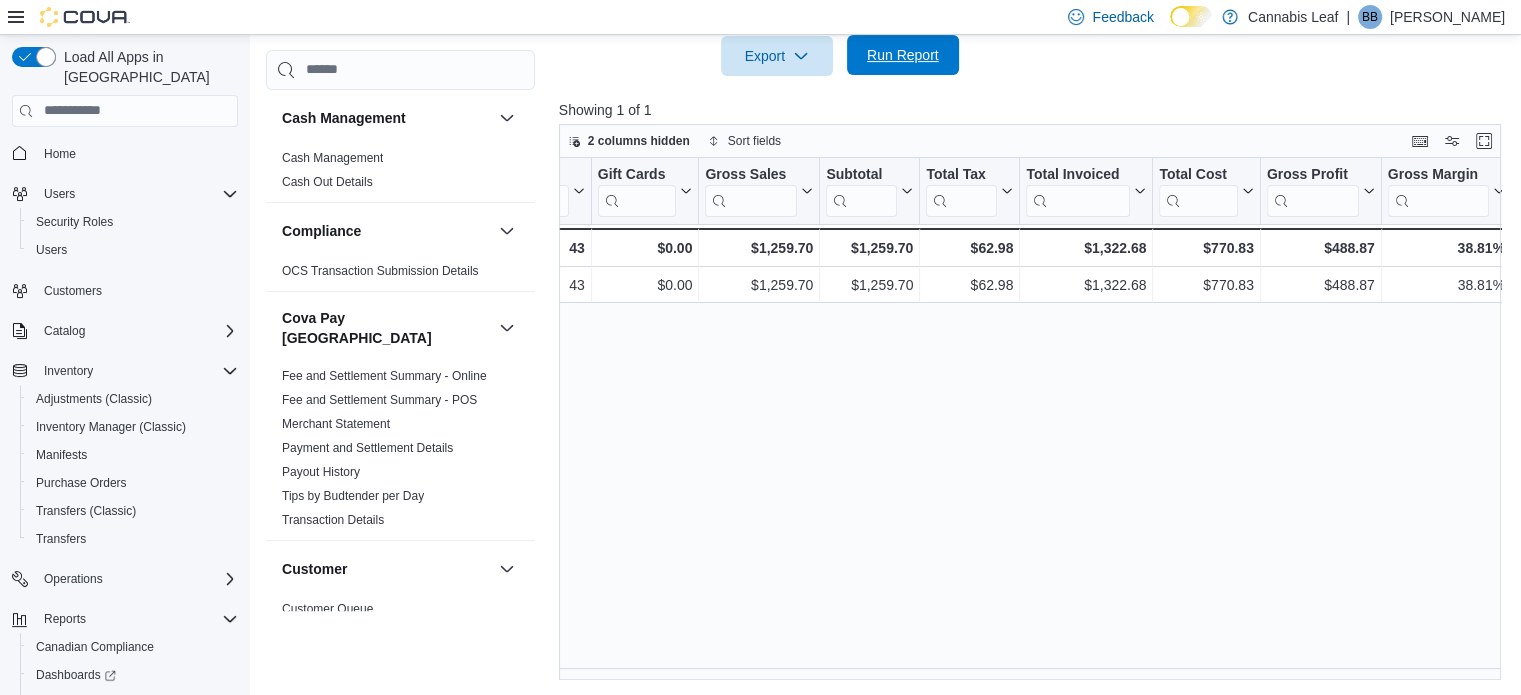 click on "Run Report" at bounding box center (903, 55) 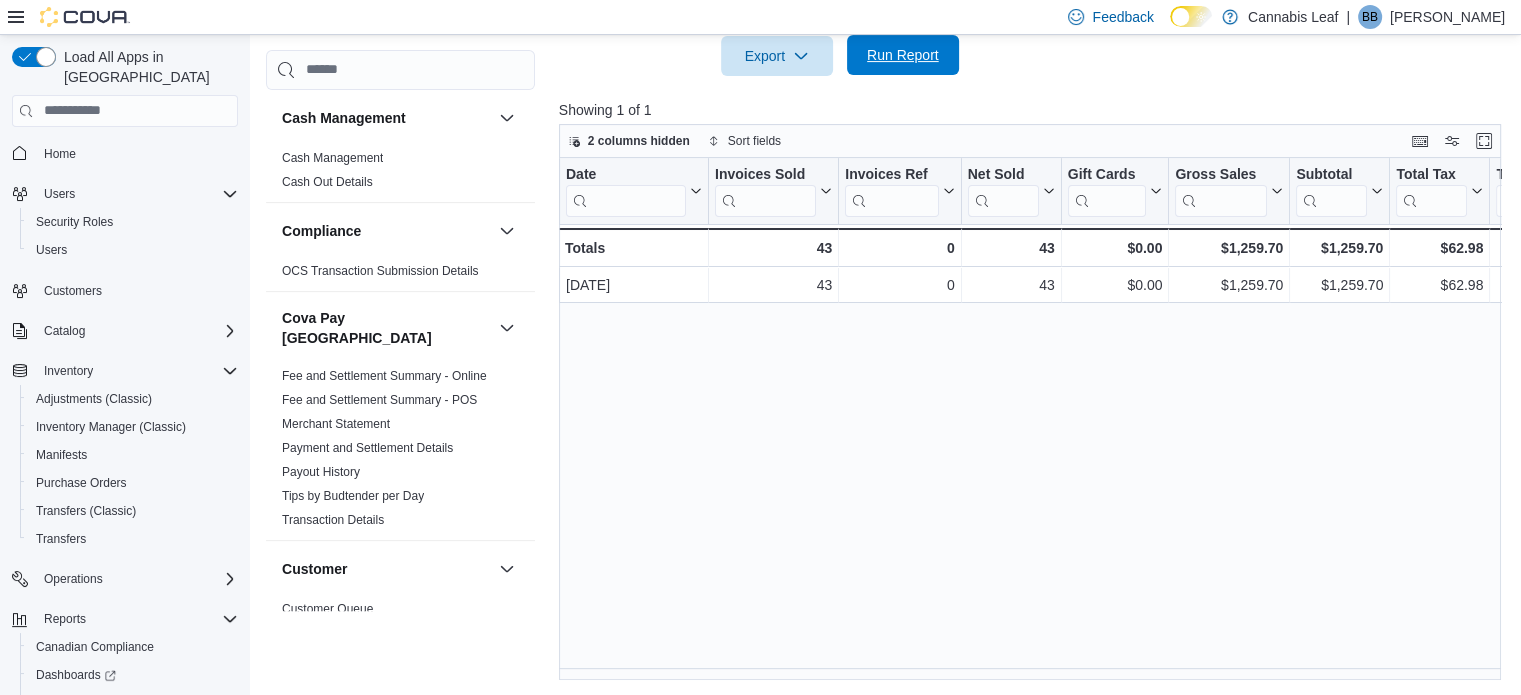 click on "Run Report" at bounding box center (903, 55) 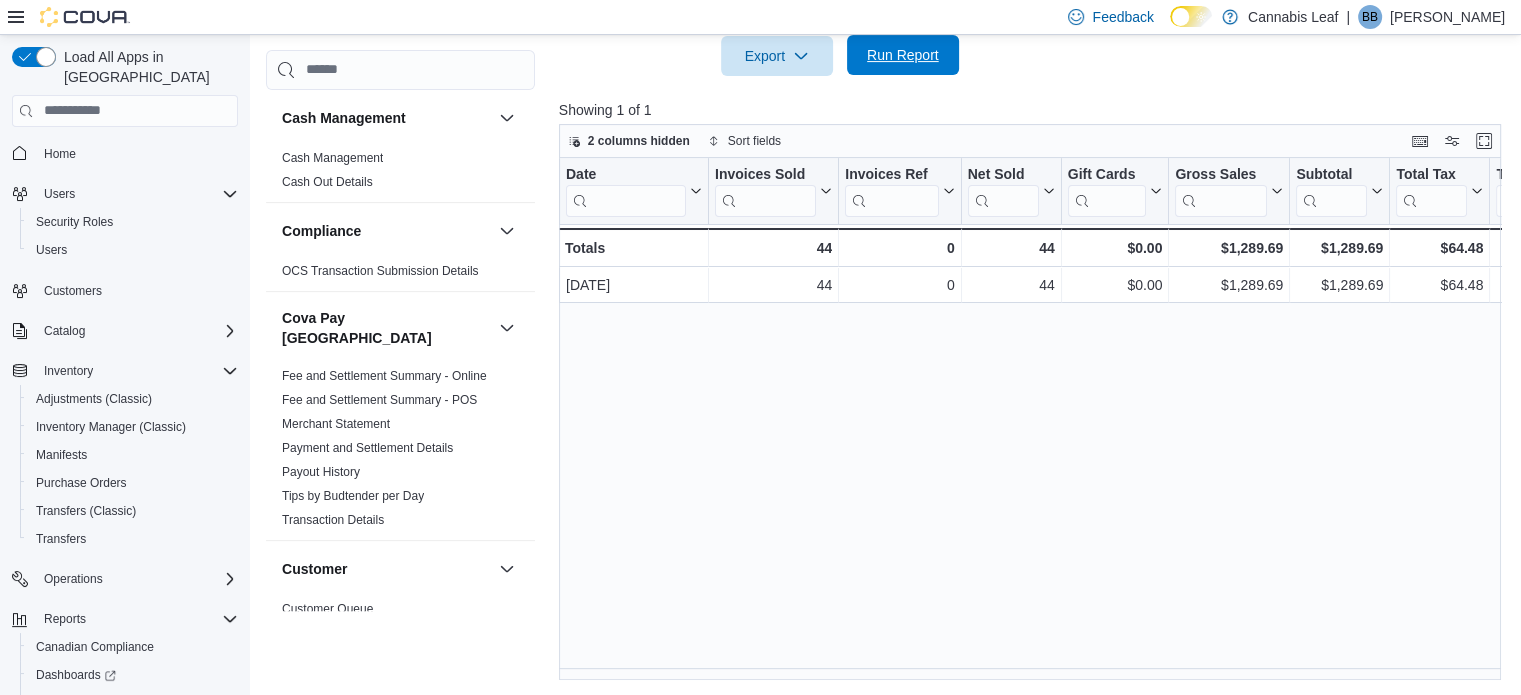 click on "Run Report" at bounding box center [903, 55] 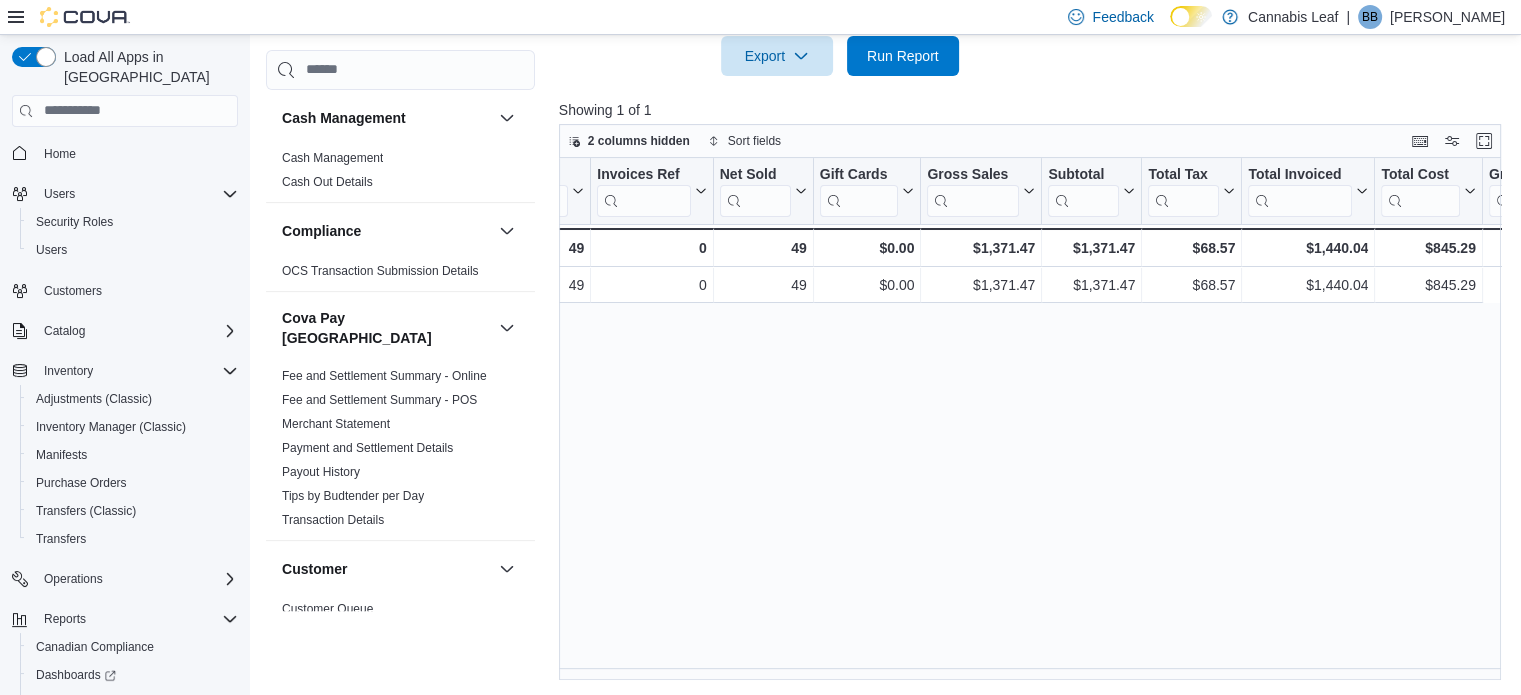 scroll, scrollTop: 0, scrollLeft: 0, axis: both 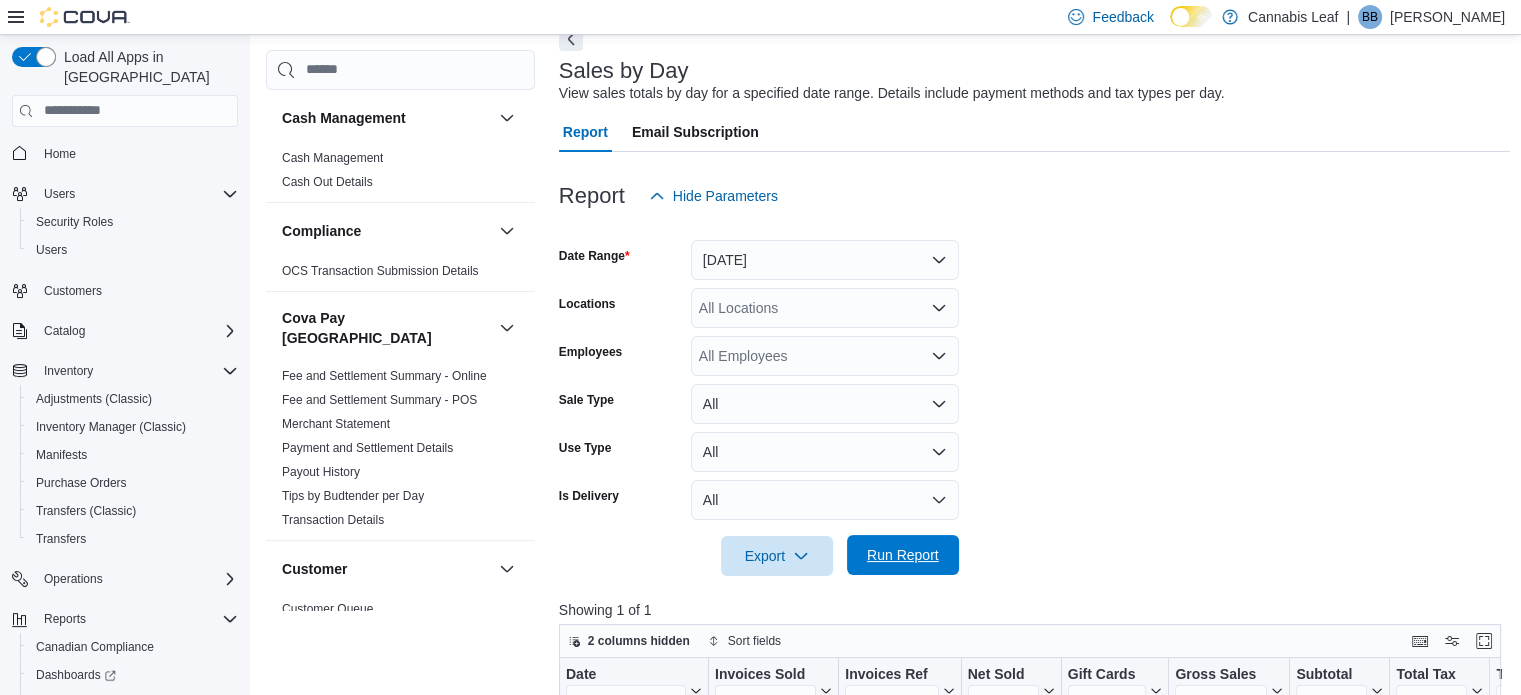 click on "Run Report" at bounding box center [903, 555] 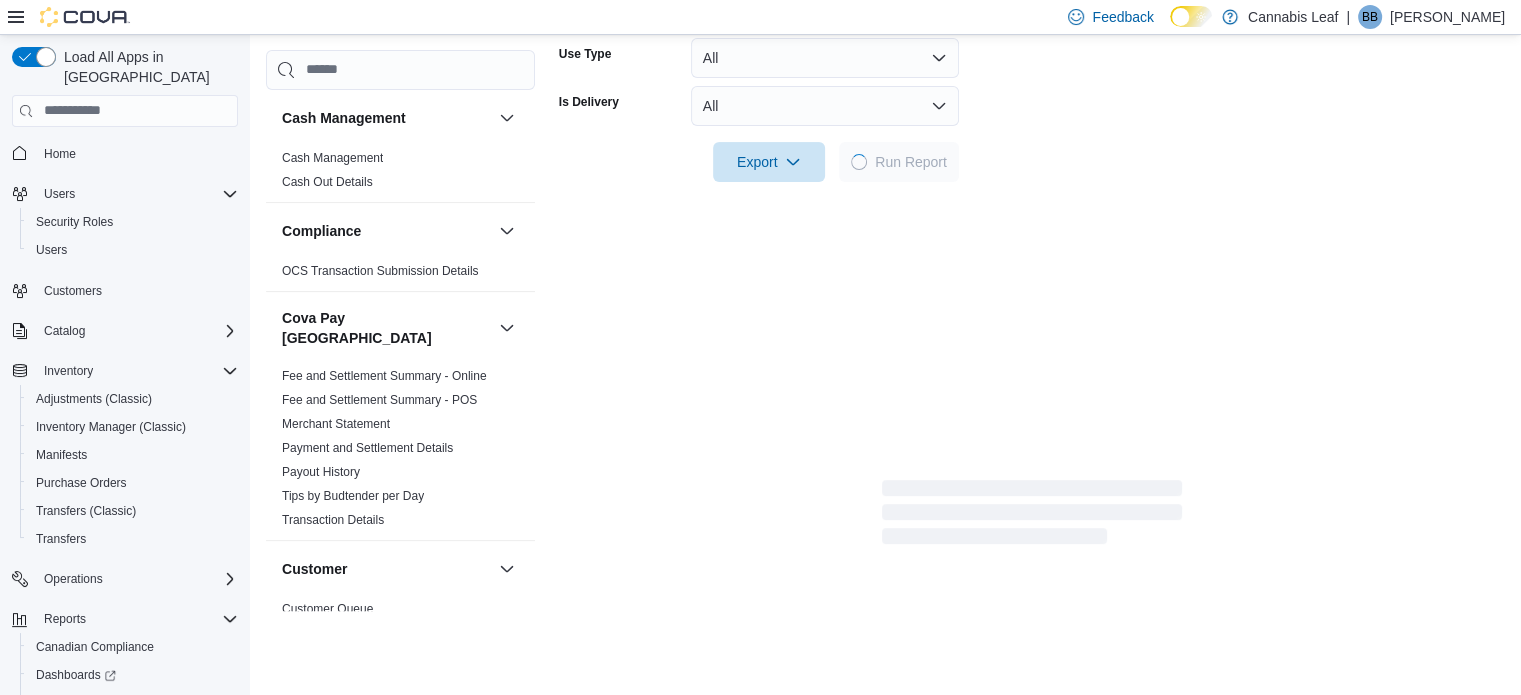 scroll, scrollTop: 605, scrollLeft: 0, axis: vertical 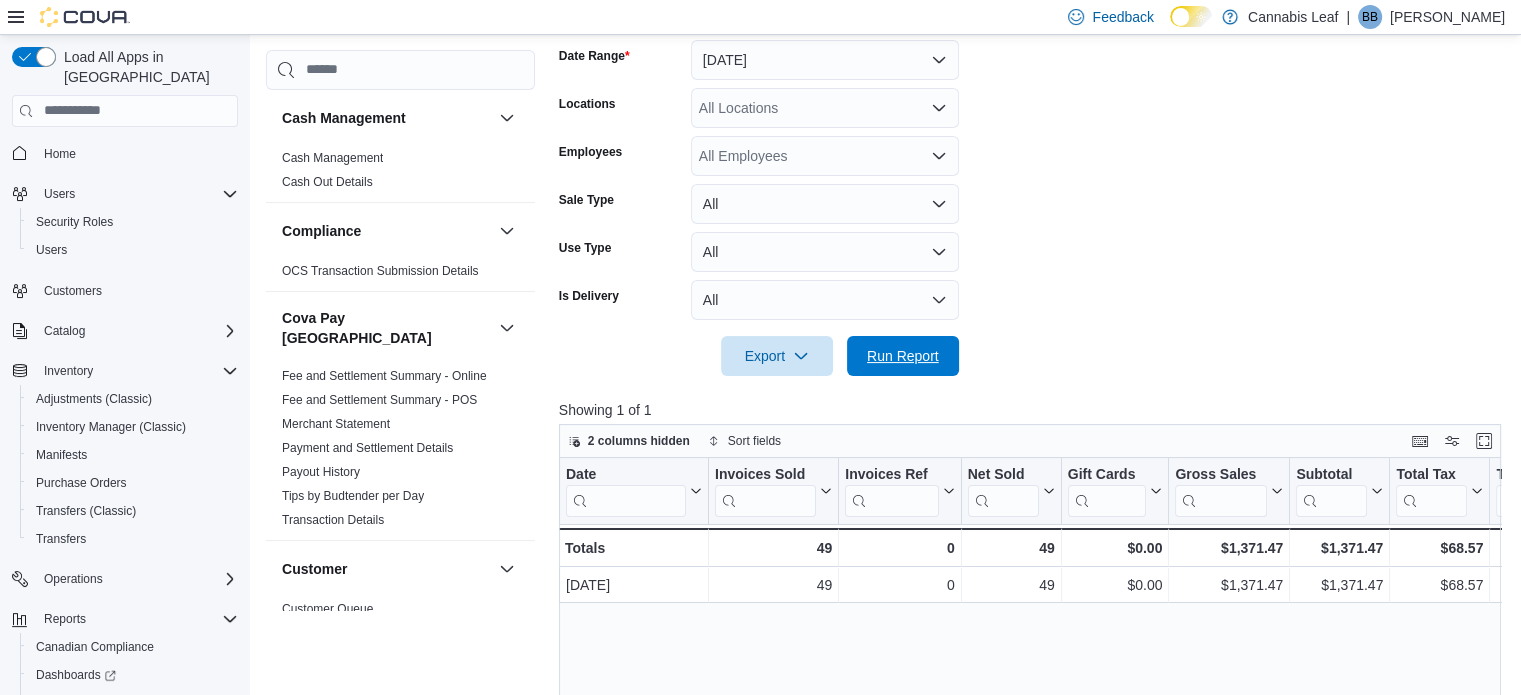 click on "Run Report" at bounding box center (903, 356) 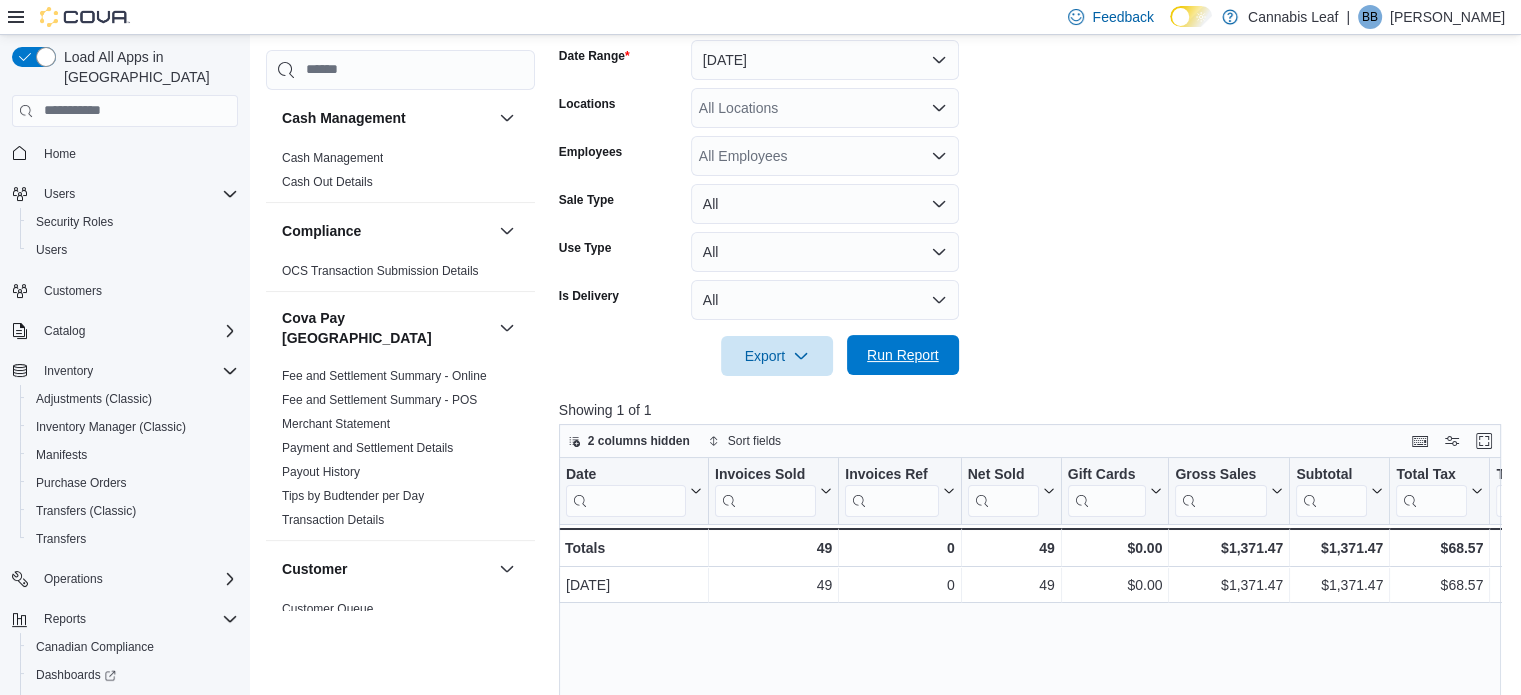 click on "Run Report" at bounding box center (903, 355) 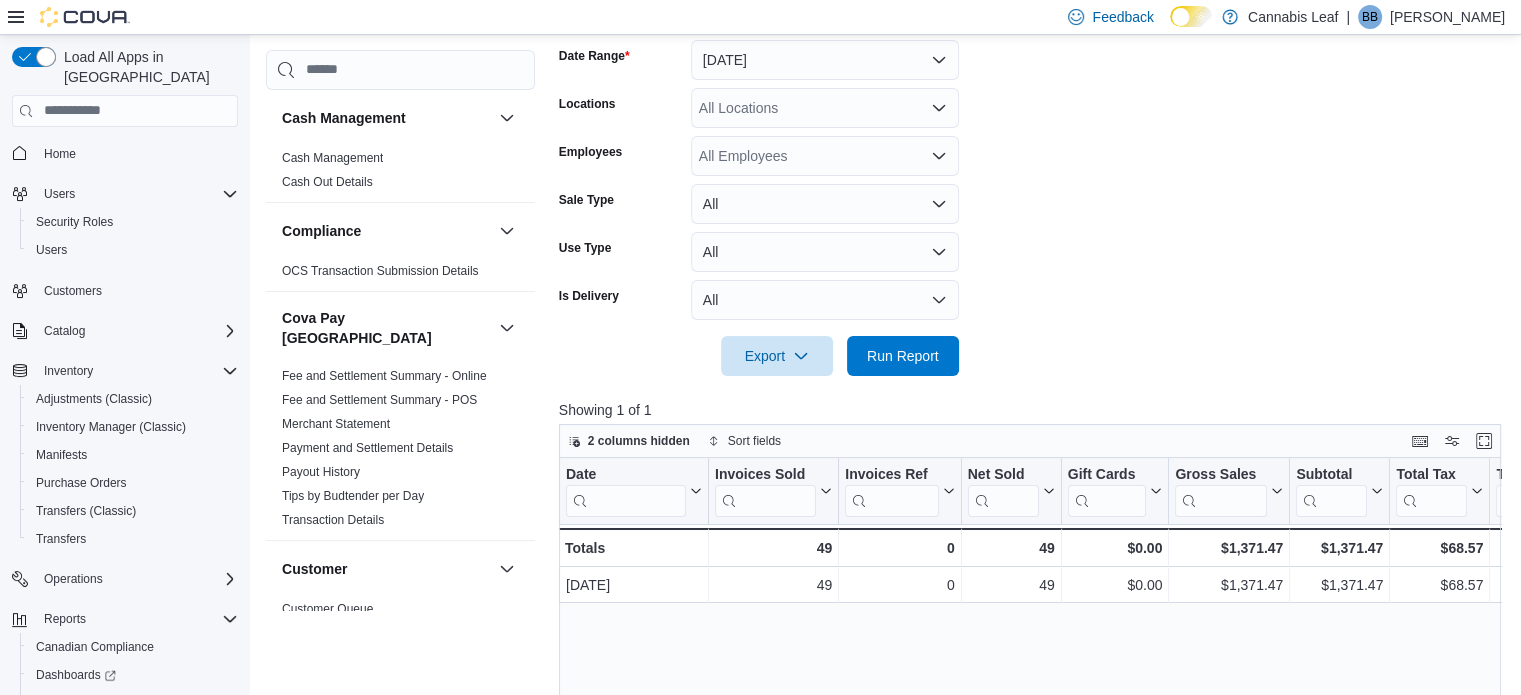 scroll, scrollTop: 605, scrollLeft: 0, axis: vertical 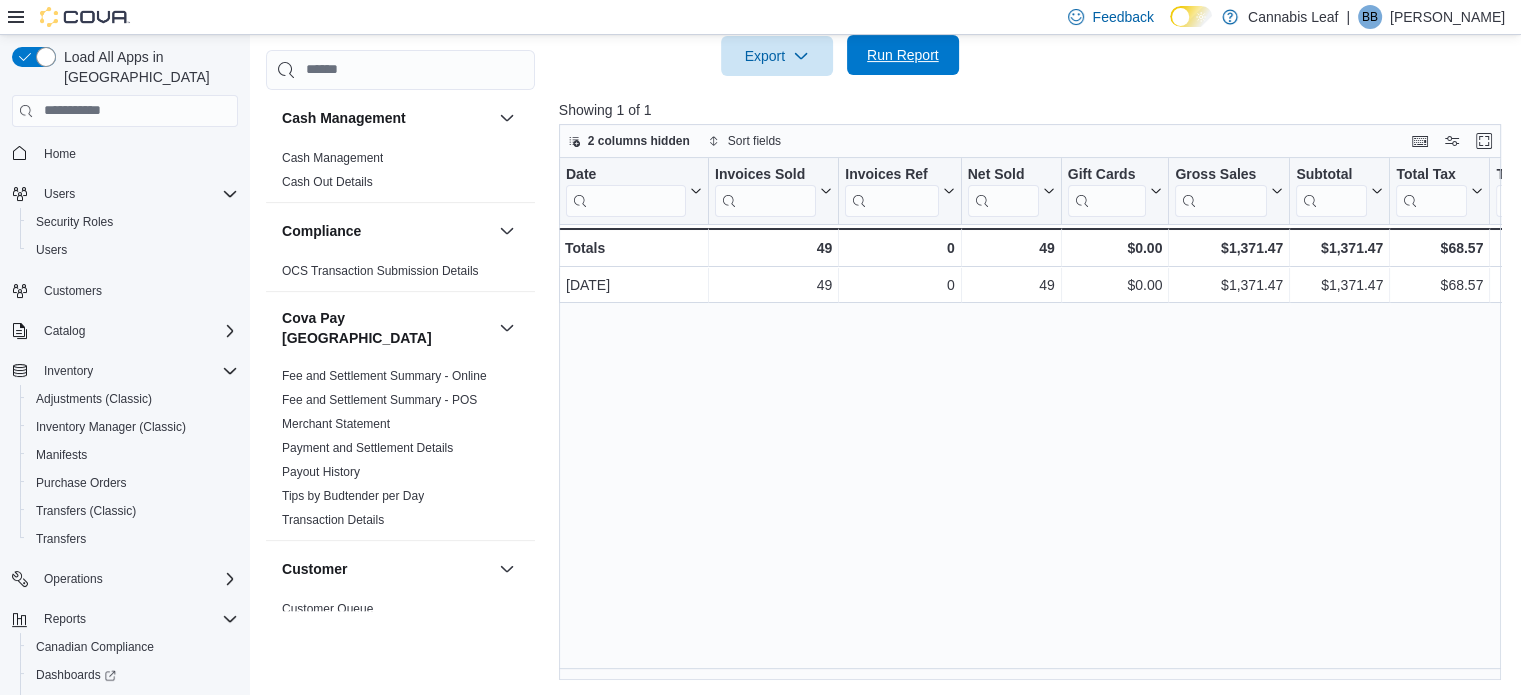 click on "Run Report" at bounding box center [903, 55] 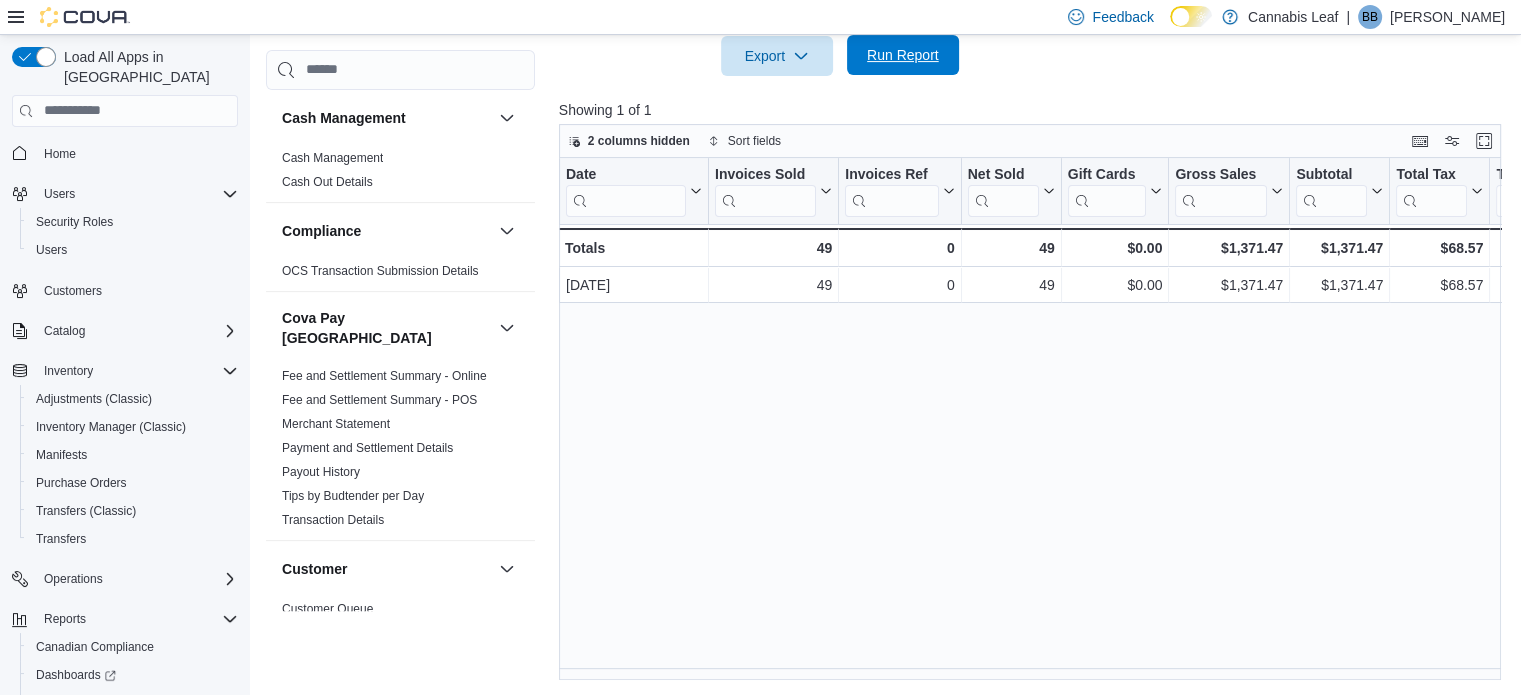 drag, startPoint x: 956, startPoint y: 50, endPoint x: 944, endPoint y: 52, distance: 12.165525 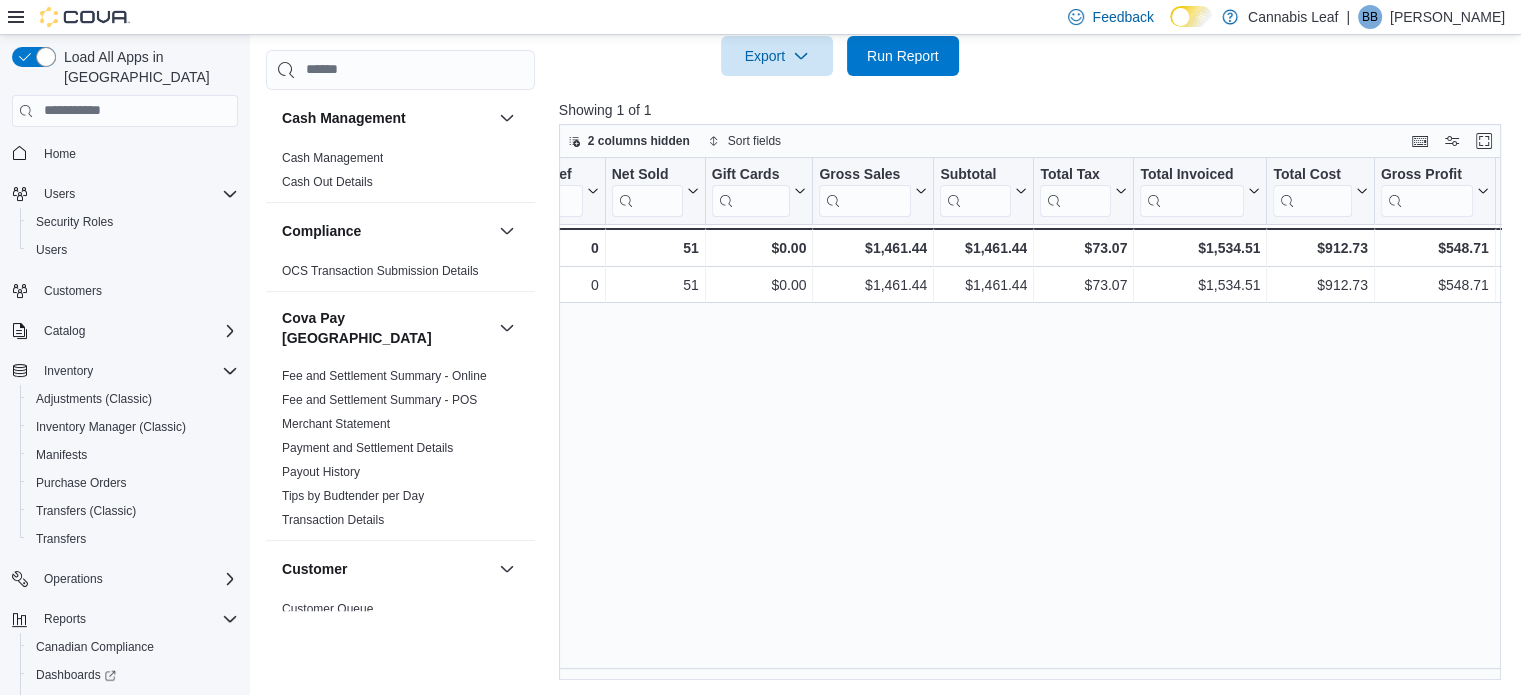 scroll, scrollTop: 0, scrollLeft: 0, axis: both 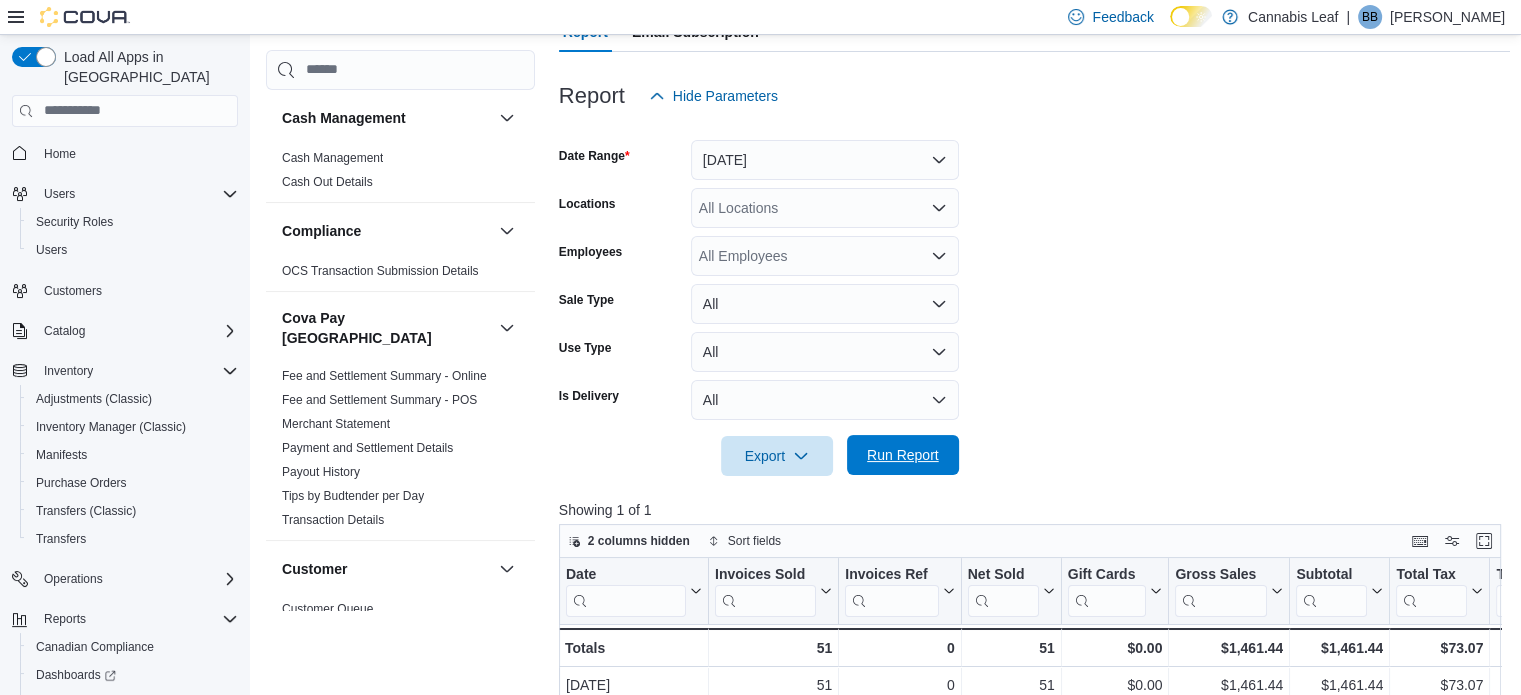 click on "Run Report" at bounding box center [903, 455] 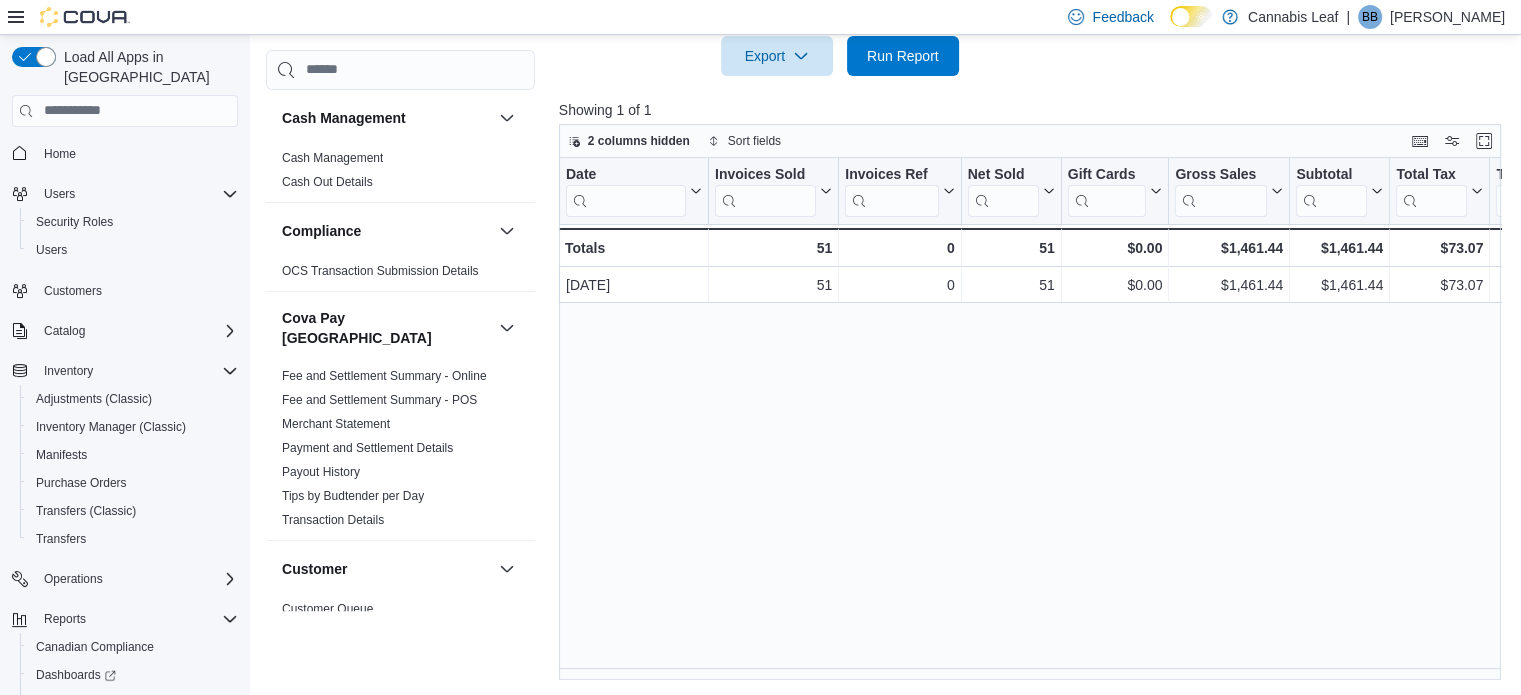 scroll, scrollTop: 105, scrollLeft: 0, axis: vertical 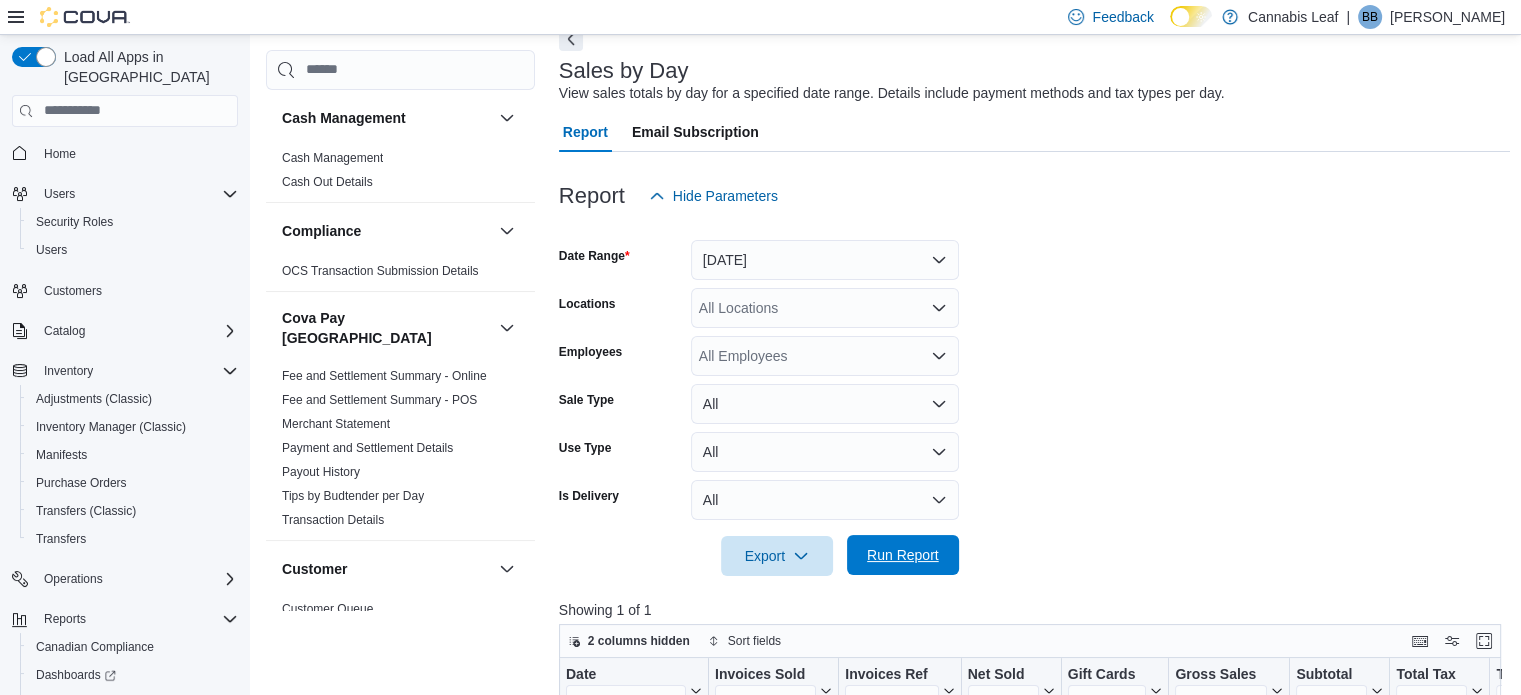 click on "Run Report" at bounding box center [903, 555] 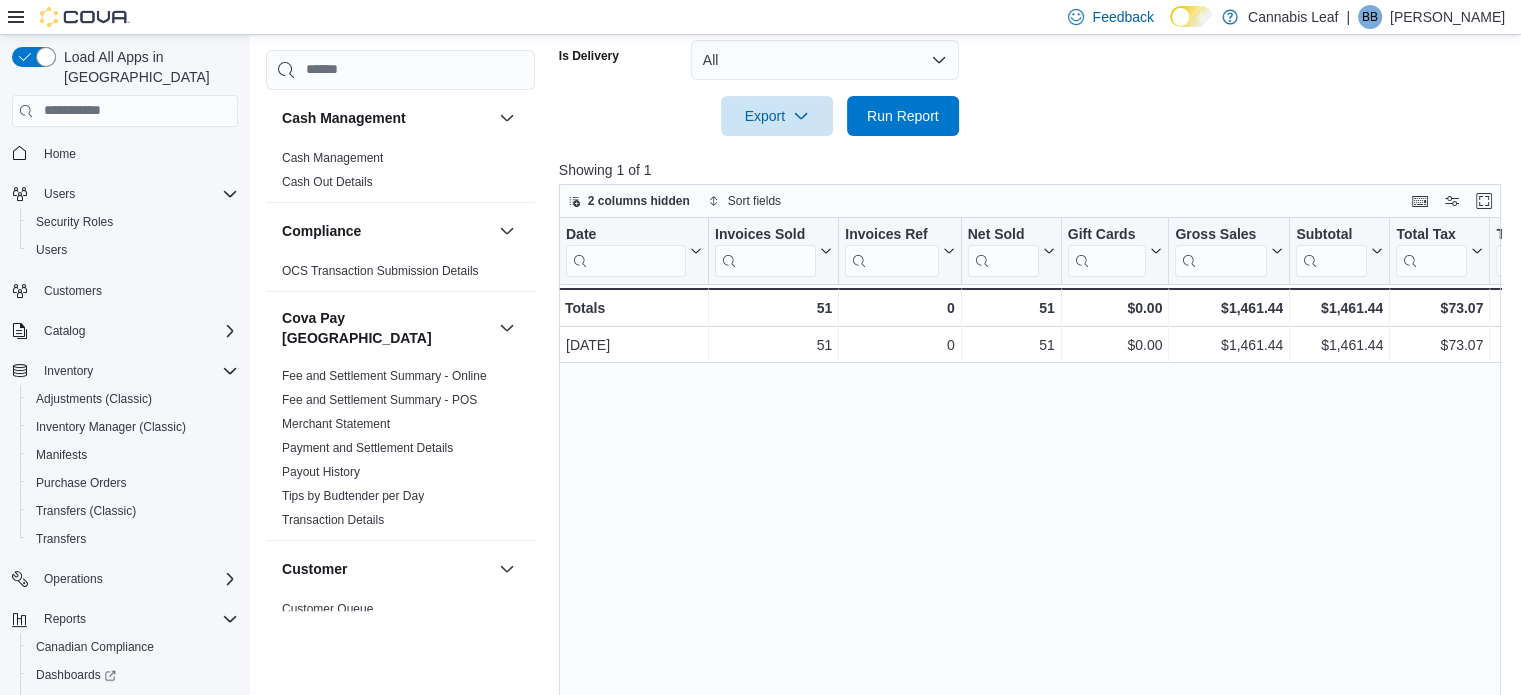 scroll, scrollTop: 605, scrollLeft: 0, axis: vertical 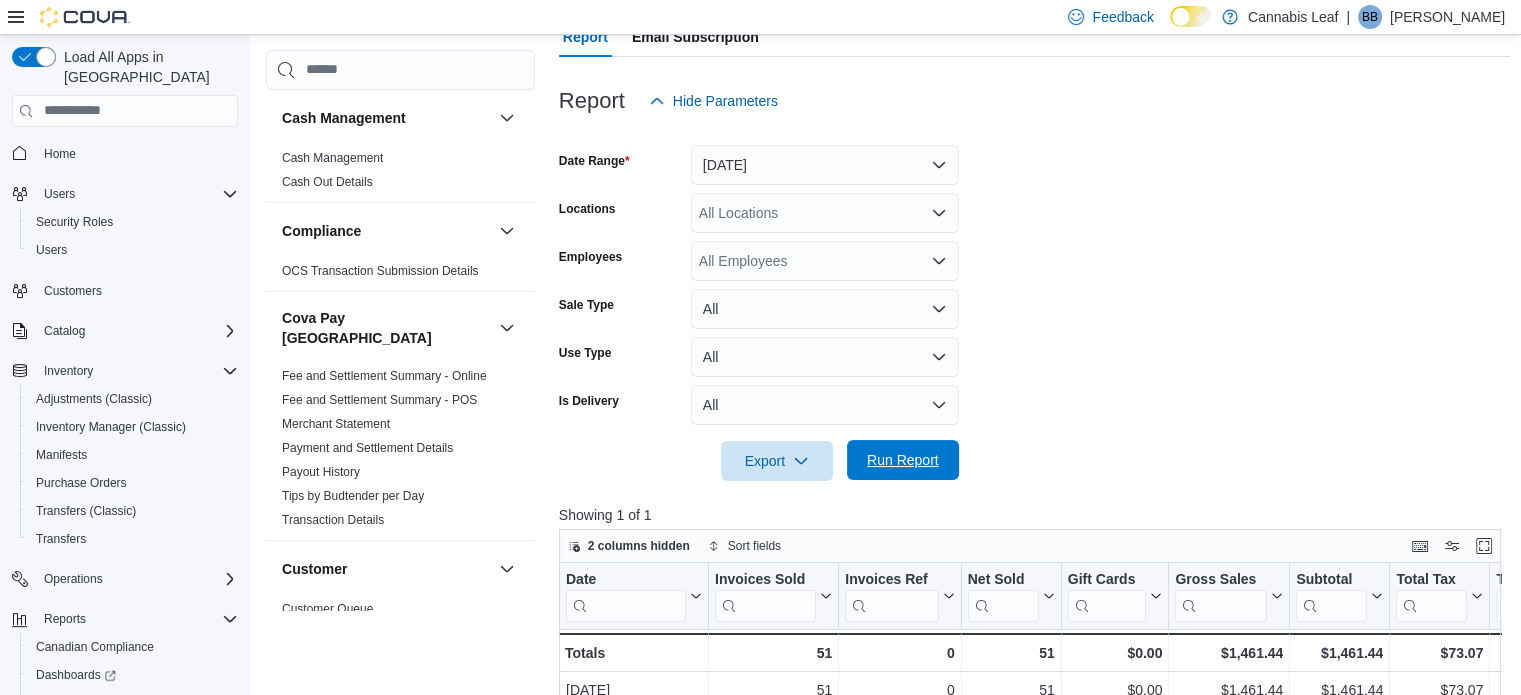 click on "Run Report" at bounding box center (903, 460) 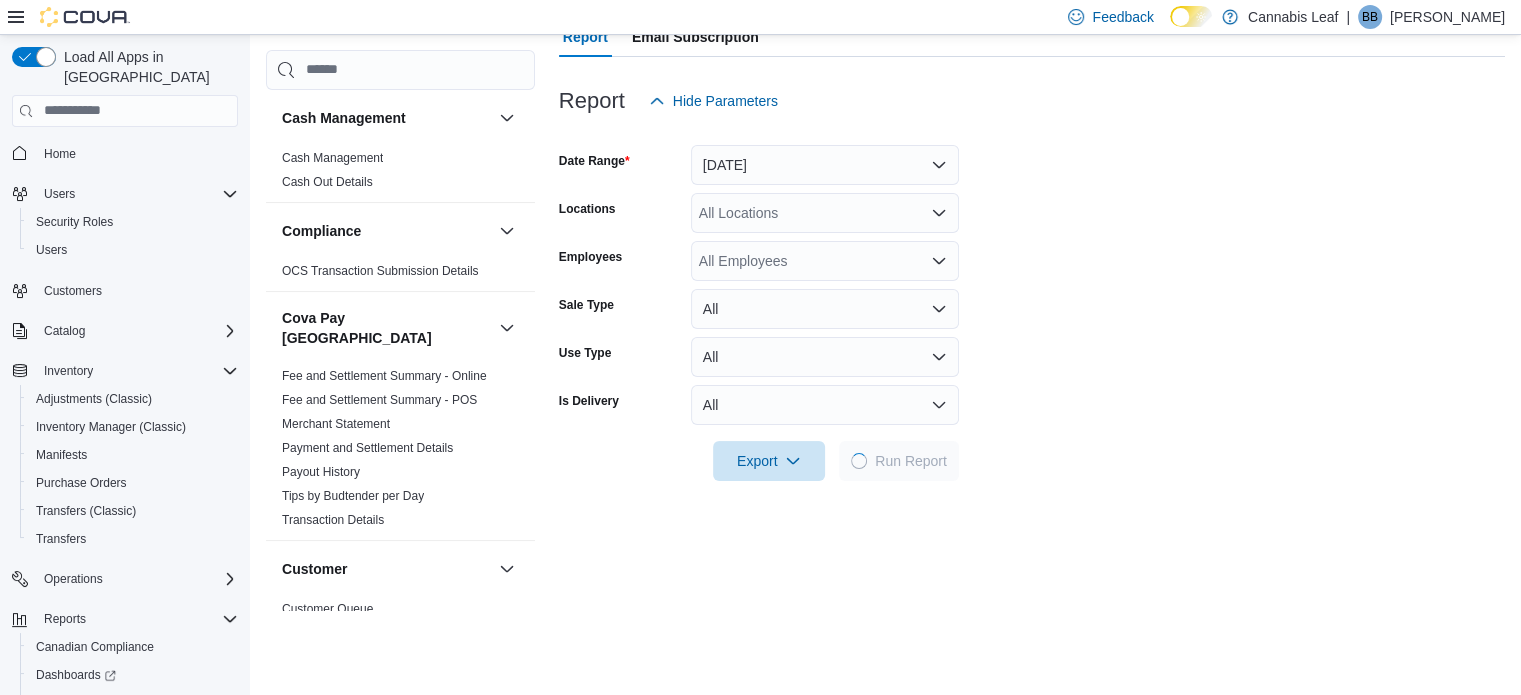 scroll, scrollTop: 605, scrollLeft: 0, axis: vertical 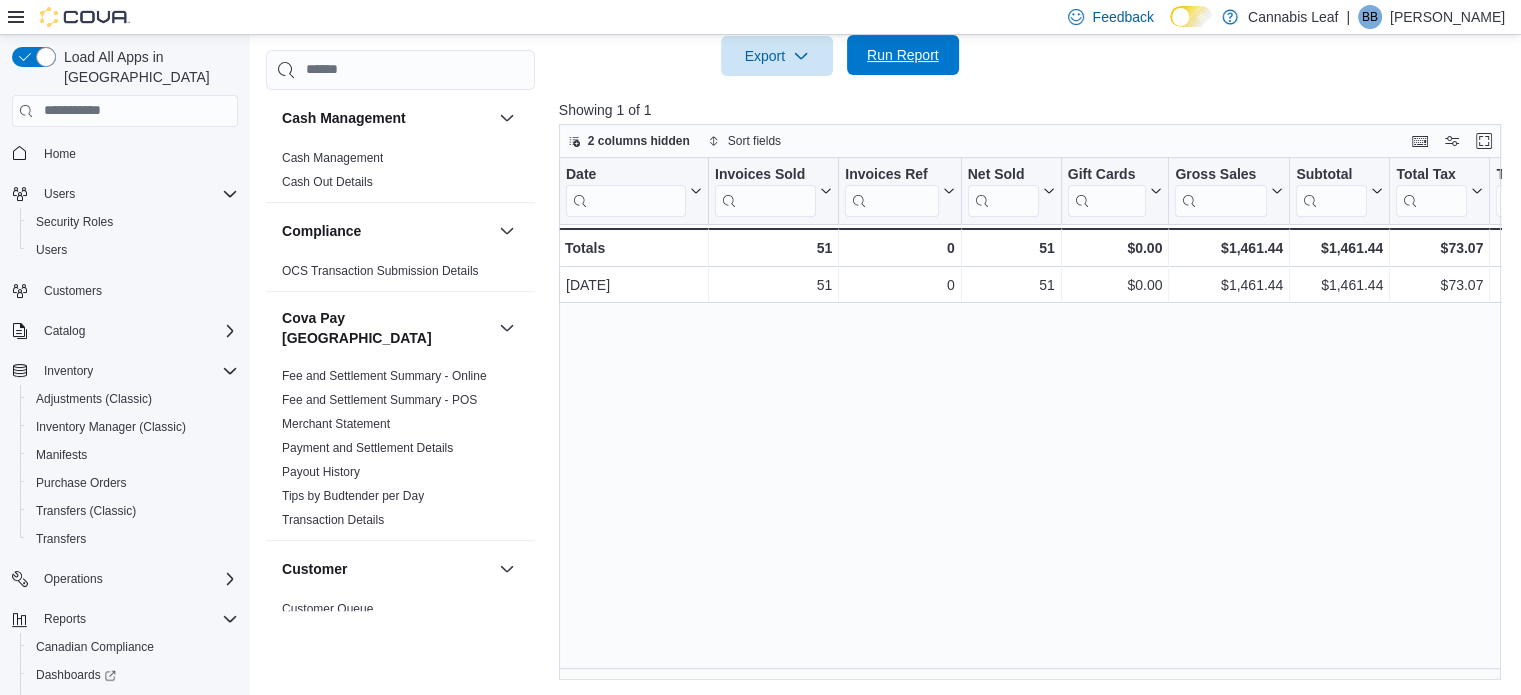 click on "Run Report" at bounding box center [903, 55] 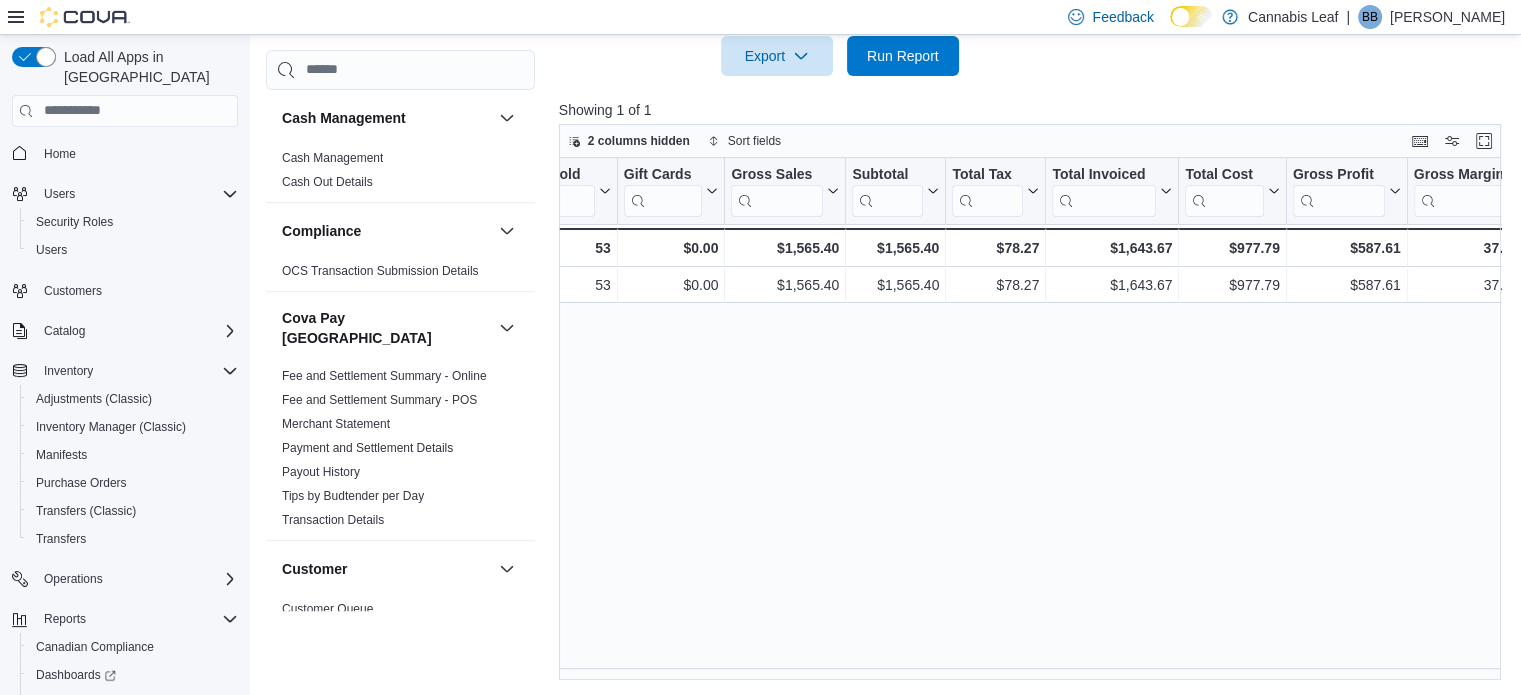scroll, scrollTop: 0, scrollLeft: 0, axis: both 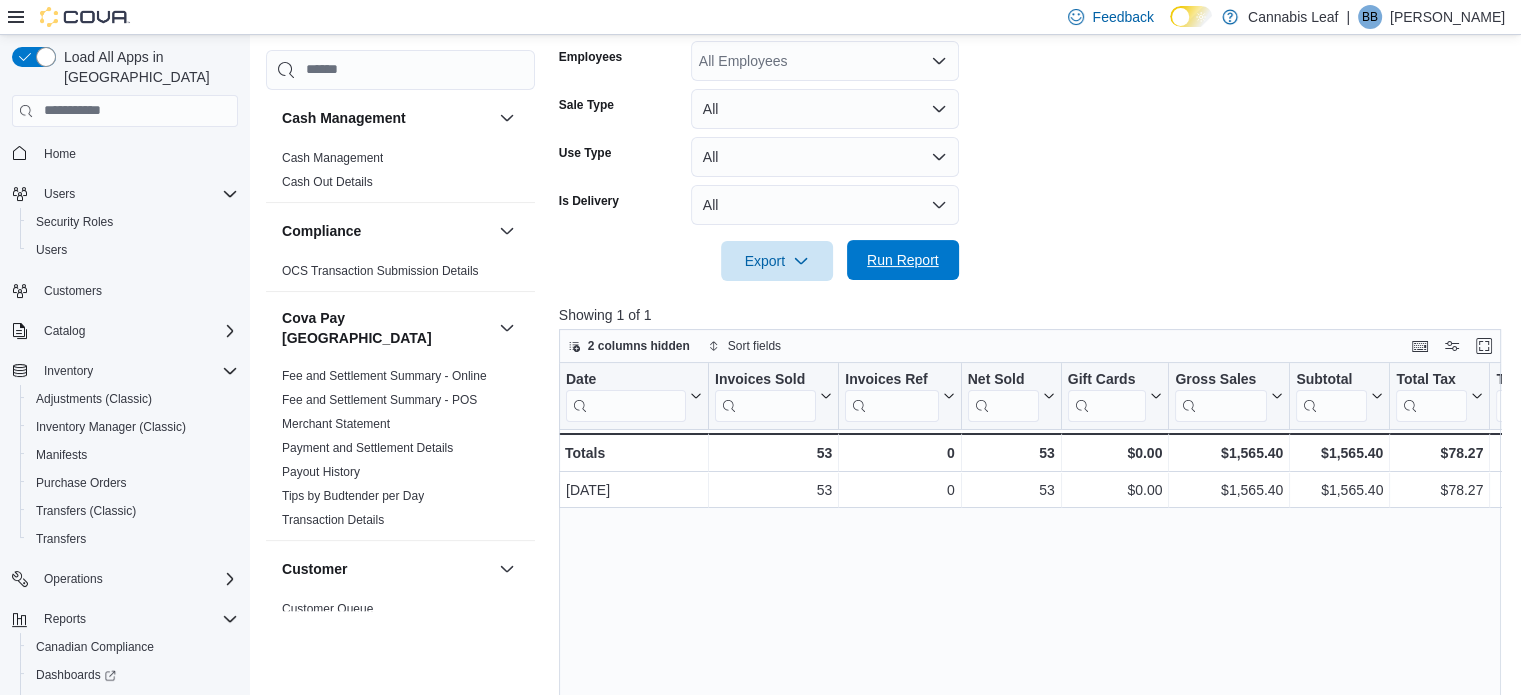 click on "Run Report" at bounding box center (903, 260) 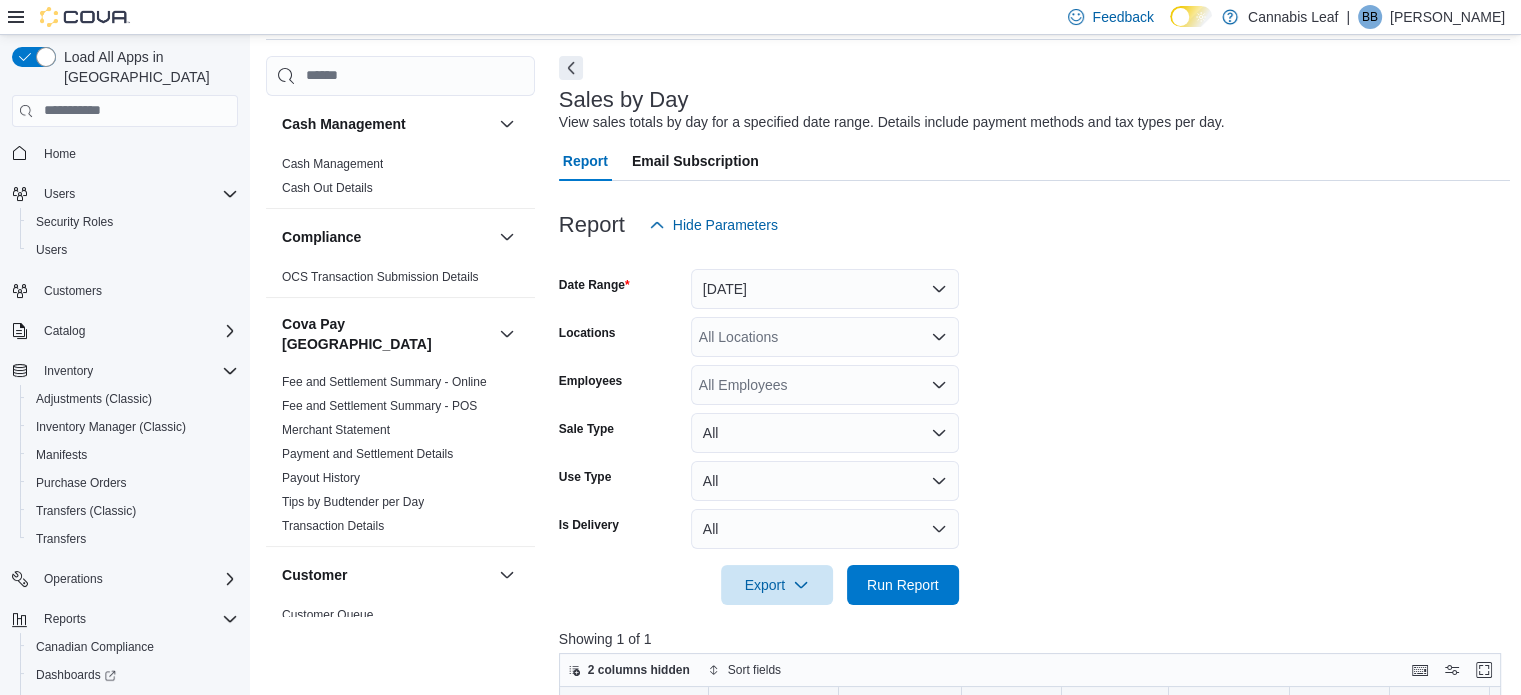 scroll, scrollTop: 300, scrollLeft: 0, axis: vertical 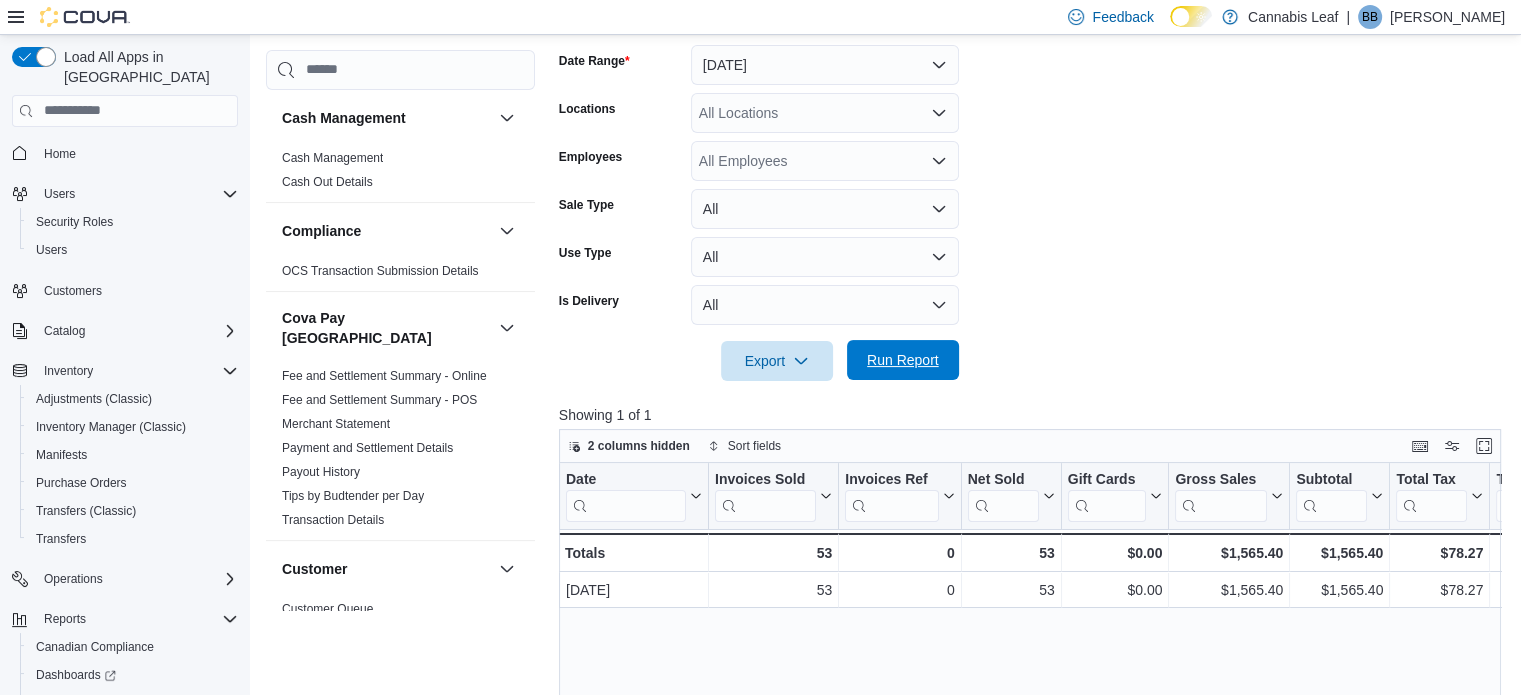 click on "Run Report" at bounding box center [903, 360] 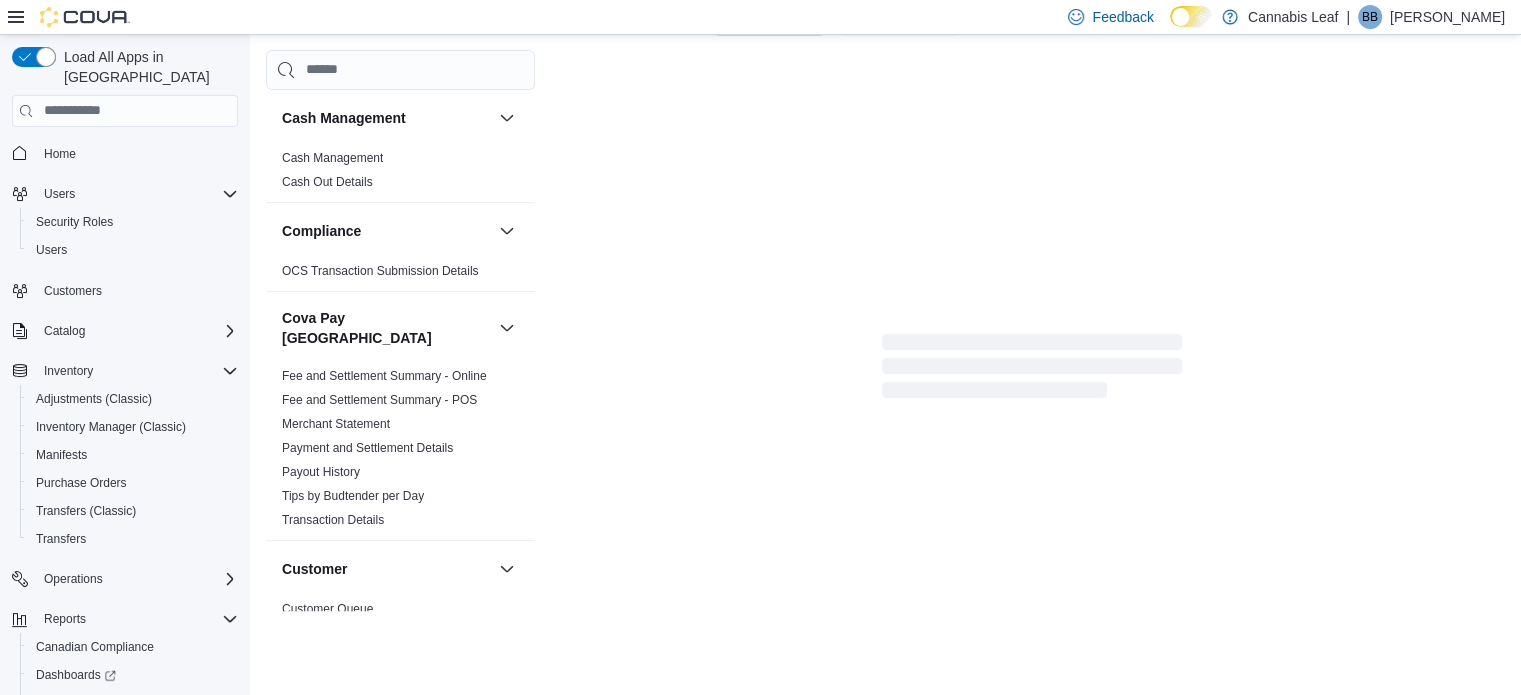 scroll, scrollTop: 605, scrollLeft: 0, axis: vertical 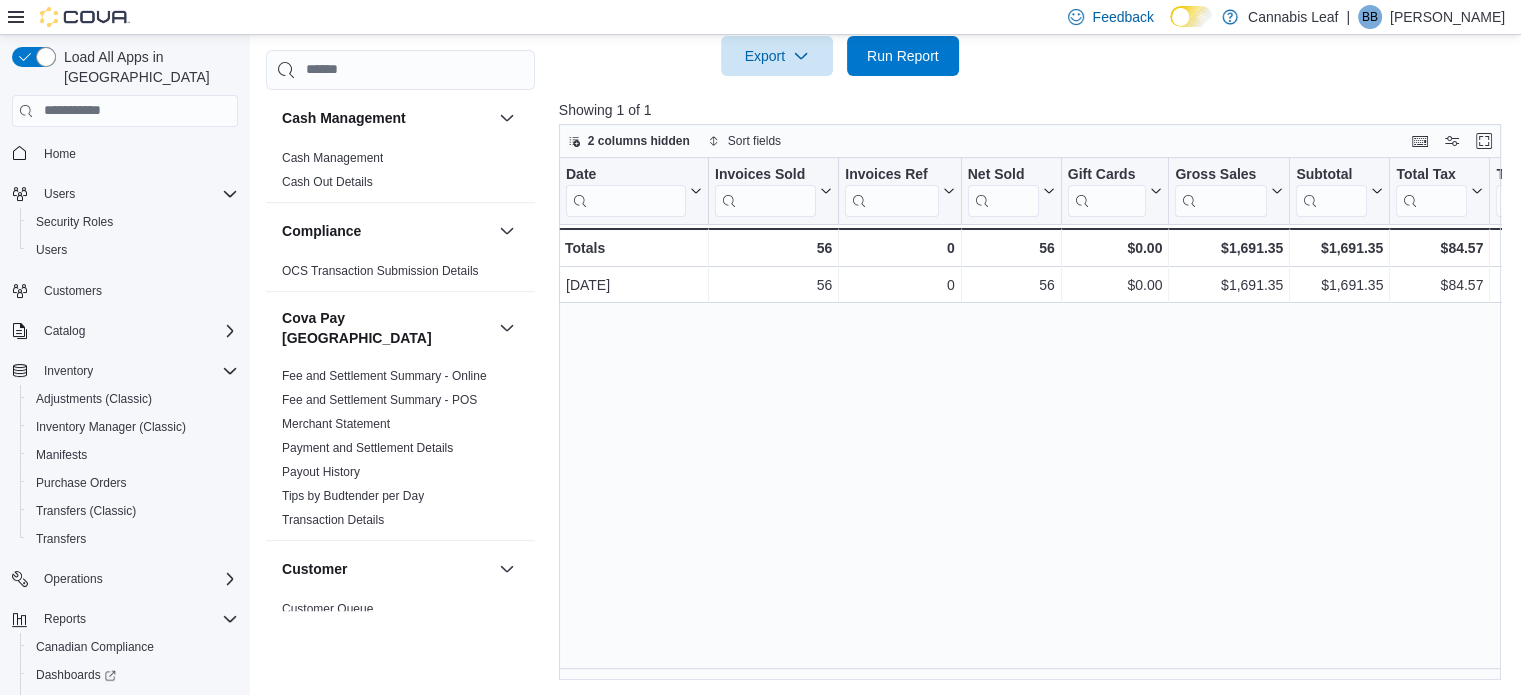 drag, startPoint x: 882, startPoint y: 659, endPoint x: 877, endPoint y: 668, distance: 10.29563 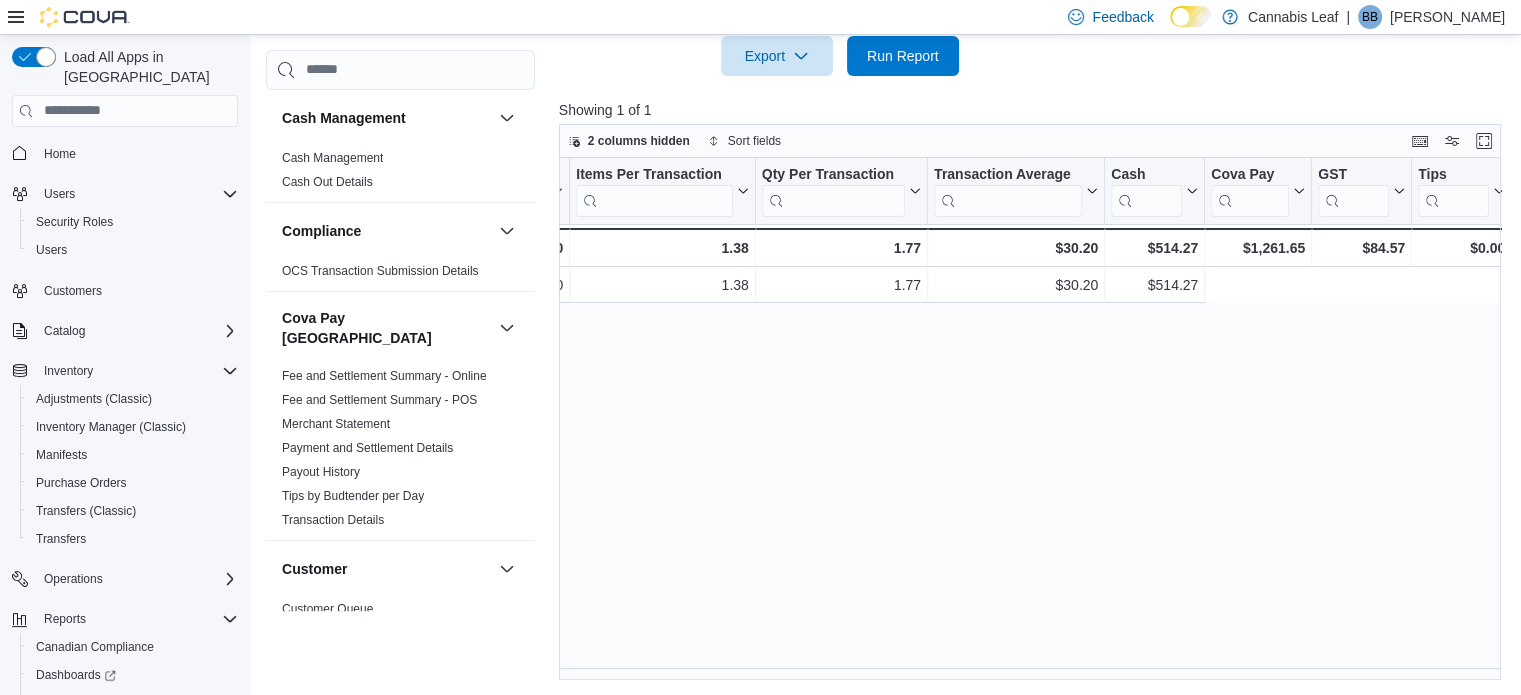 scroll, scrollTop: 0, scrollLeft: 0, axis: both 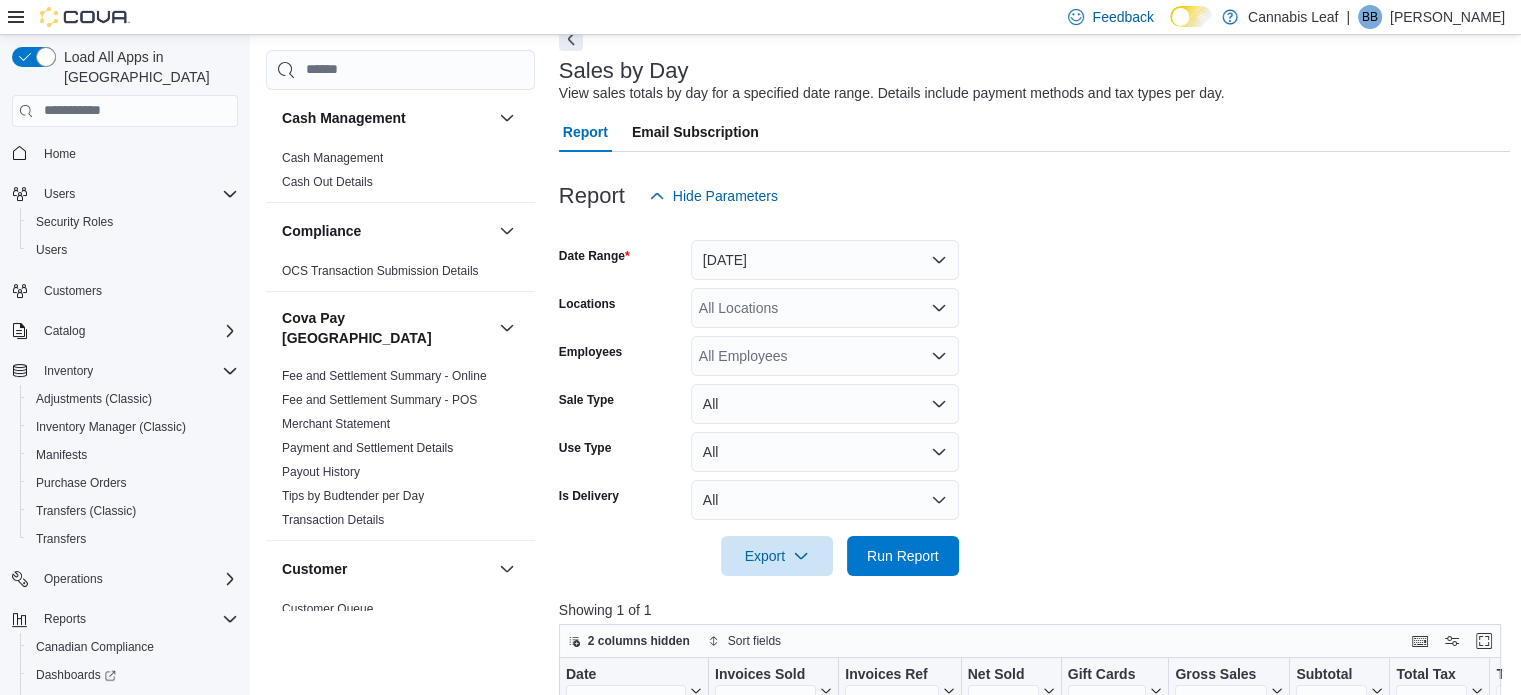 click at bounding box center [1035, 164] 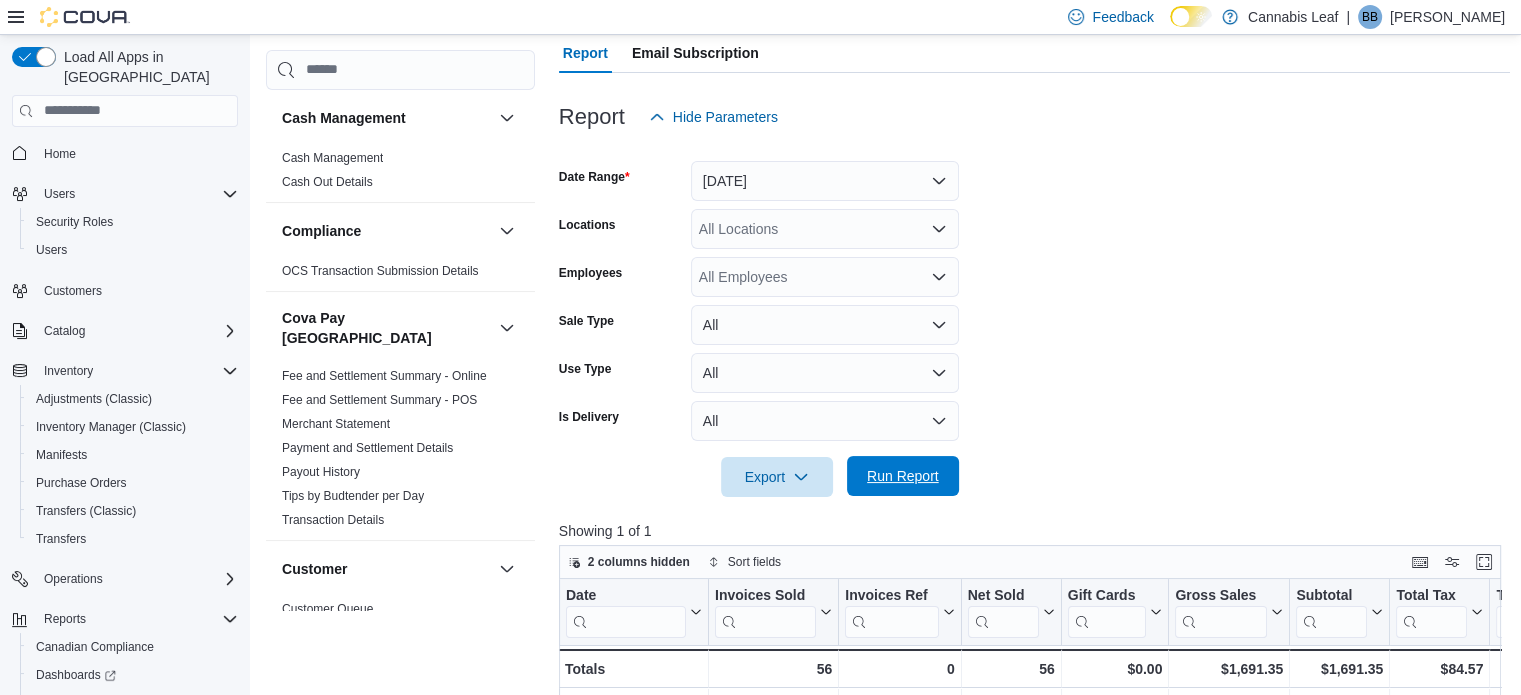scroll, scrollTop: 305, scrollLeft: 0, axis: vertical 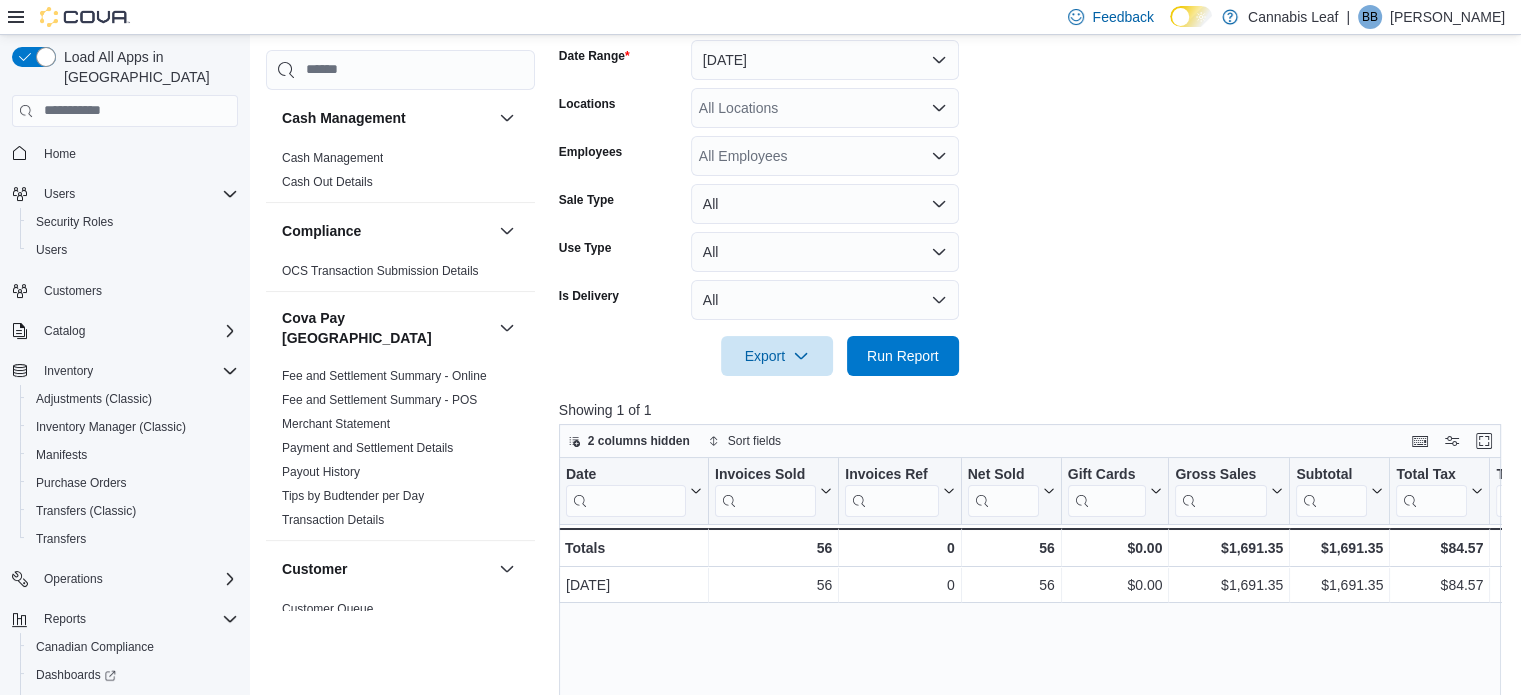 click at bounding box center (1035, 328) 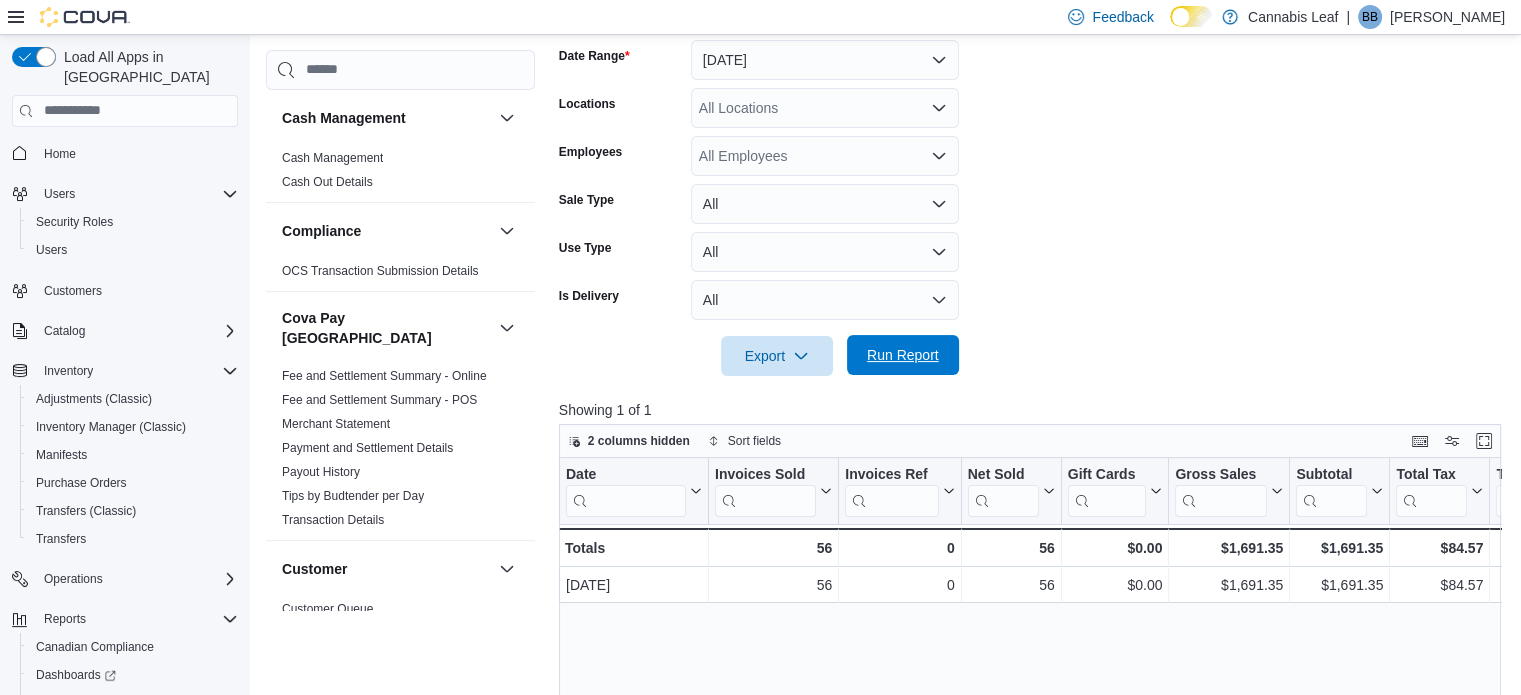click on "Run Report" at bounding box center [903, 355] 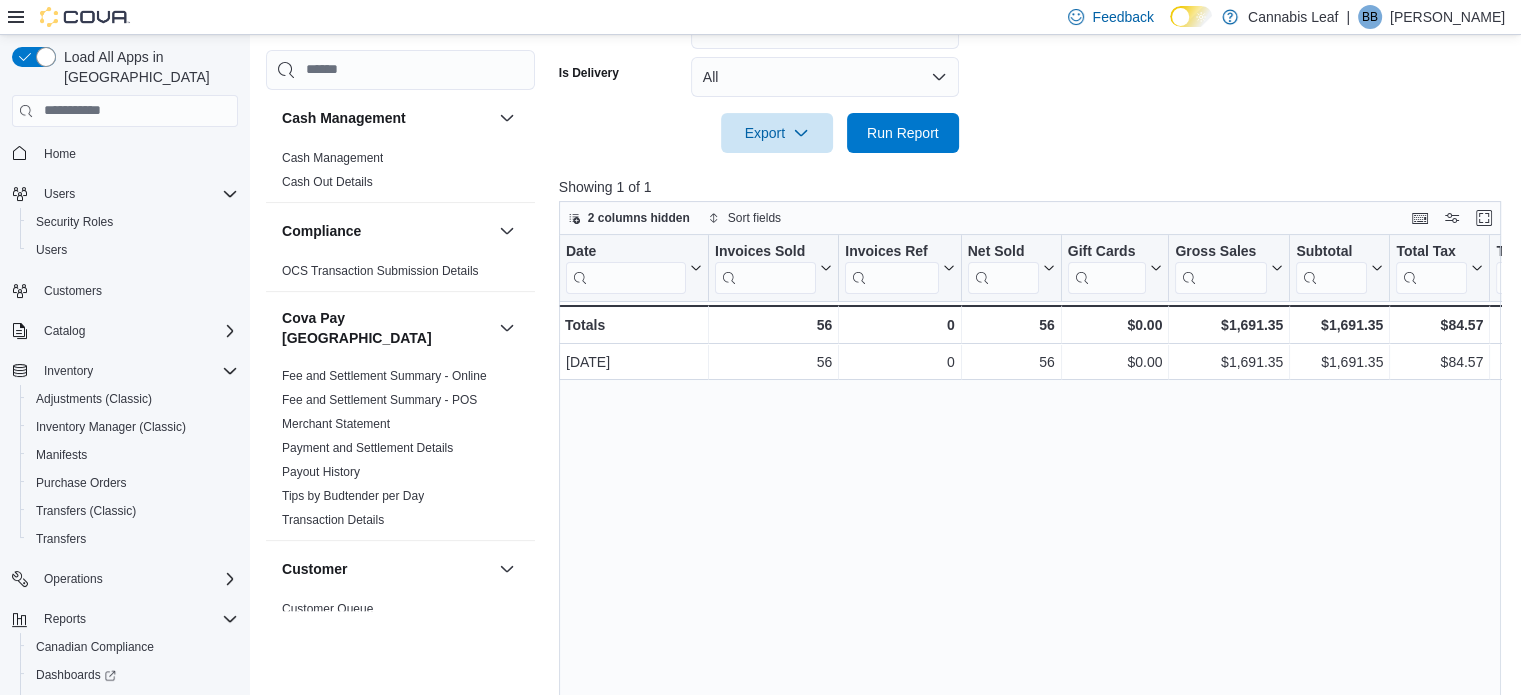 scroll, scrollTop: 605, scrollLeft: 0, axis: vertical 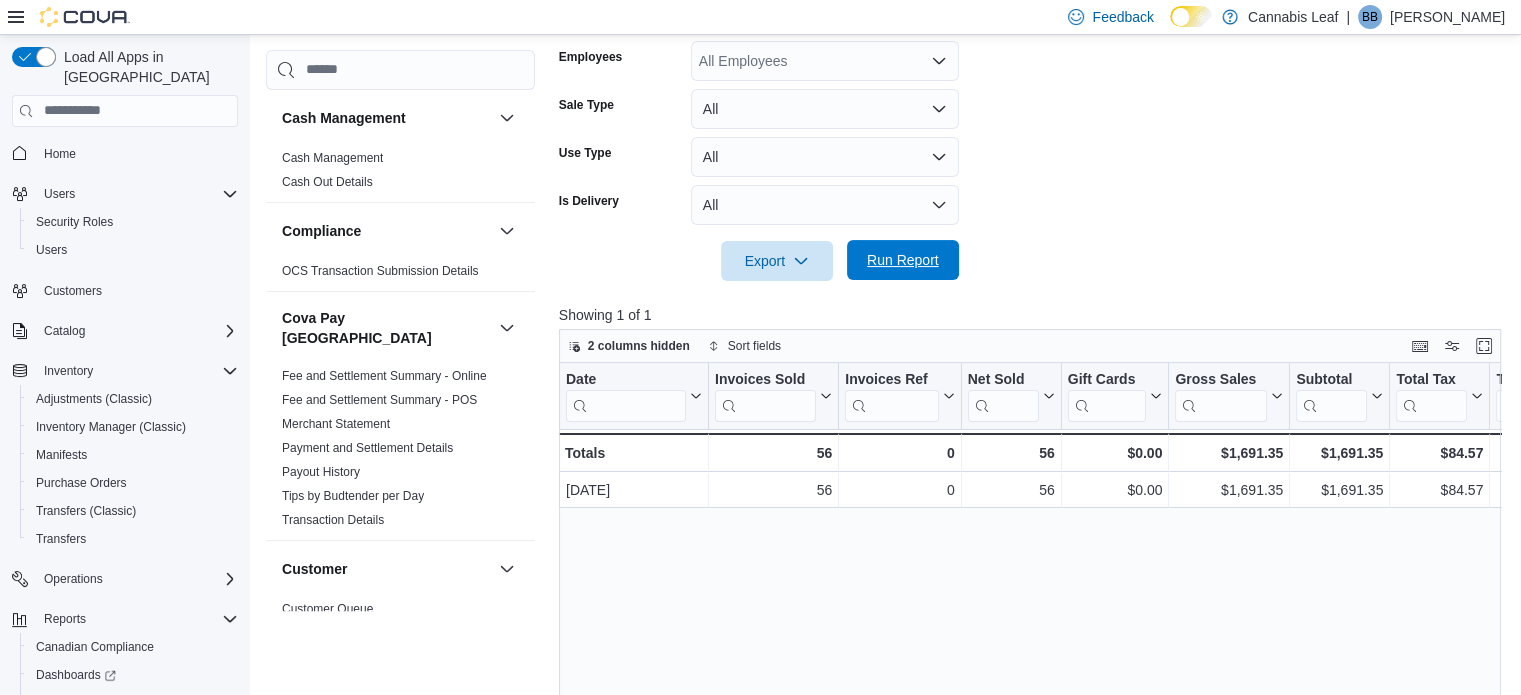 click on "Run Report" at bounding box center (903, 260) 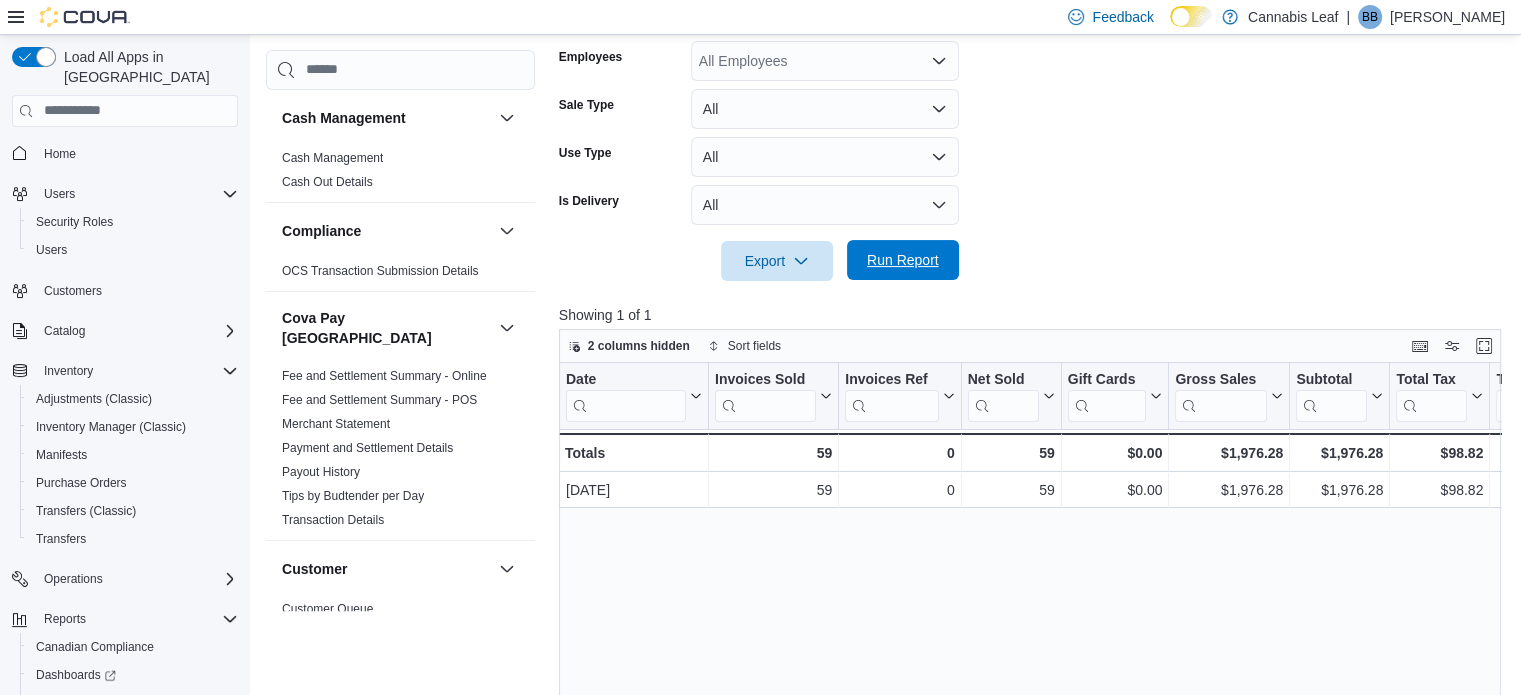 click on "Run Report" at bounding box center (903, 260) 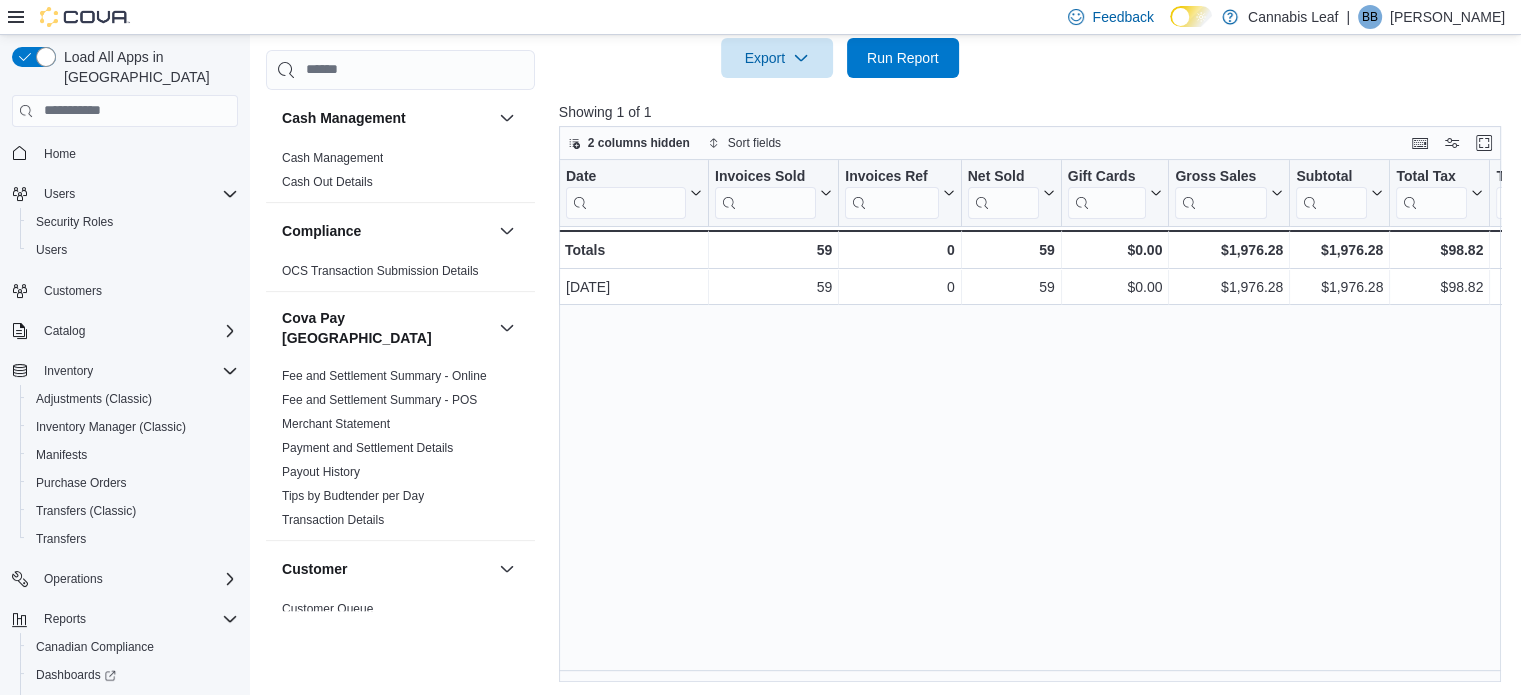 scroll, scrollTop: 605, scrollLeft: 0, axis: vertical 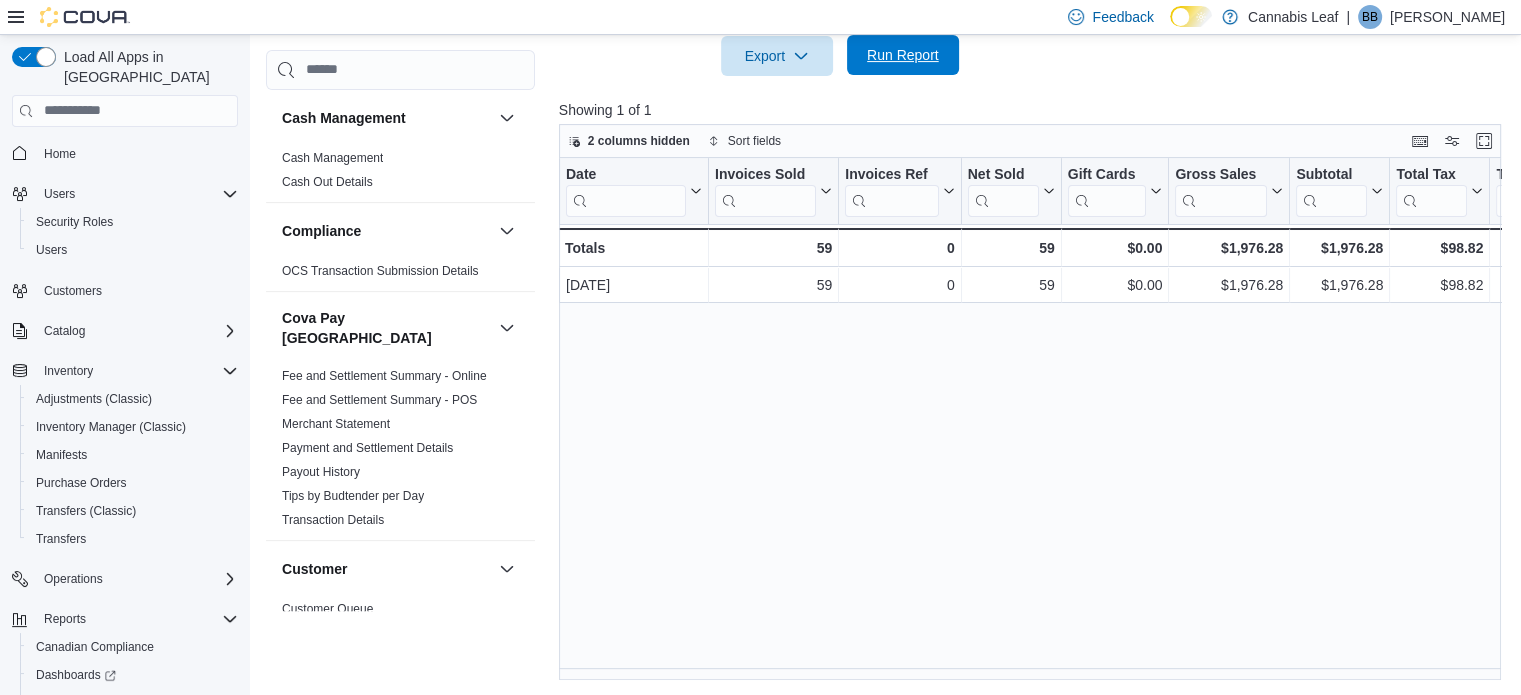 click on "Run Report" at bounding box center [903, 55] 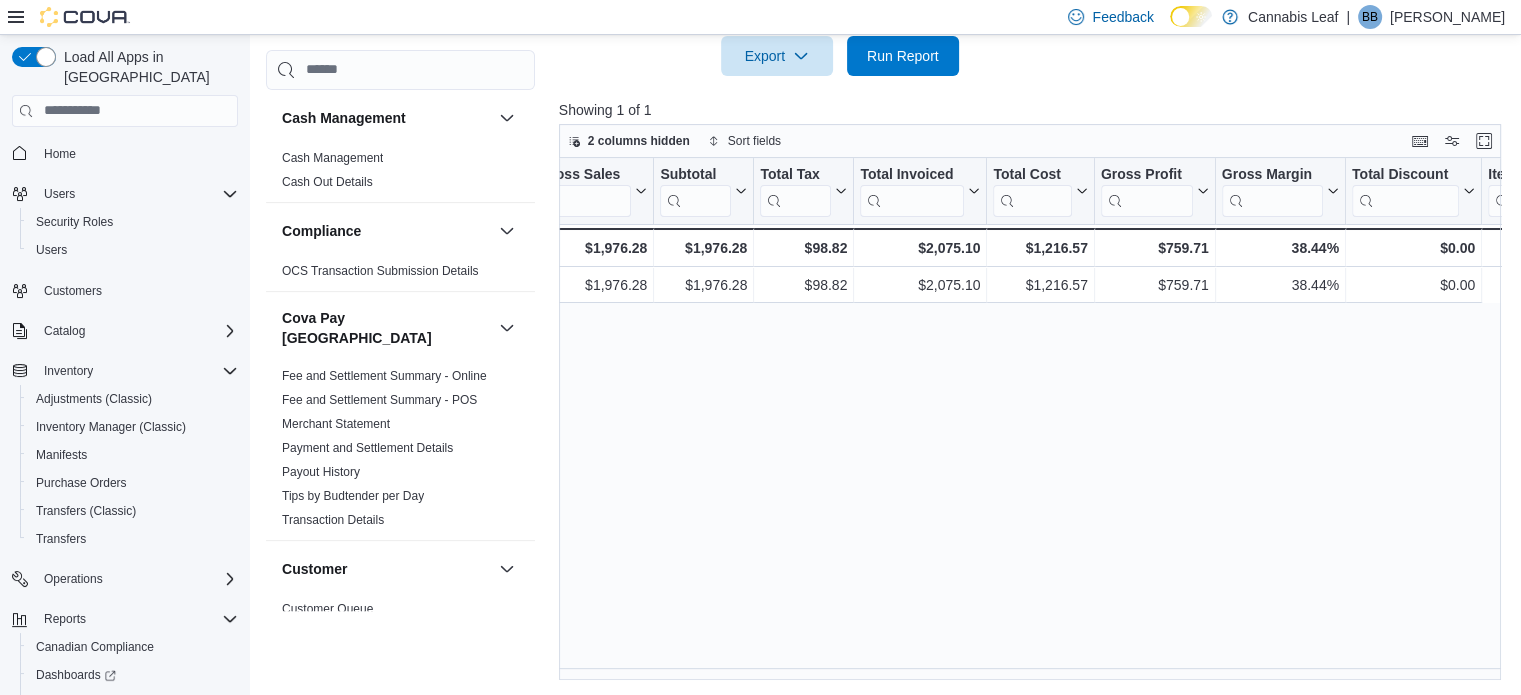 scroll, scrollTop: 0, scrollLeft: 0, axis: both 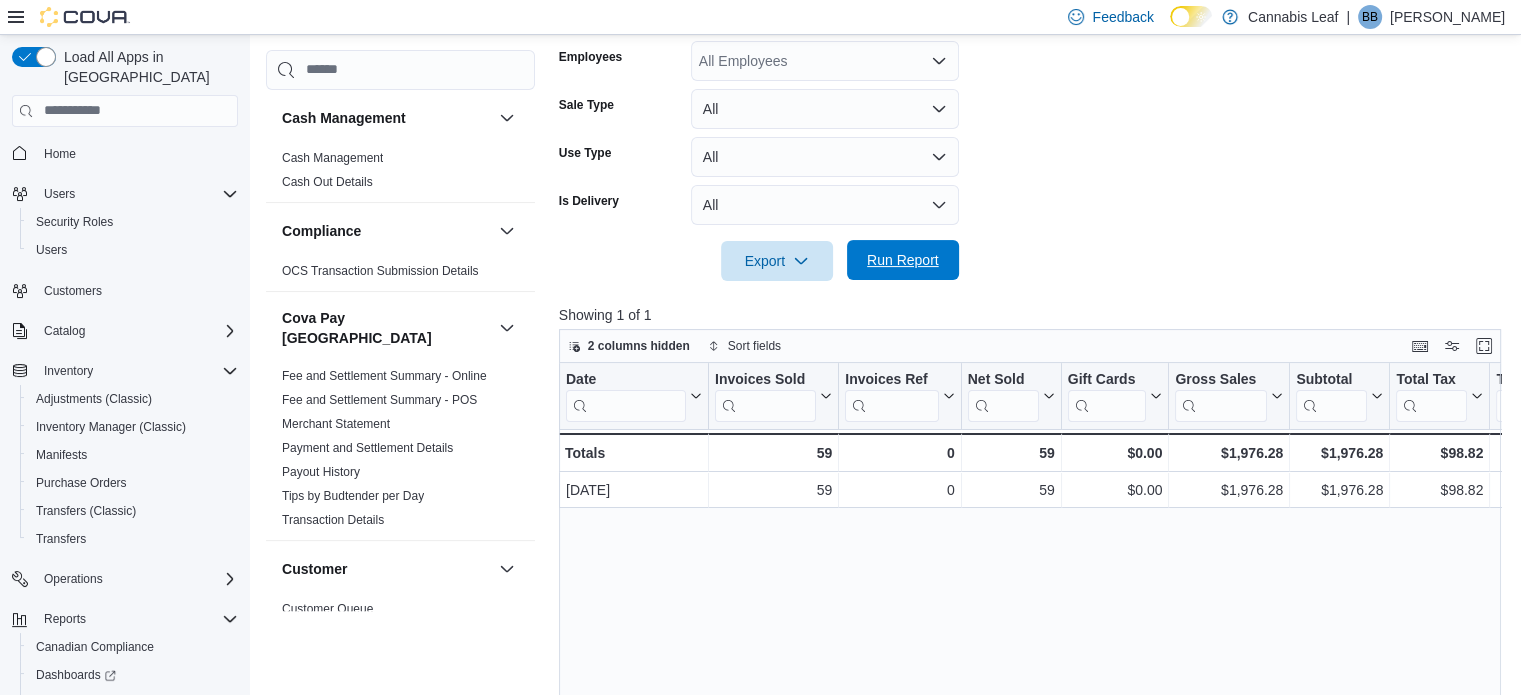 click on "Run Report" at bounding box center (903, 260) 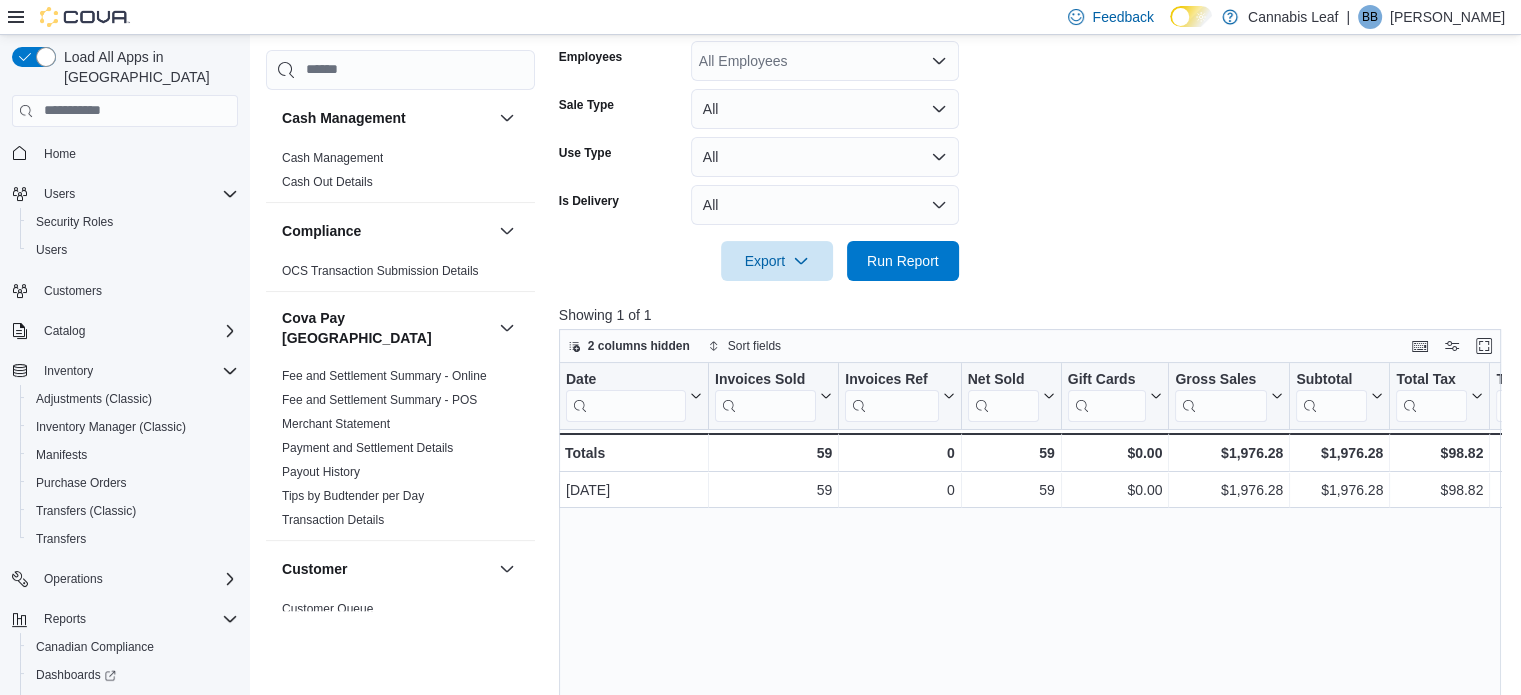 scroll, scrollTop: 605, scrollLeft: 0, axis: vertical 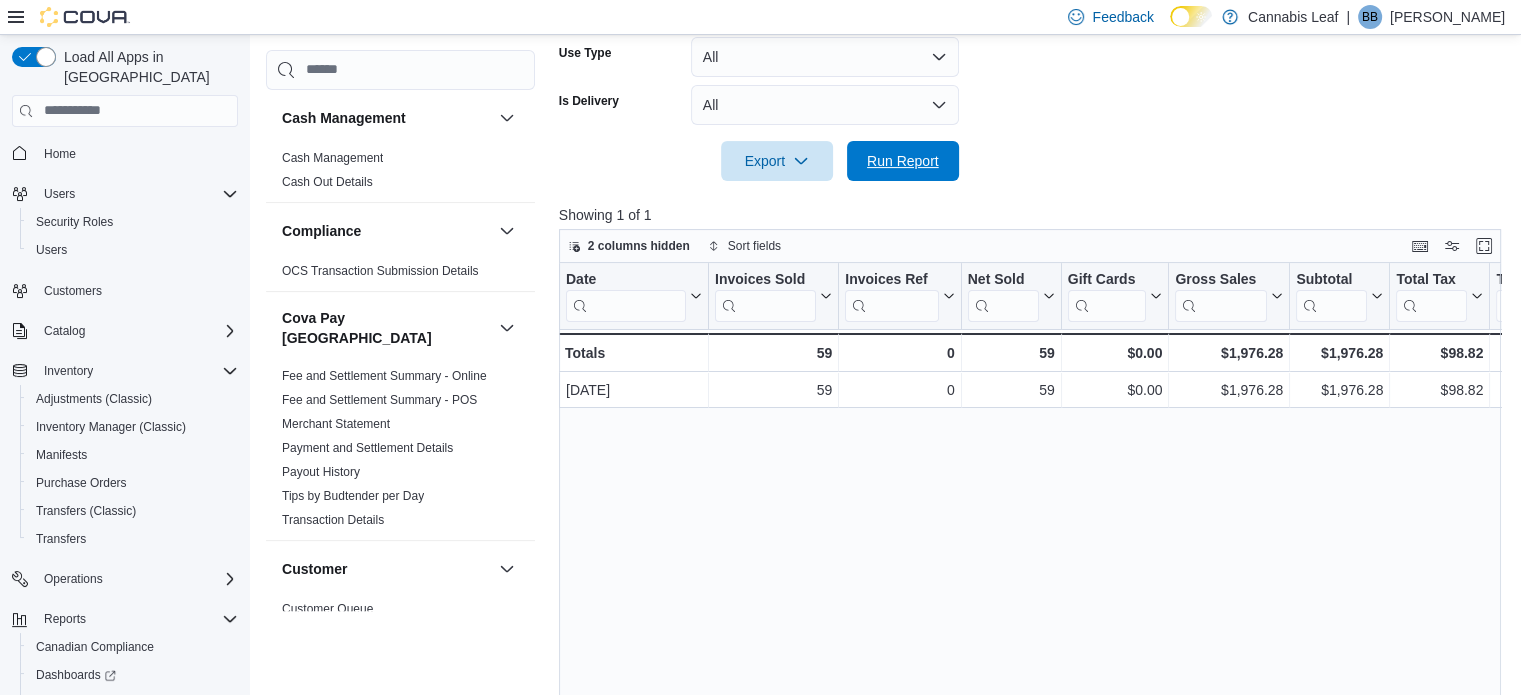 click on "Run Report" at bounding box center [903, 161] 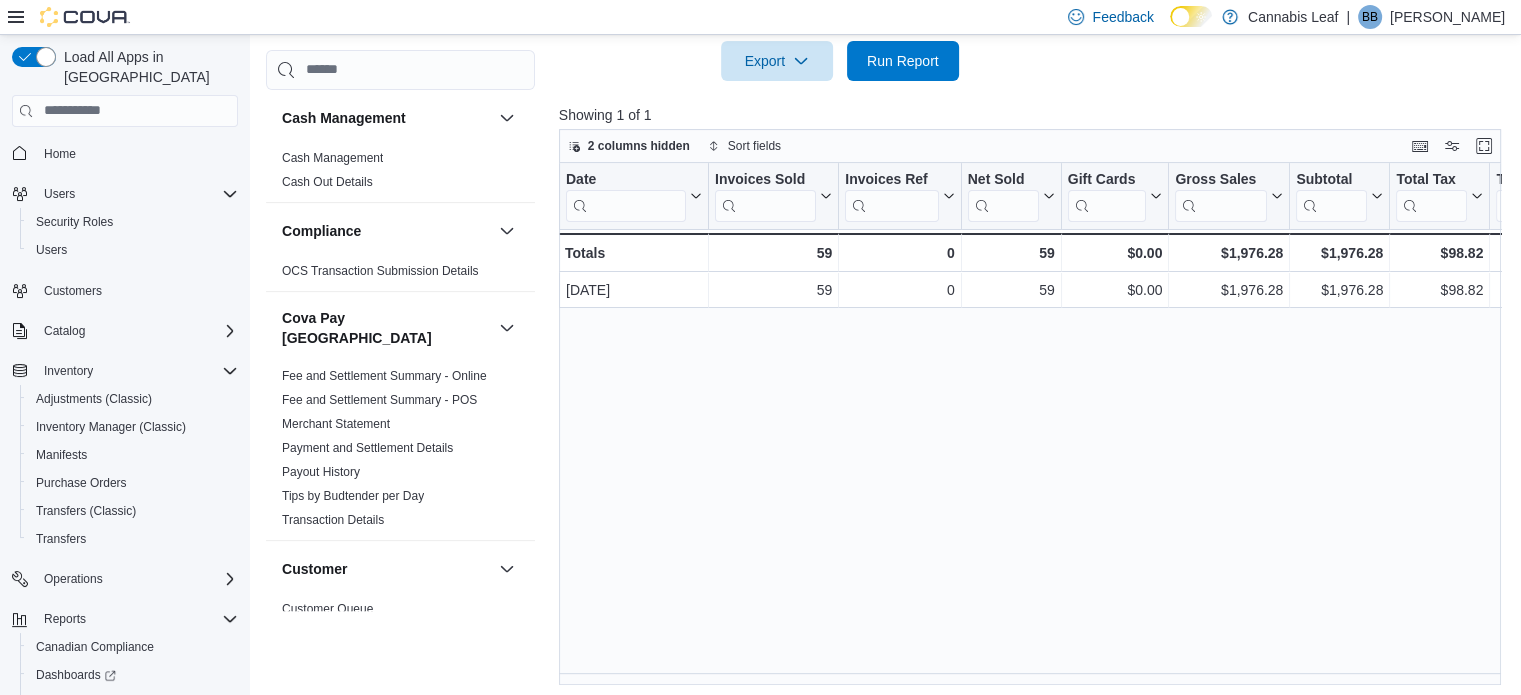 scroll, scrollTop: 605, scrollLeft: 0, axis: vertical 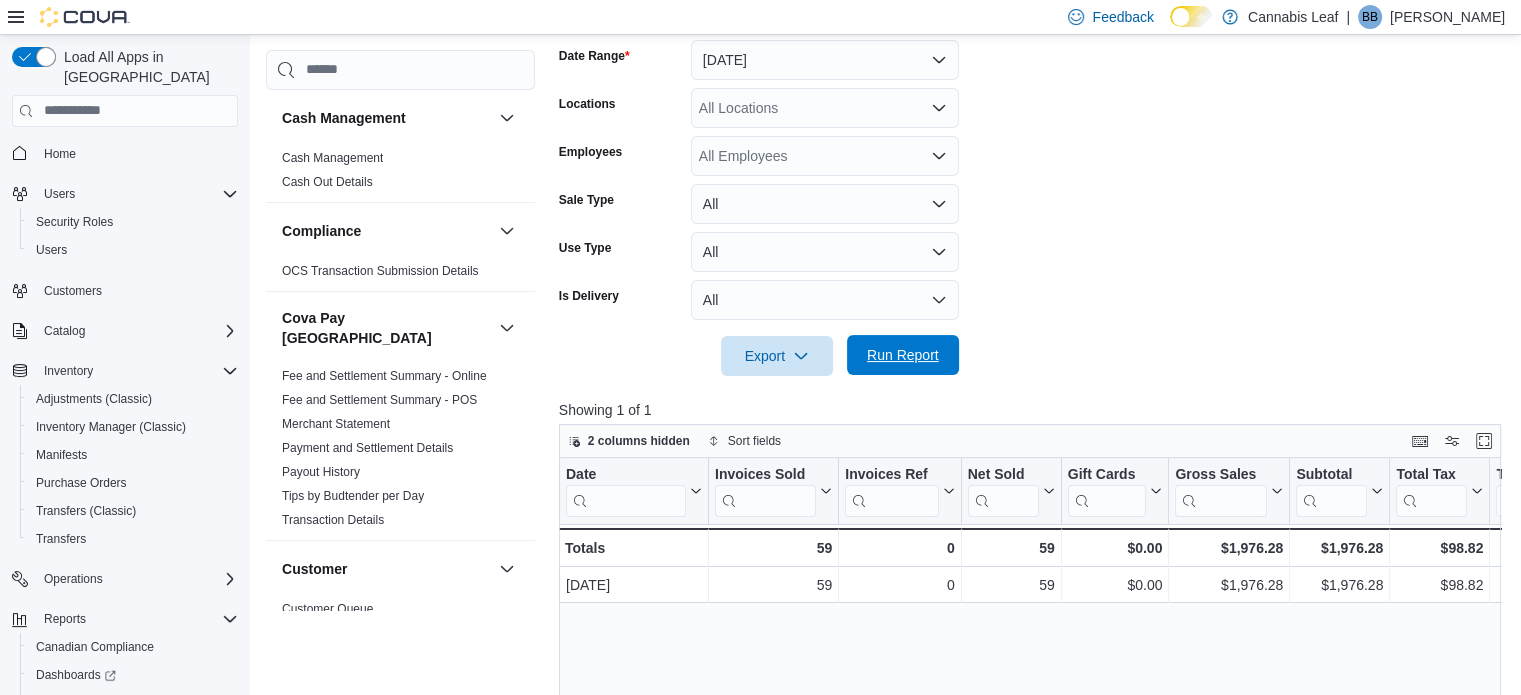 click on "Run Report" at bounding box center [903, 355] 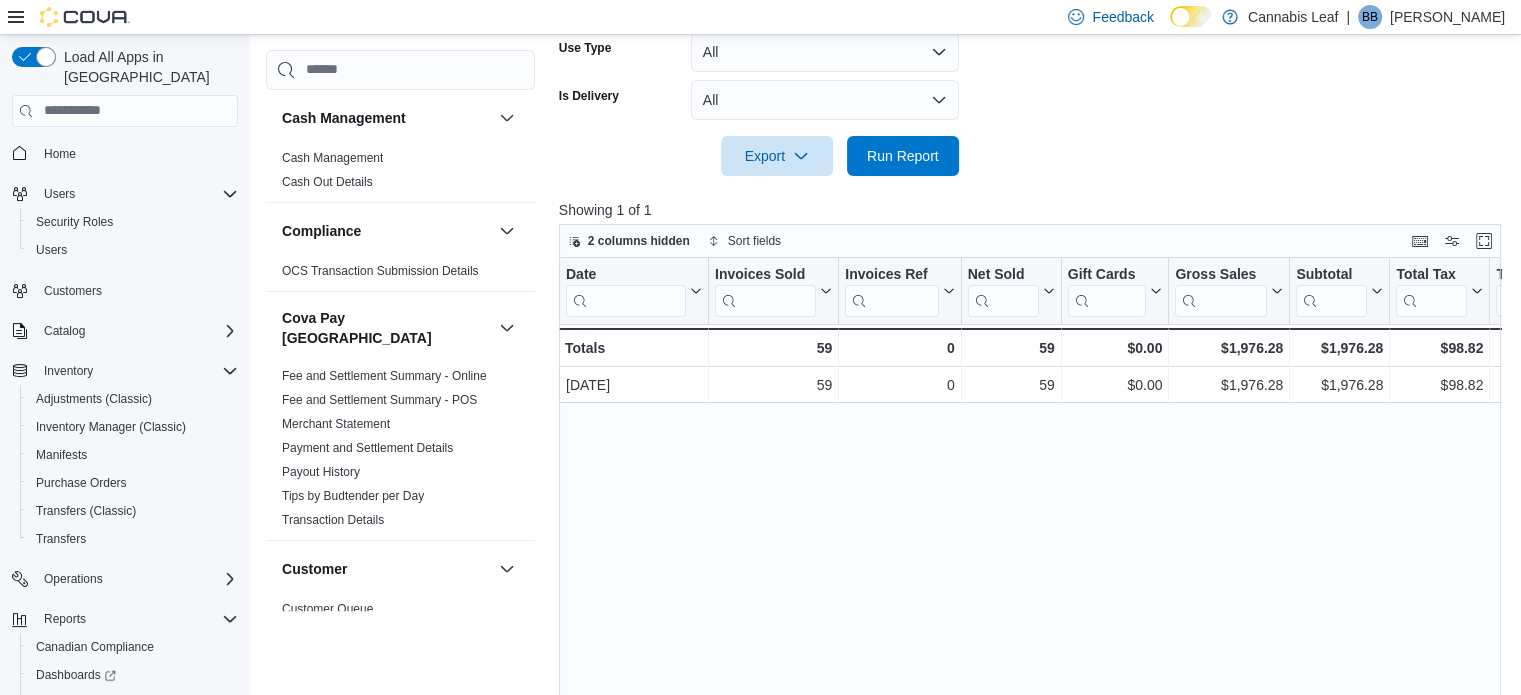 scroll, scrollTop: 605, scrollLeft: 0, axis: vertical 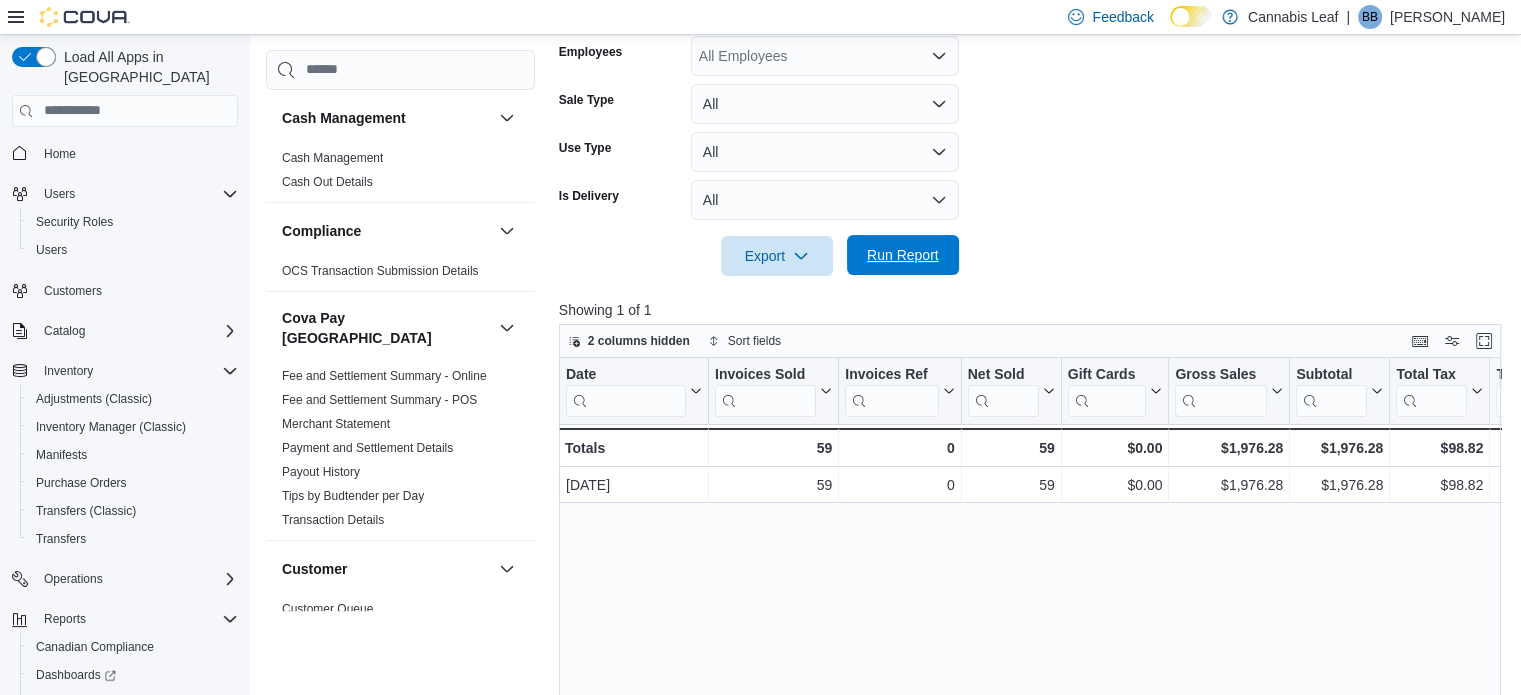 click on "Run Report" at bounding box center [903, 255] 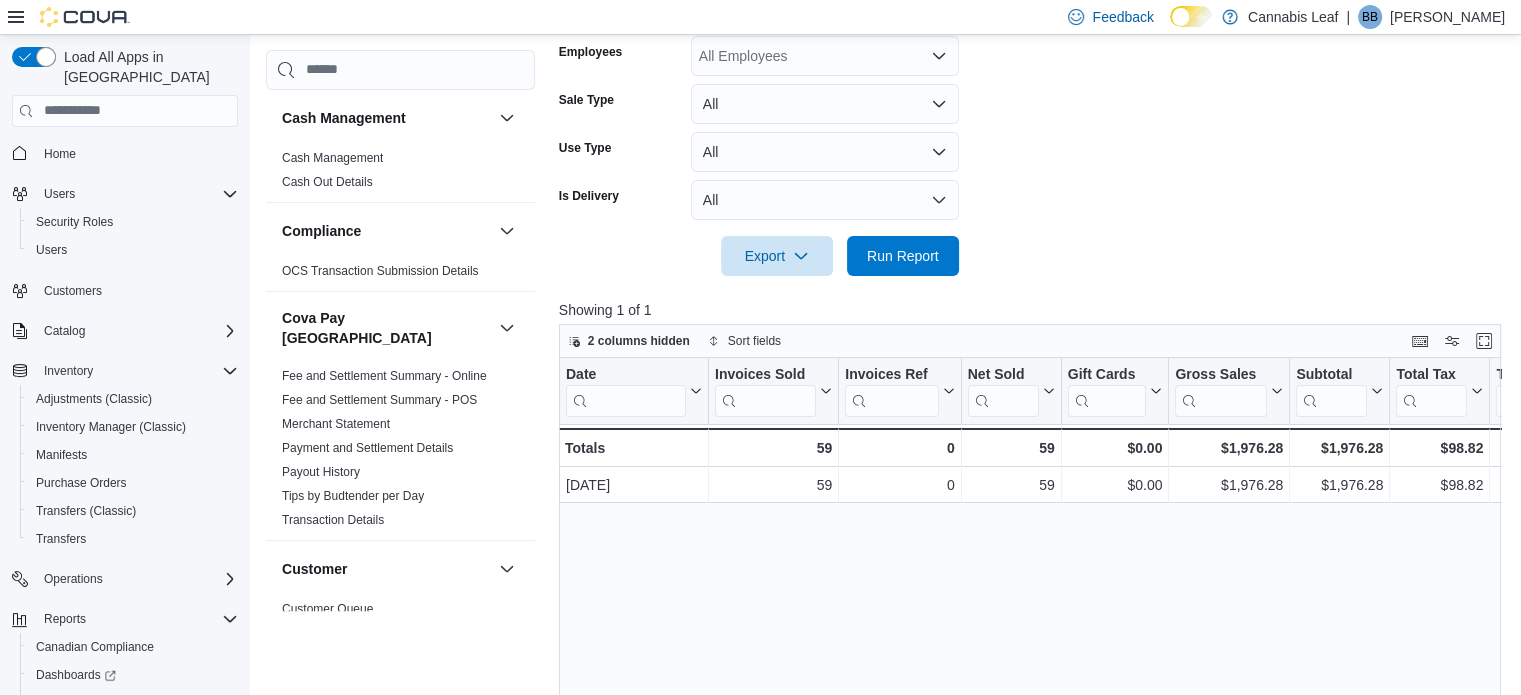 scroll, scrollTop: 605, scrollLeft: 0, axis: vertical 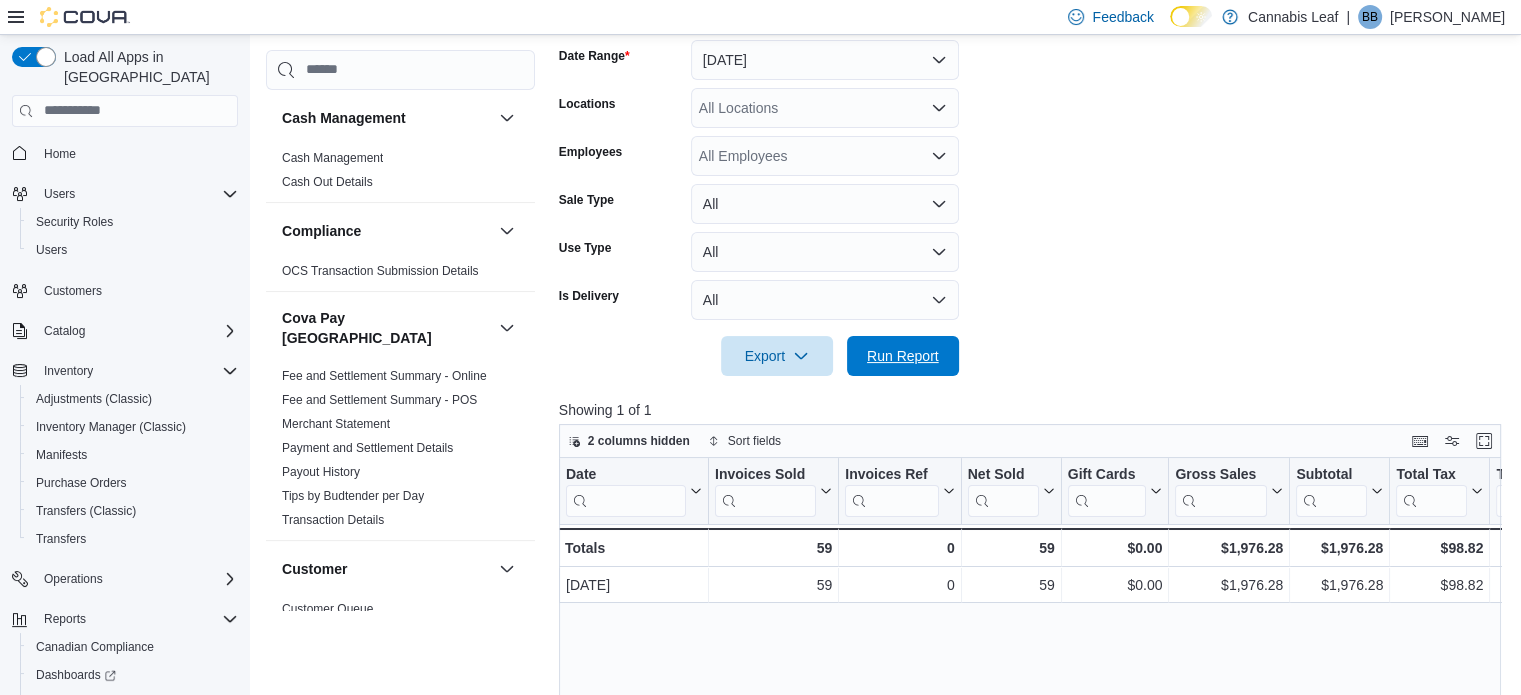 click on "Run Report" at bounding box center (903, 356) 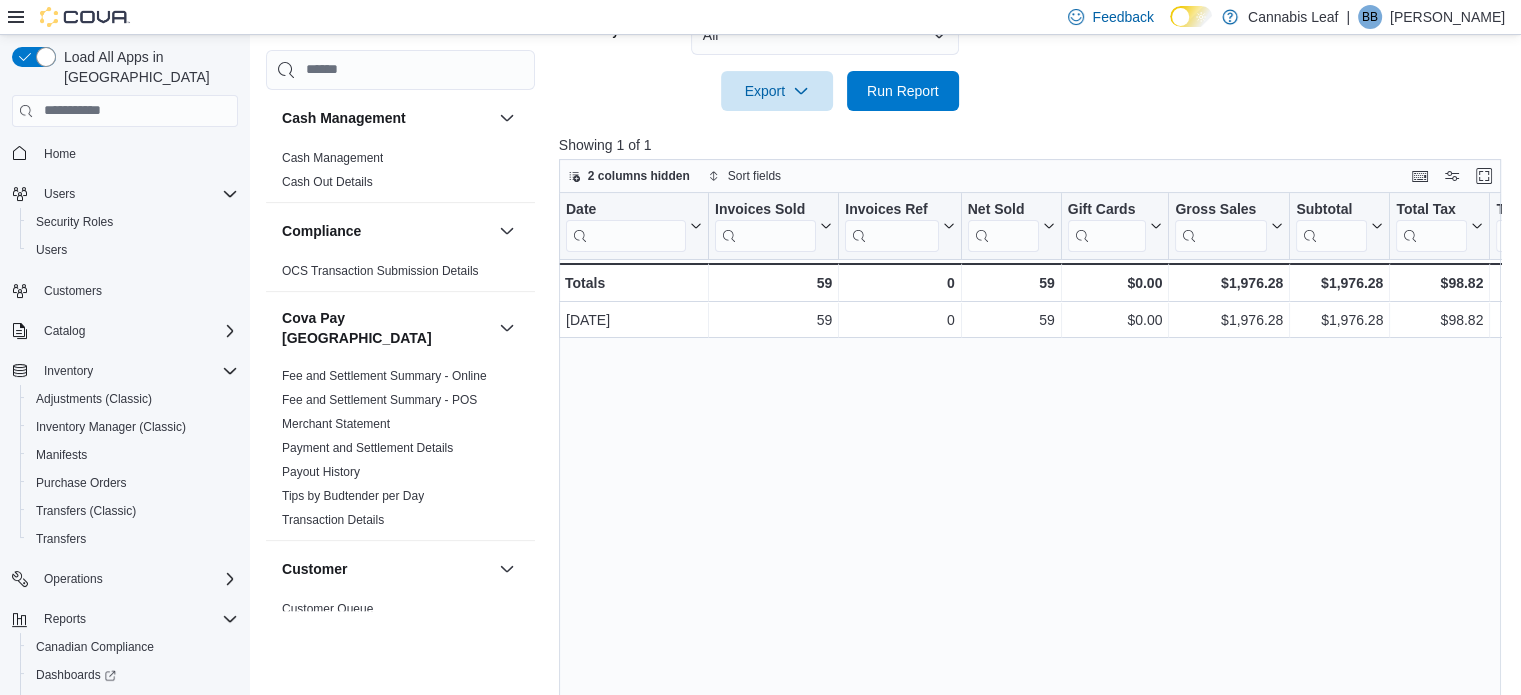 scroll, scrollTop: 605, scrollLeft: 0, axis: vertical 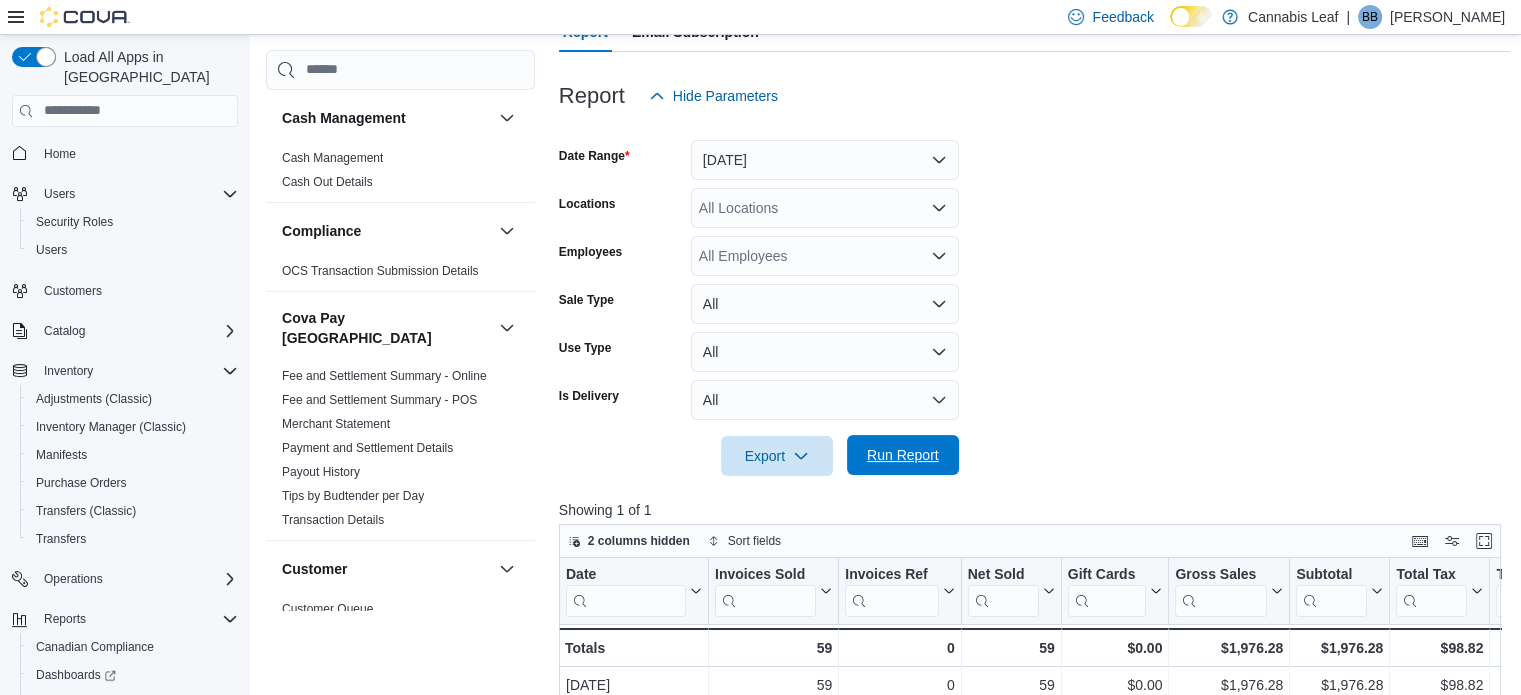 click on "Run Report" at bounding box center [903, 455] 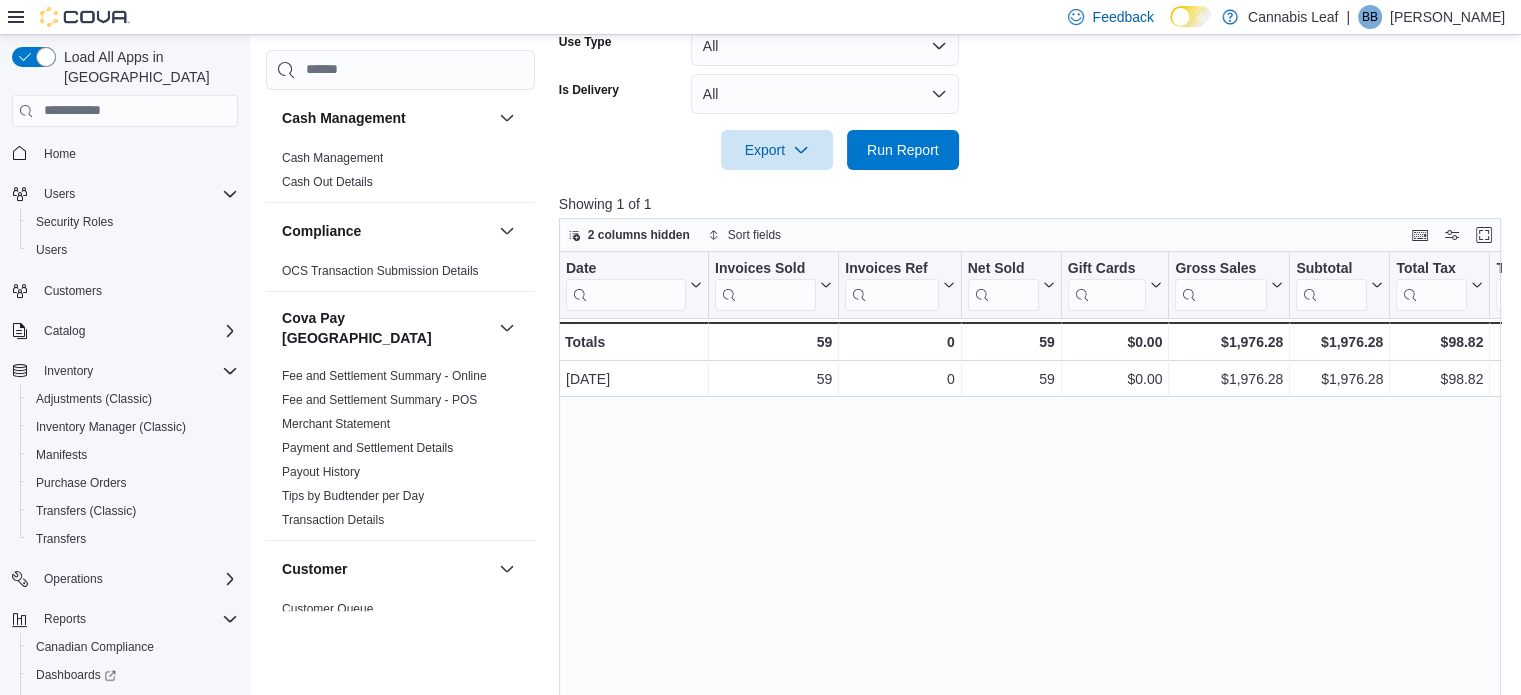 scroll, scrollTop: 605, scrollLeft: 0, axis: vertical 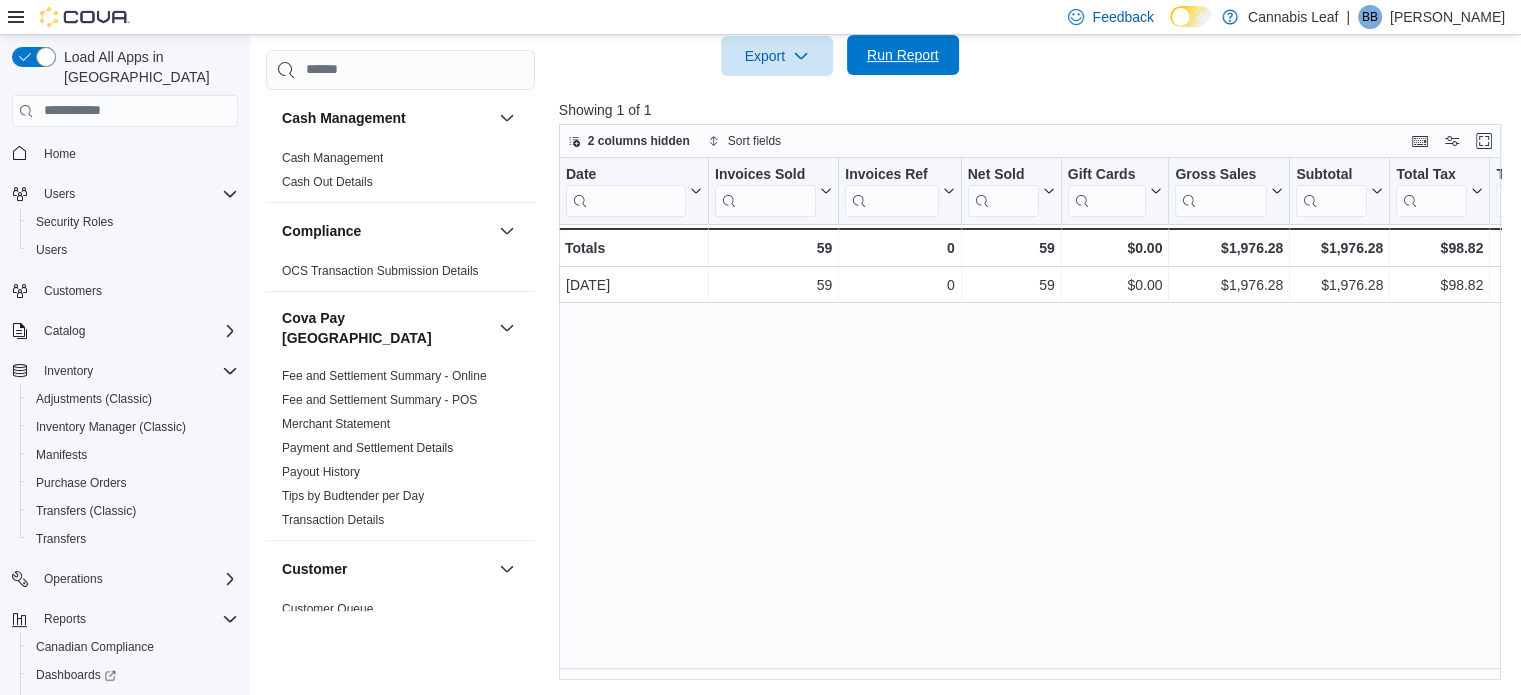 click on "Run Report" at bounding box center (903, 55) 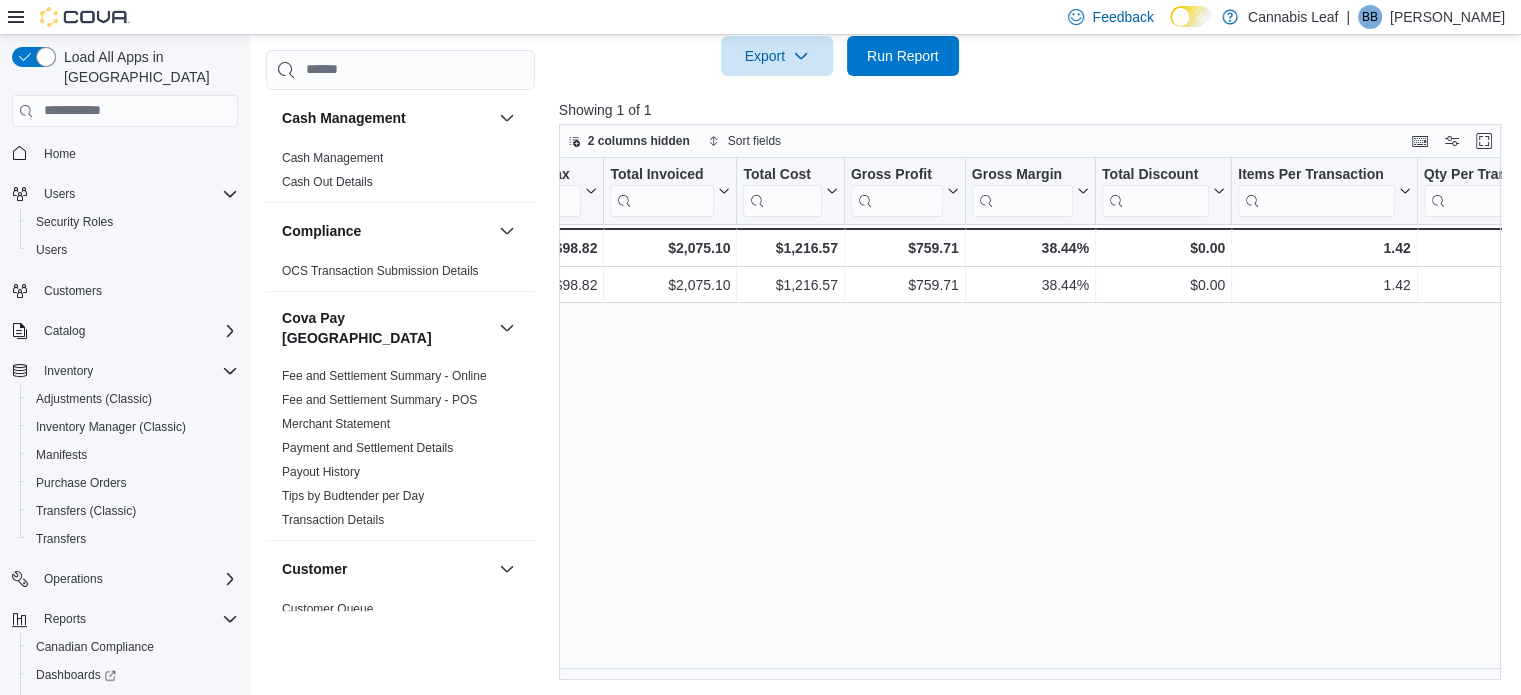 scroll, scrollTop: 0, scrollLeft: 0, axis: both 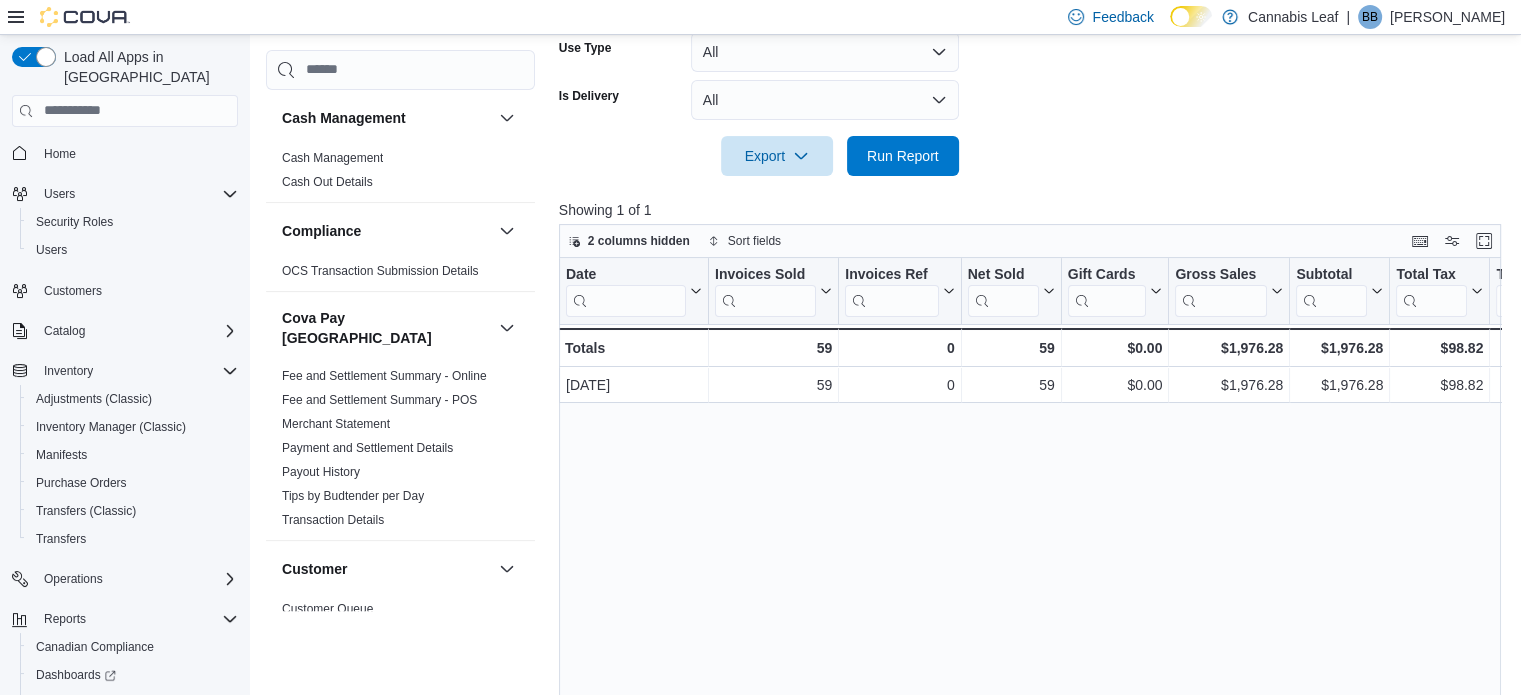 click at bounding box center [1035, 128] 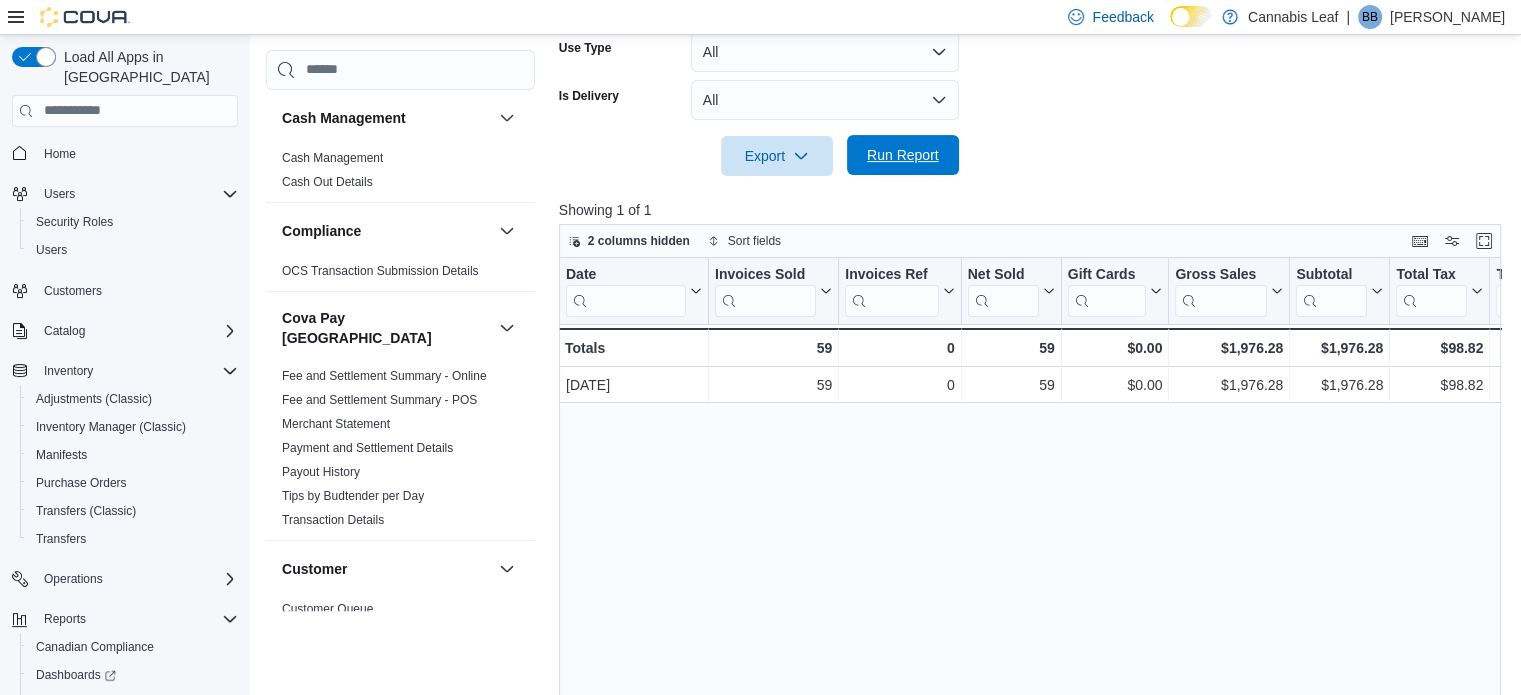 click on "Run Report" at bounding box center (903, 155) 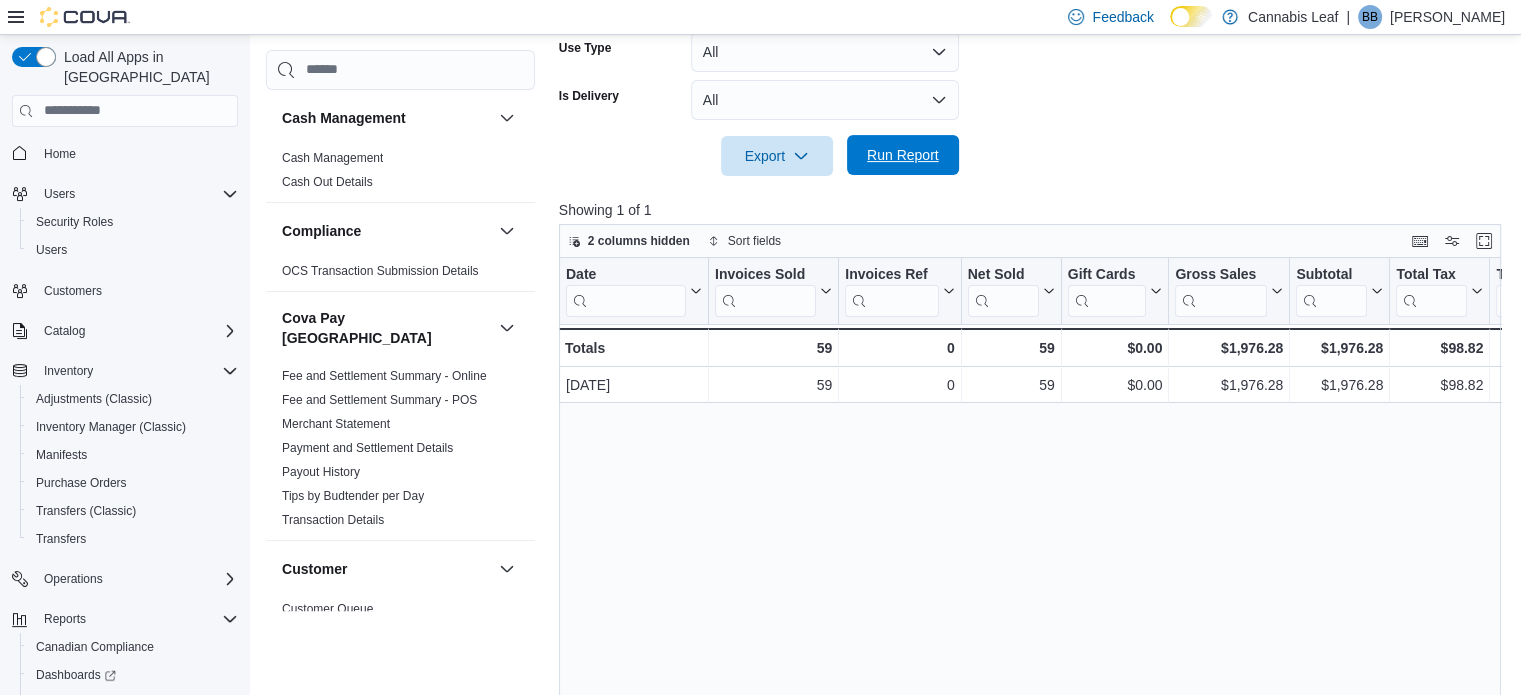 click on "Run Report" at bounding box center (903, 155) 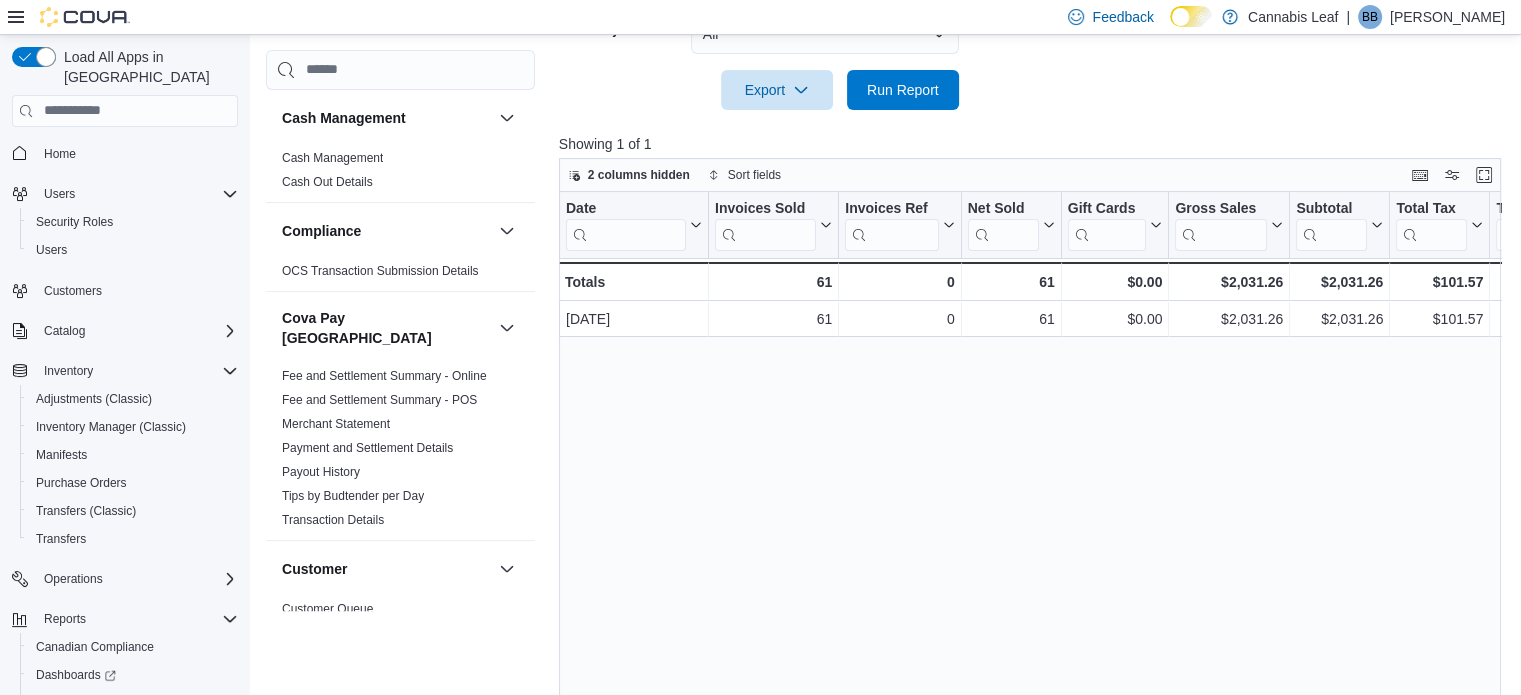 scroll, scrollTop: 605, scrollLeft: 0, axis: vertical 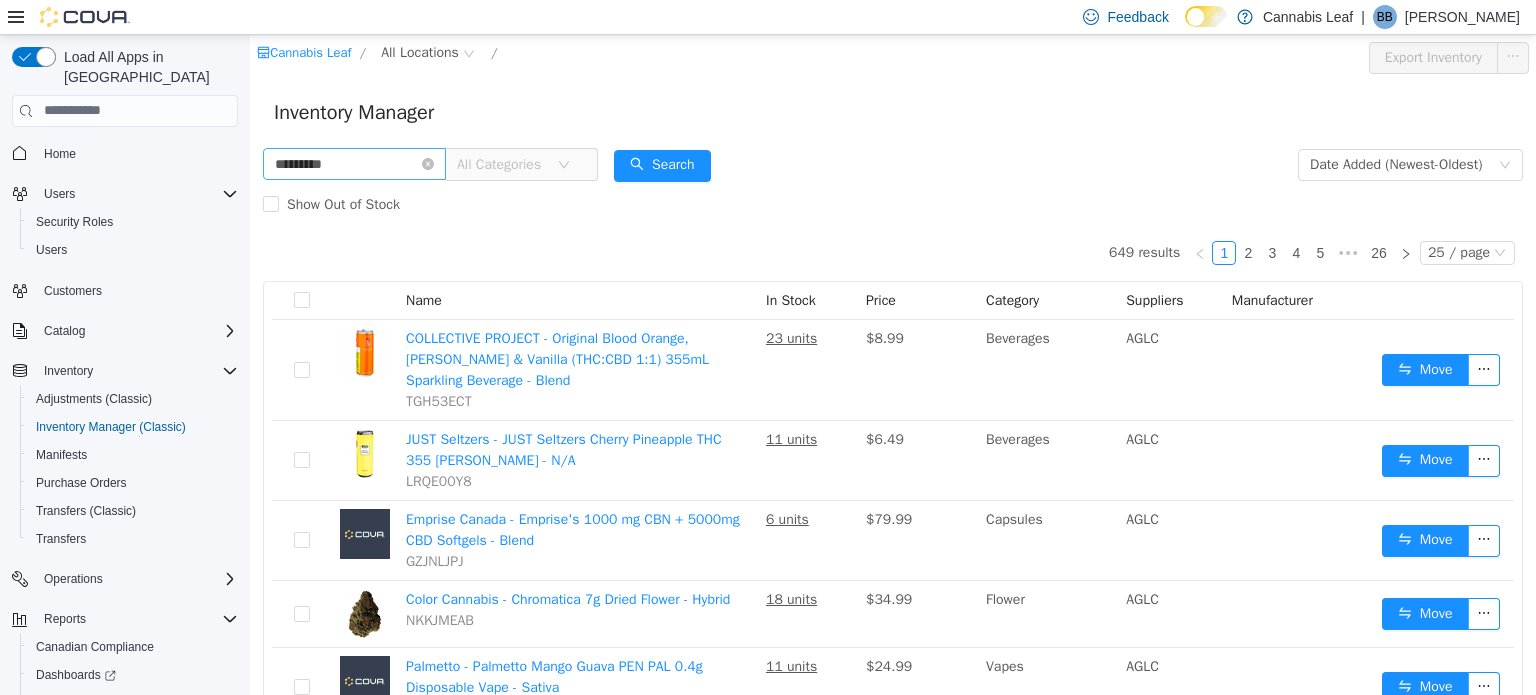 type on "*********" 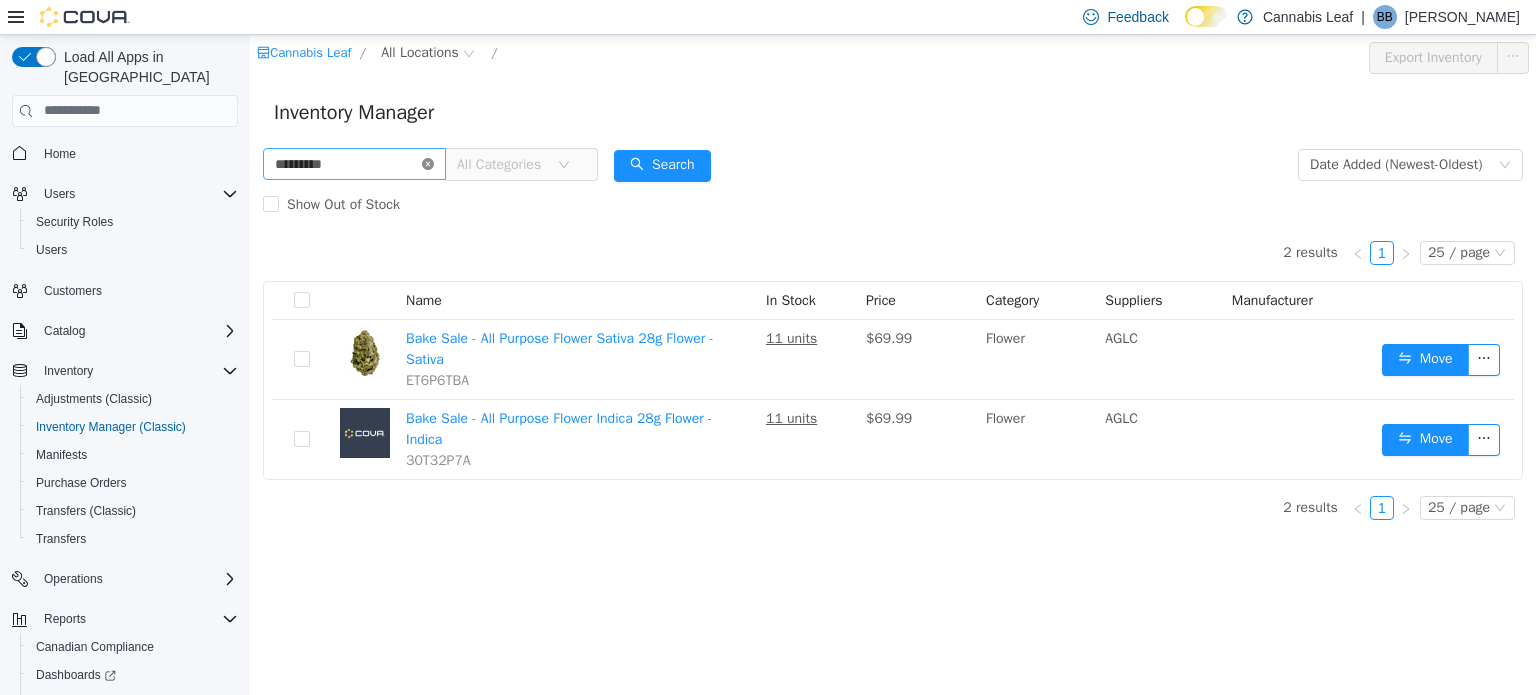 click 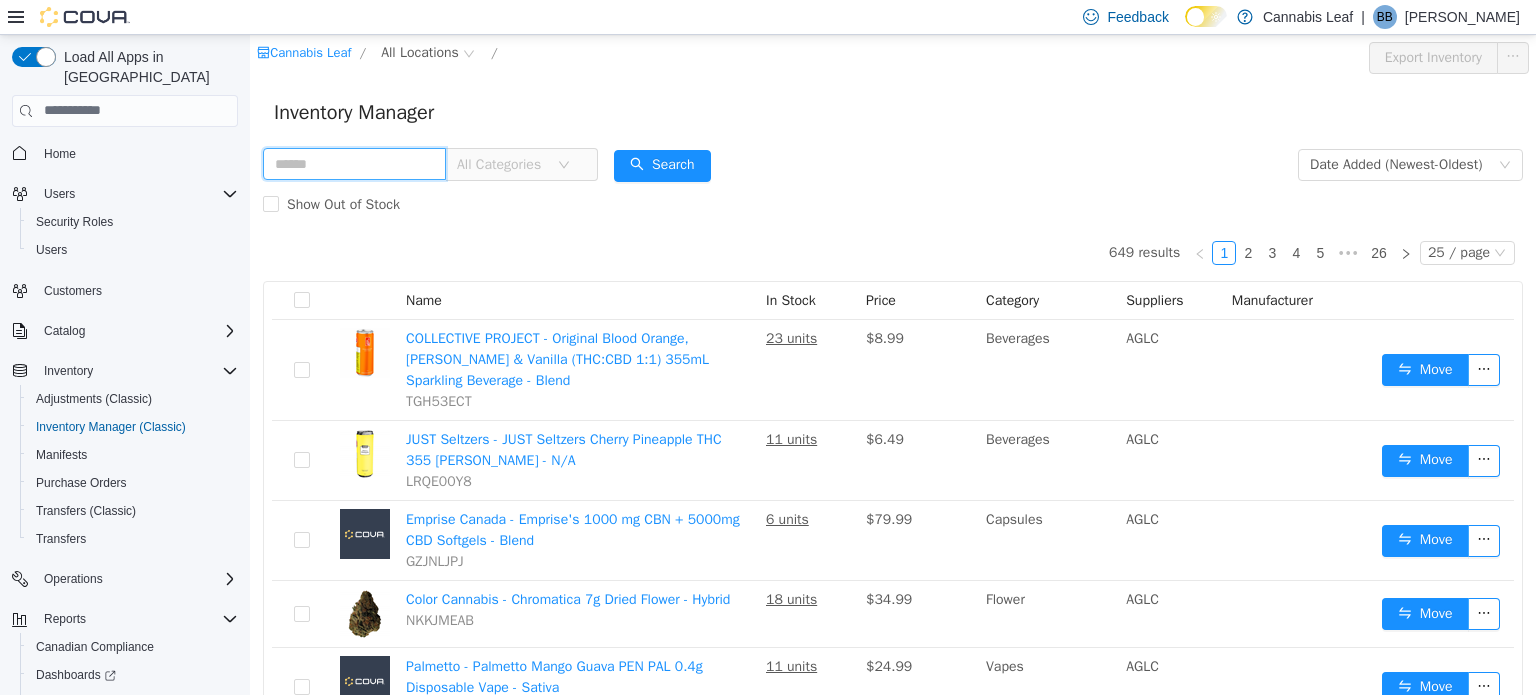 click at bounding box center (354, 163) 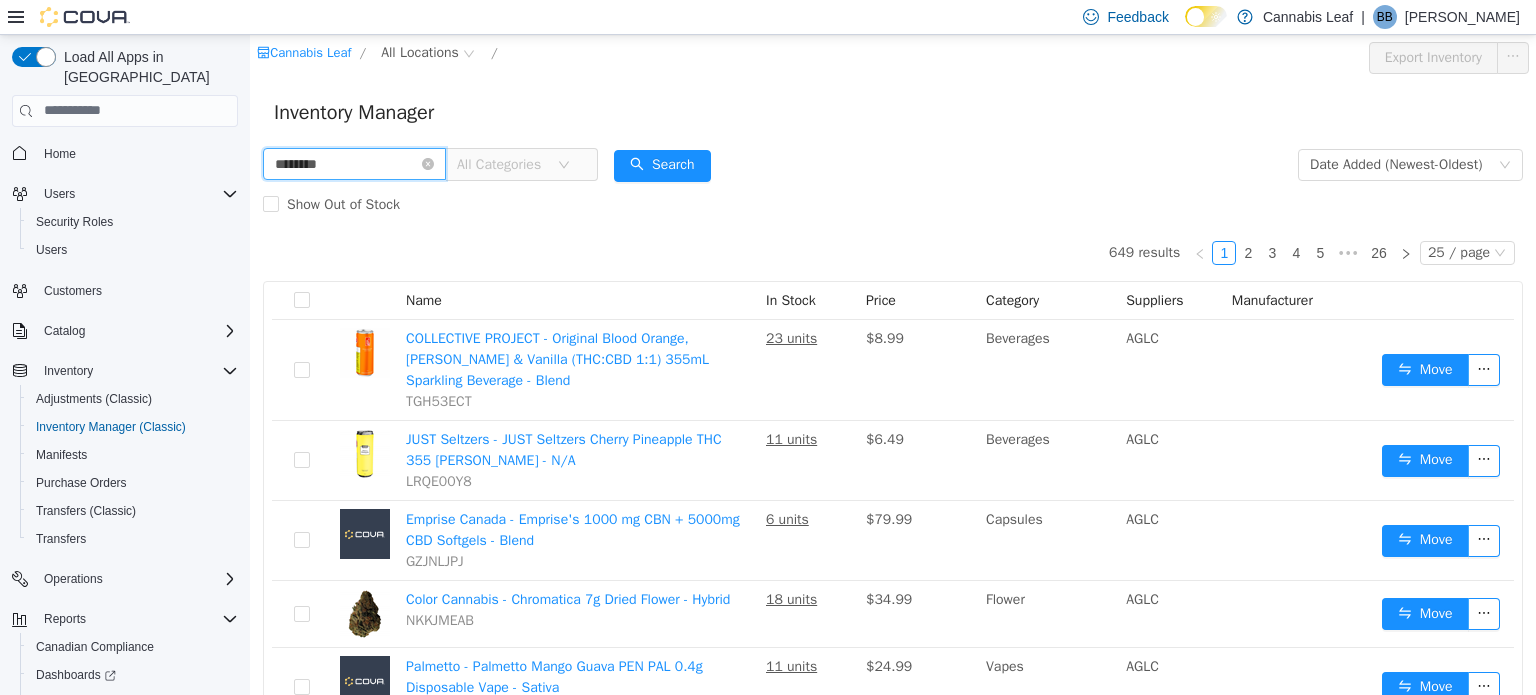 type on "********" 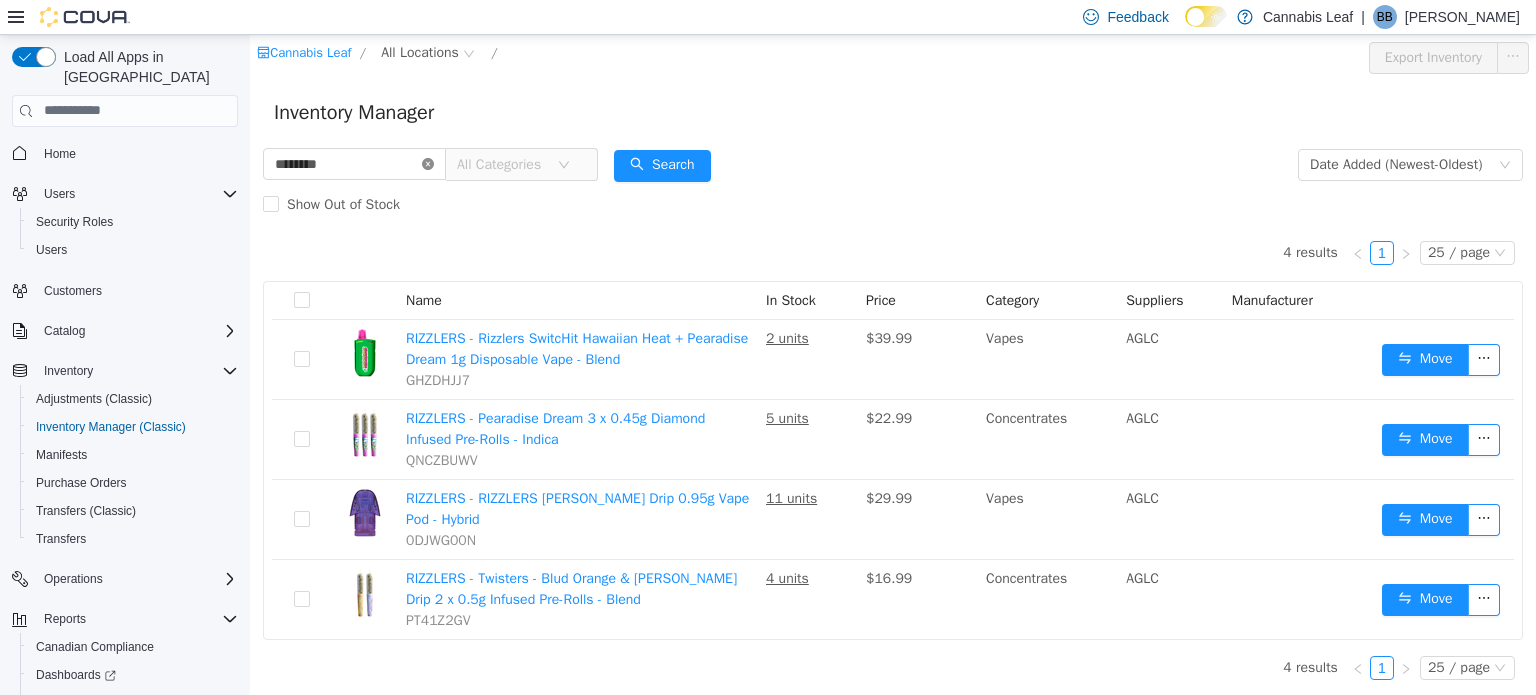 click 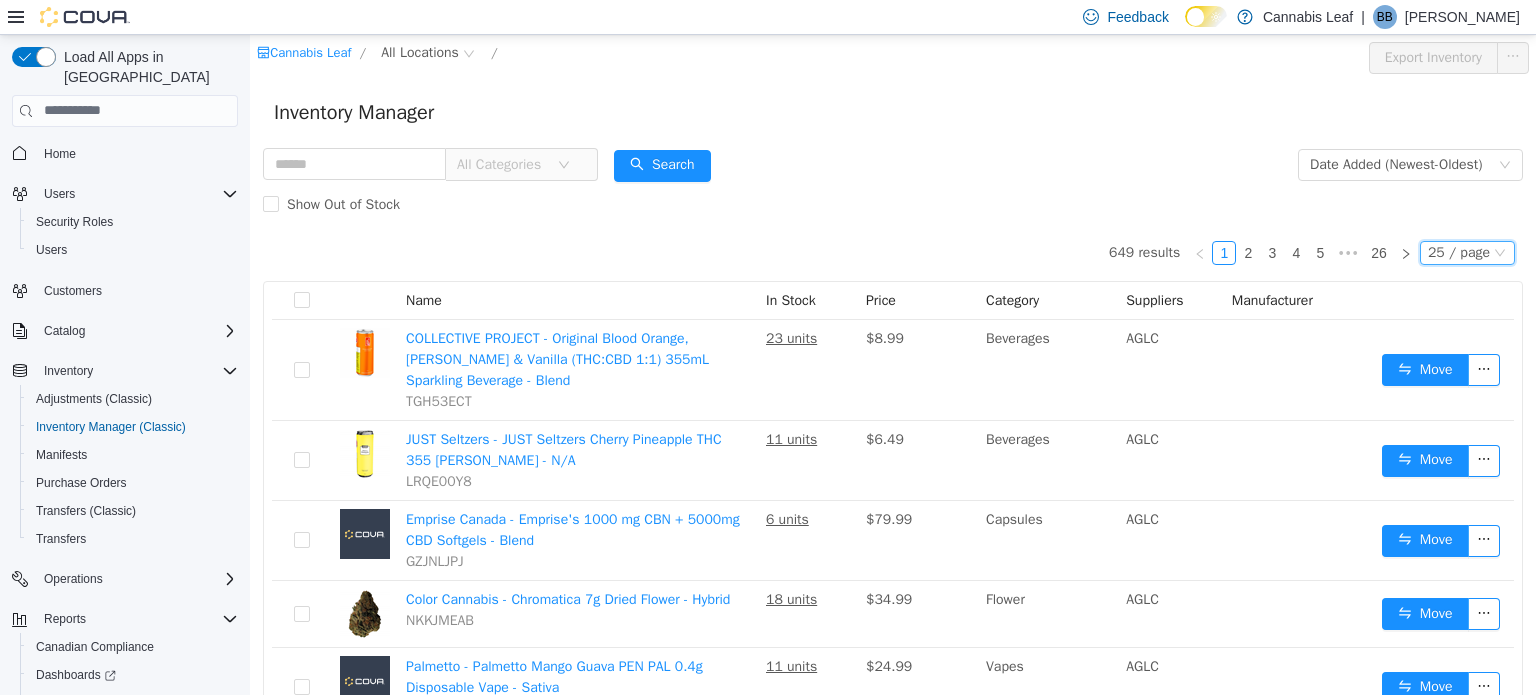 click on "25 / page" at bounding box center (1459, 252) 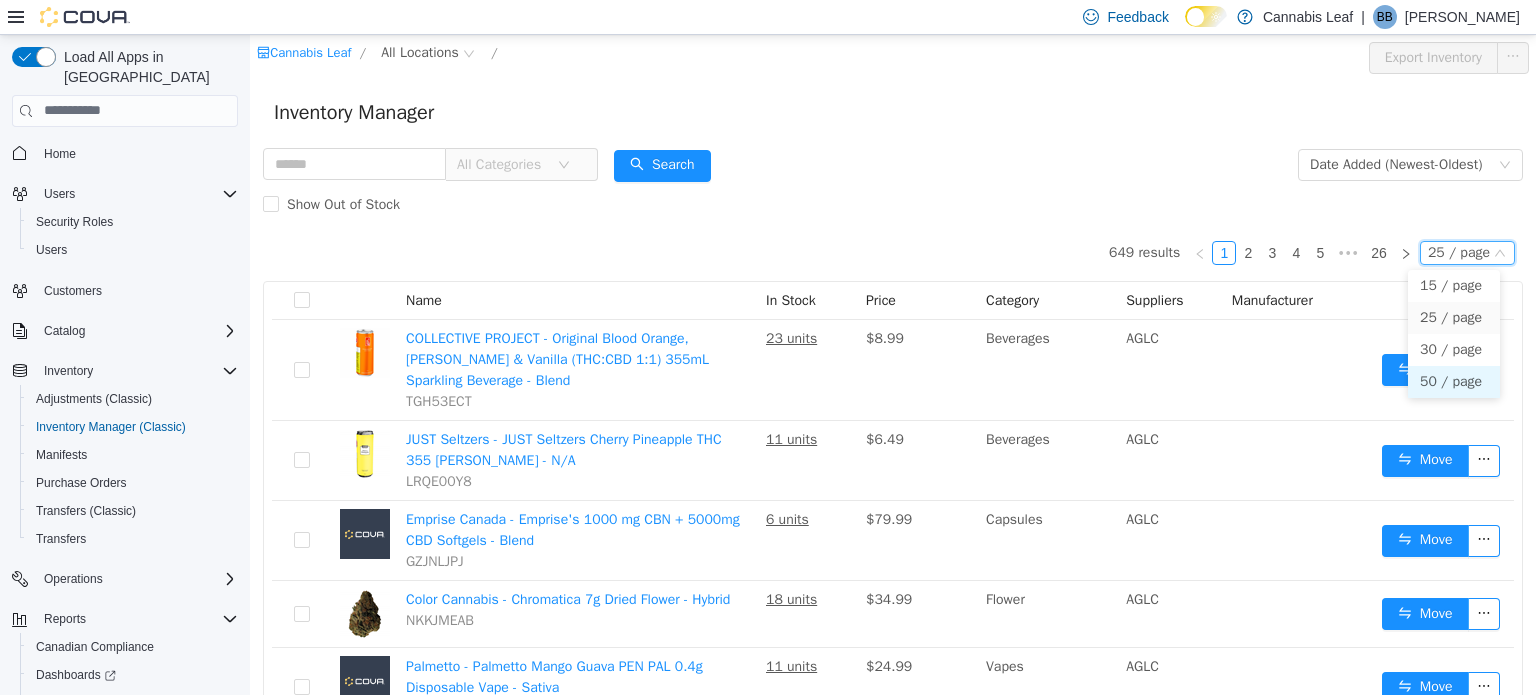 click on "50 / page" at bounding box center (1454, 381) 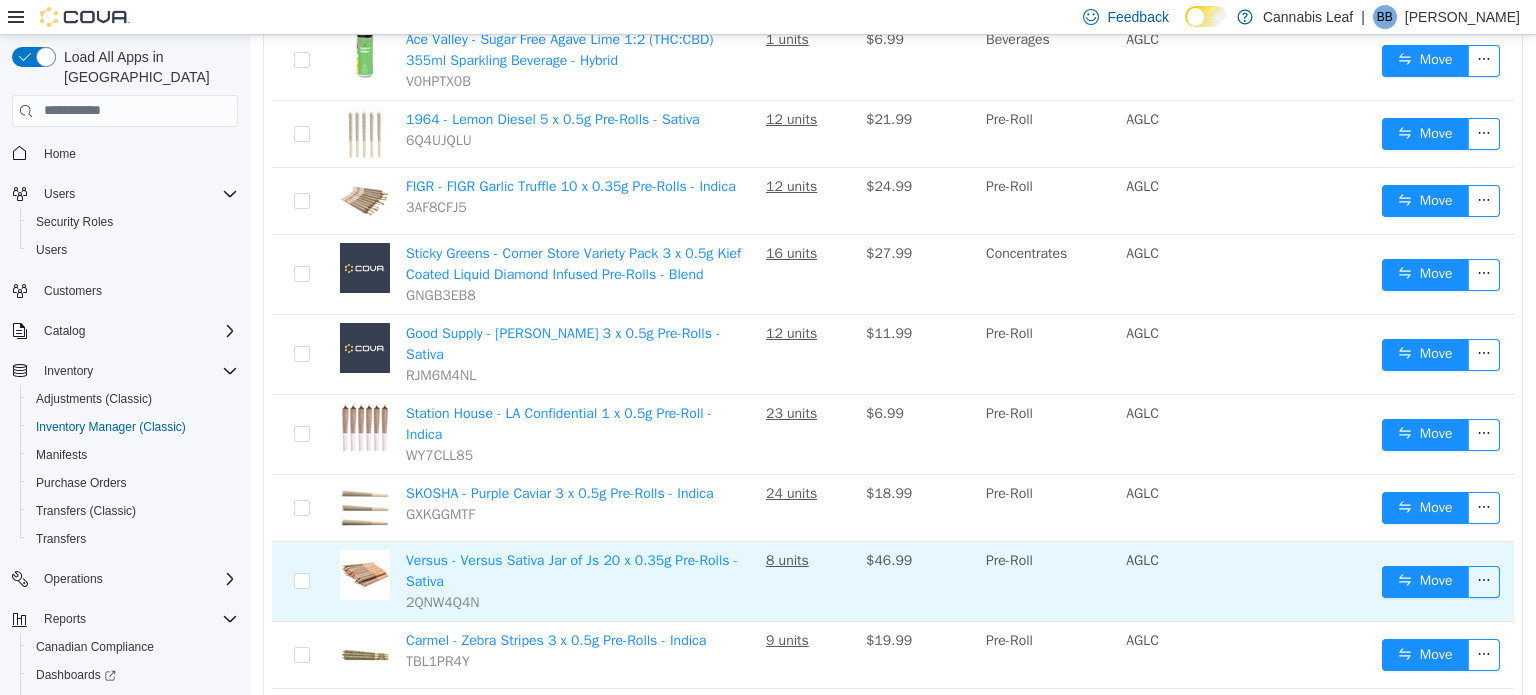 scroll, scrollTop: 1100, scrollLeft: 0, axis: vertical 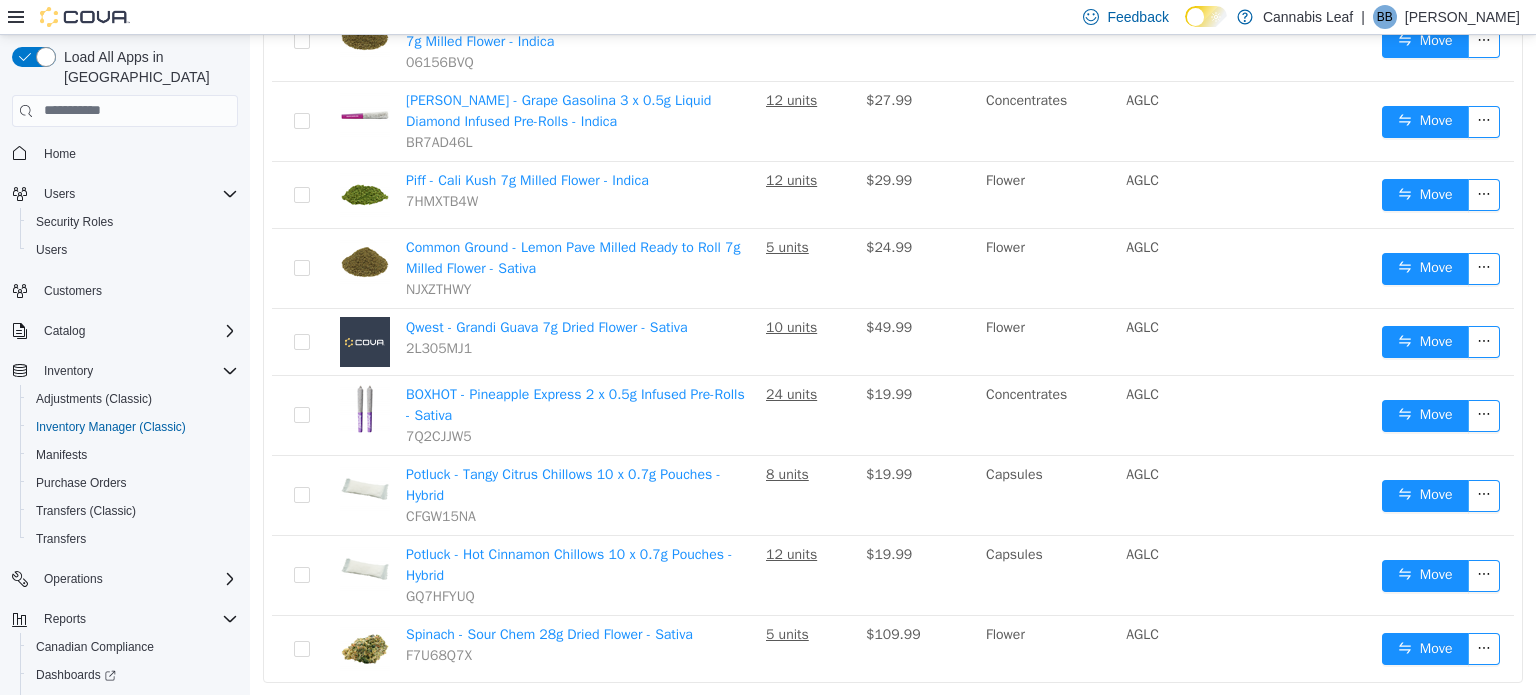 click on "2" at bounding box center (1248, 710) 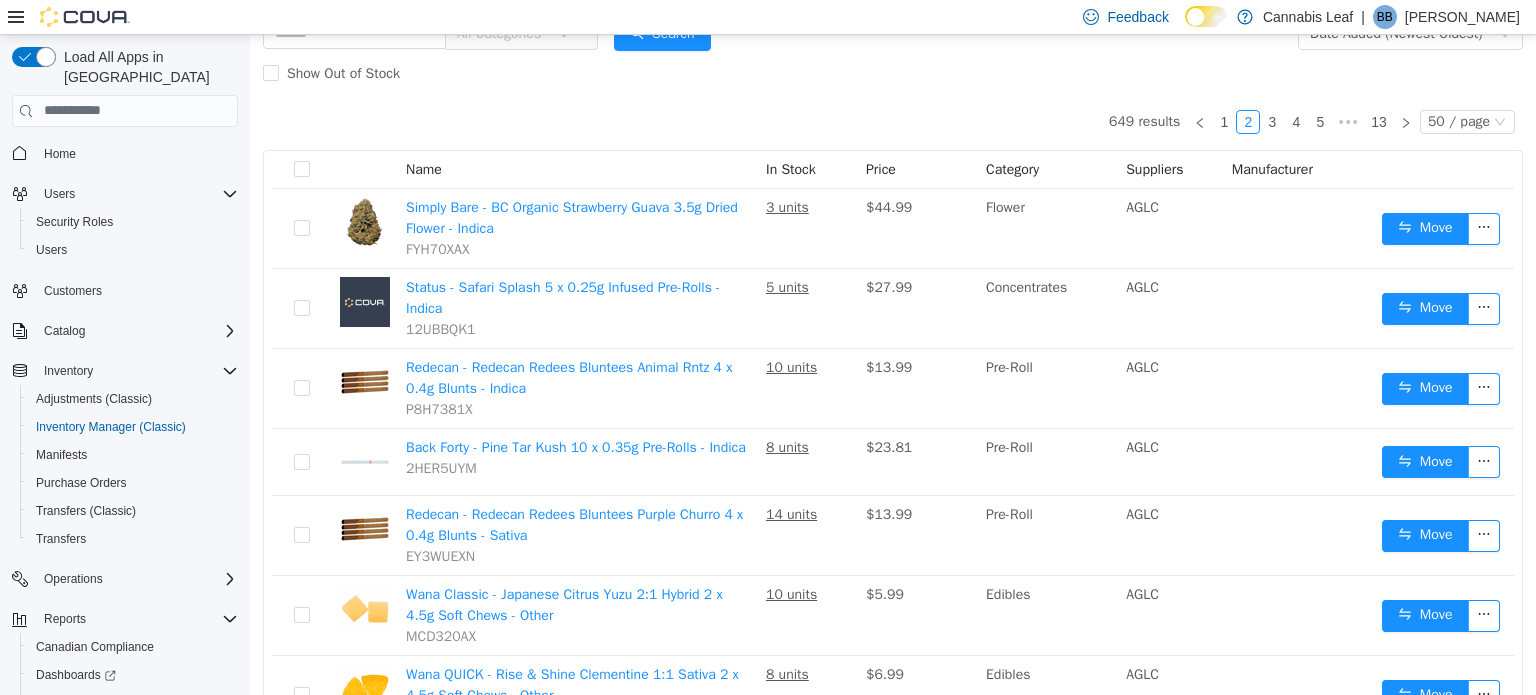 scroll, scrollTop: 0, scrollLeft: 0, axis: both 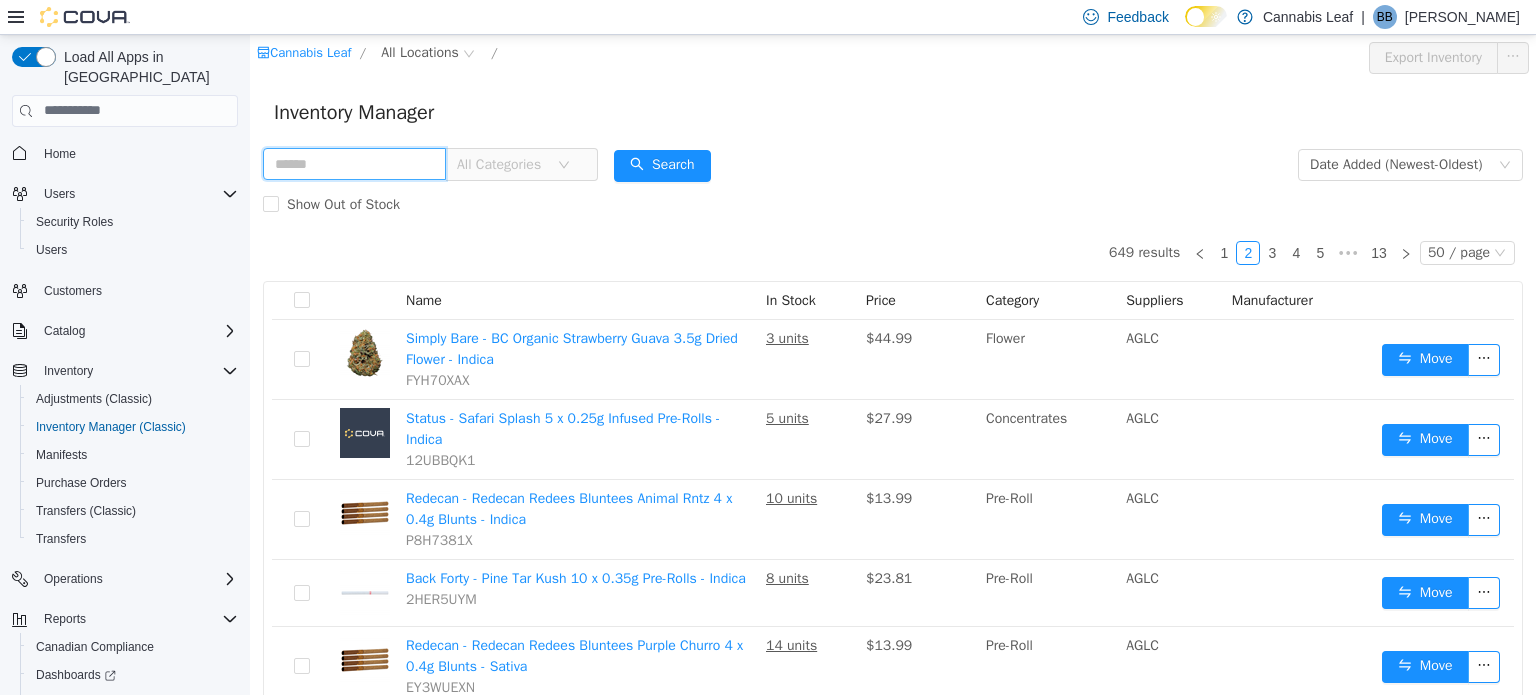 click at bounding box center [354, 163] 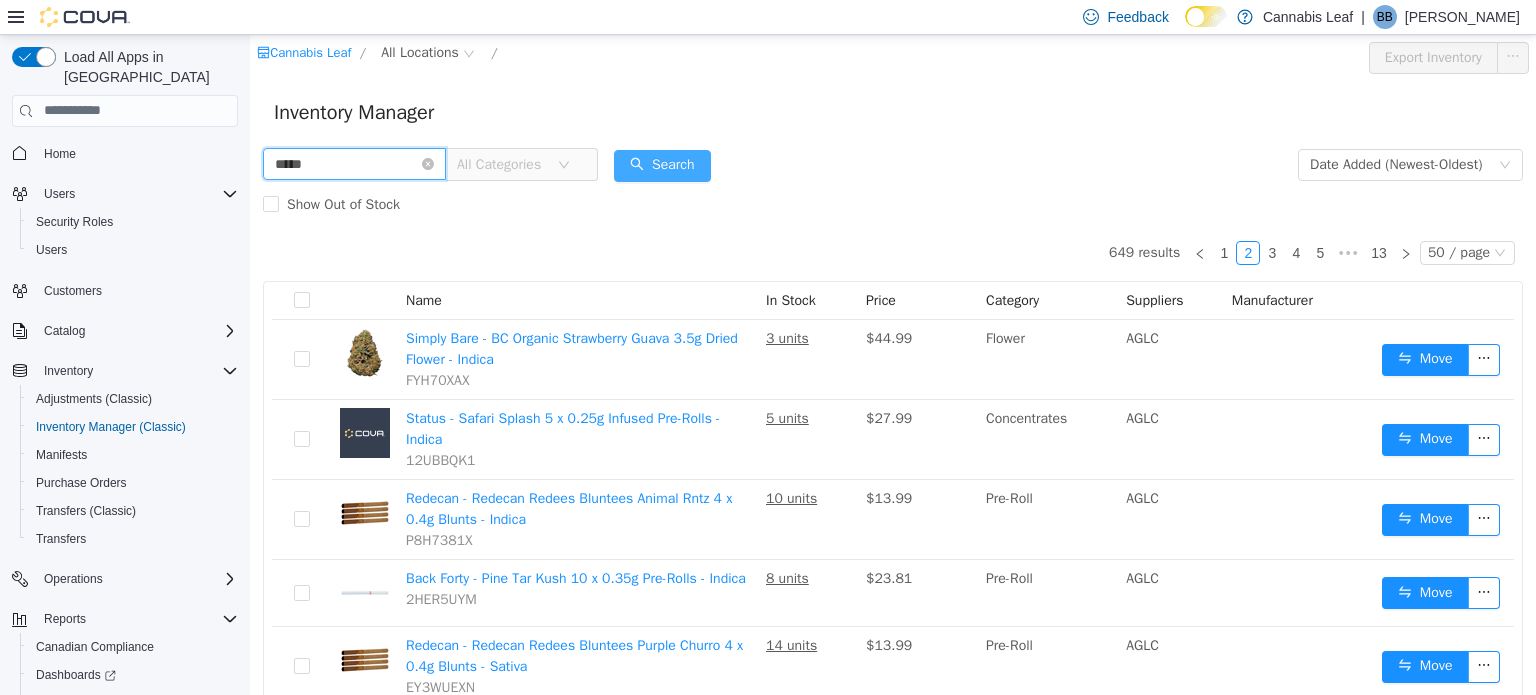 type on "*****" 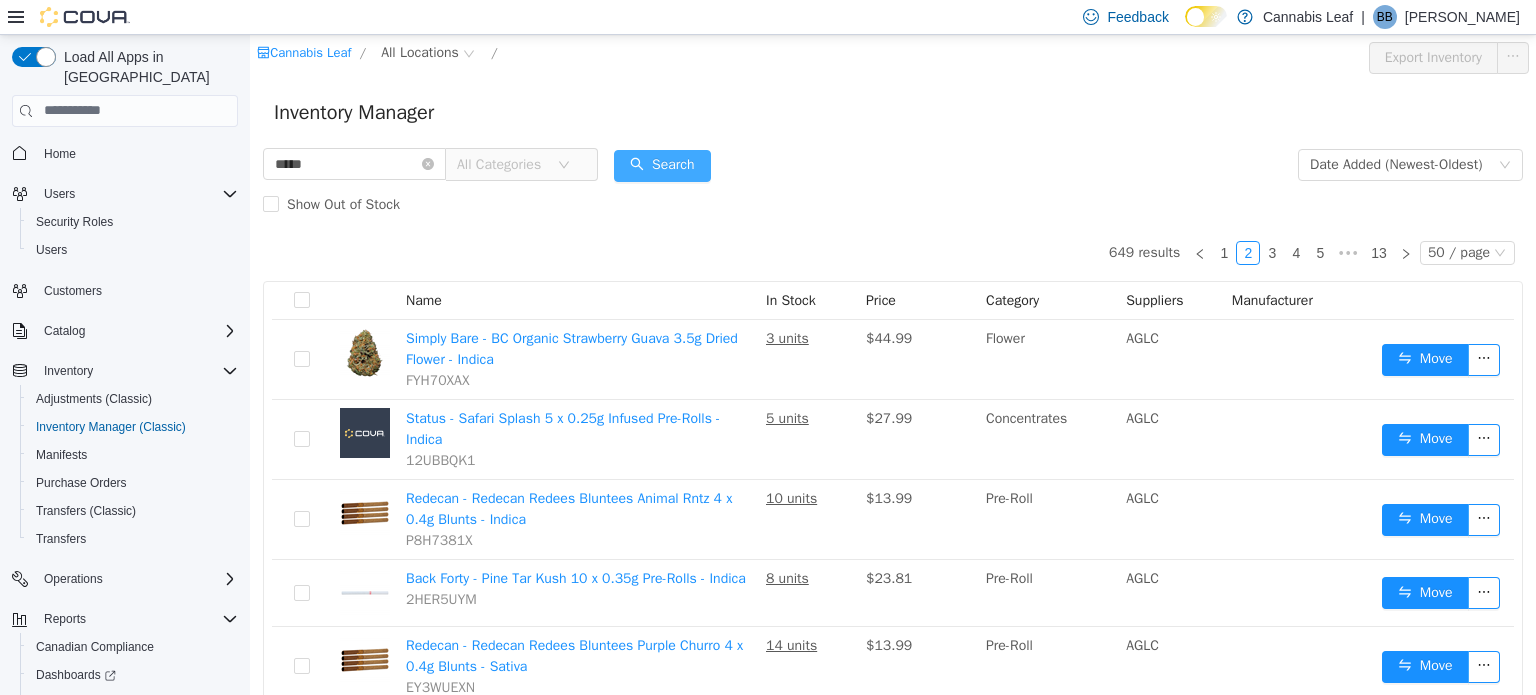 drag, startPoint x: 704, startPoint y: 162, endPoint x: 654, endPoint y: 159, distance: 50.08992 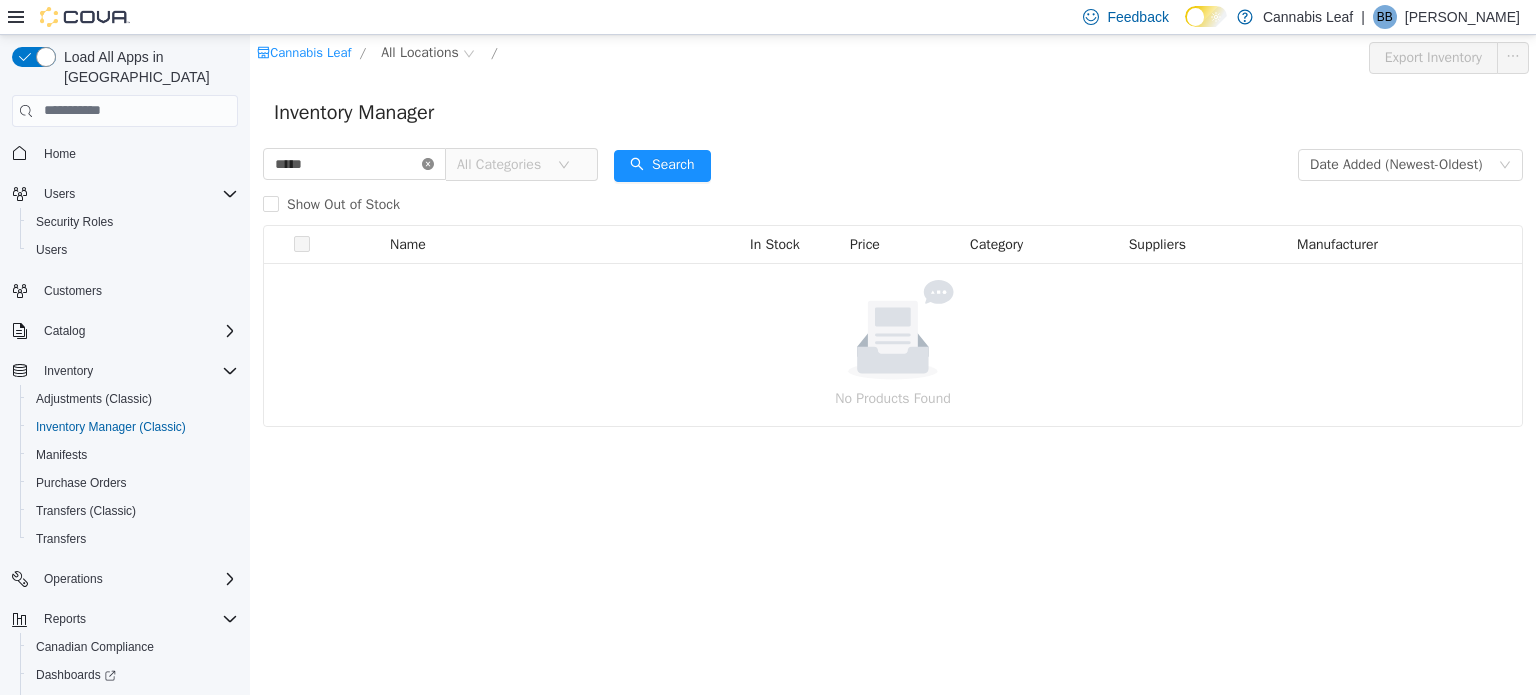 click 